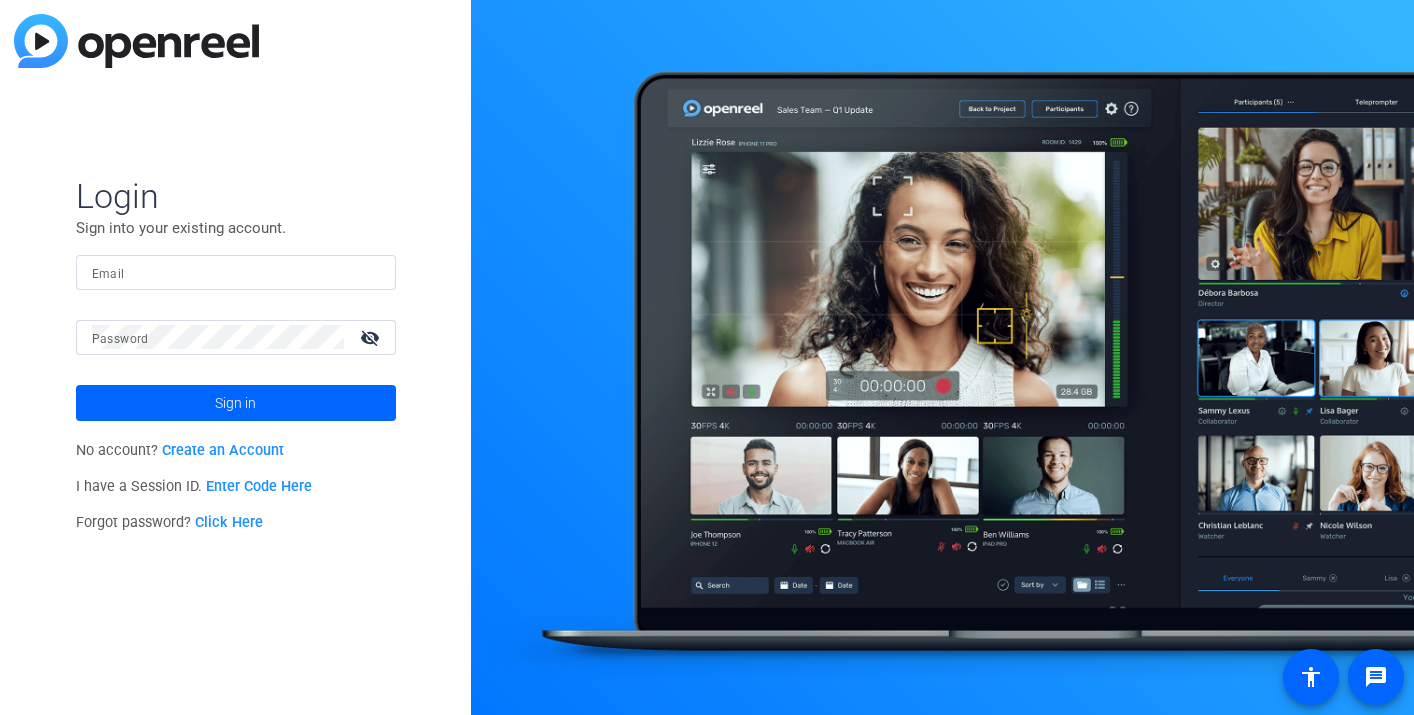 scroll, scrollTop: 0, scrollLeft: 0, axis: both 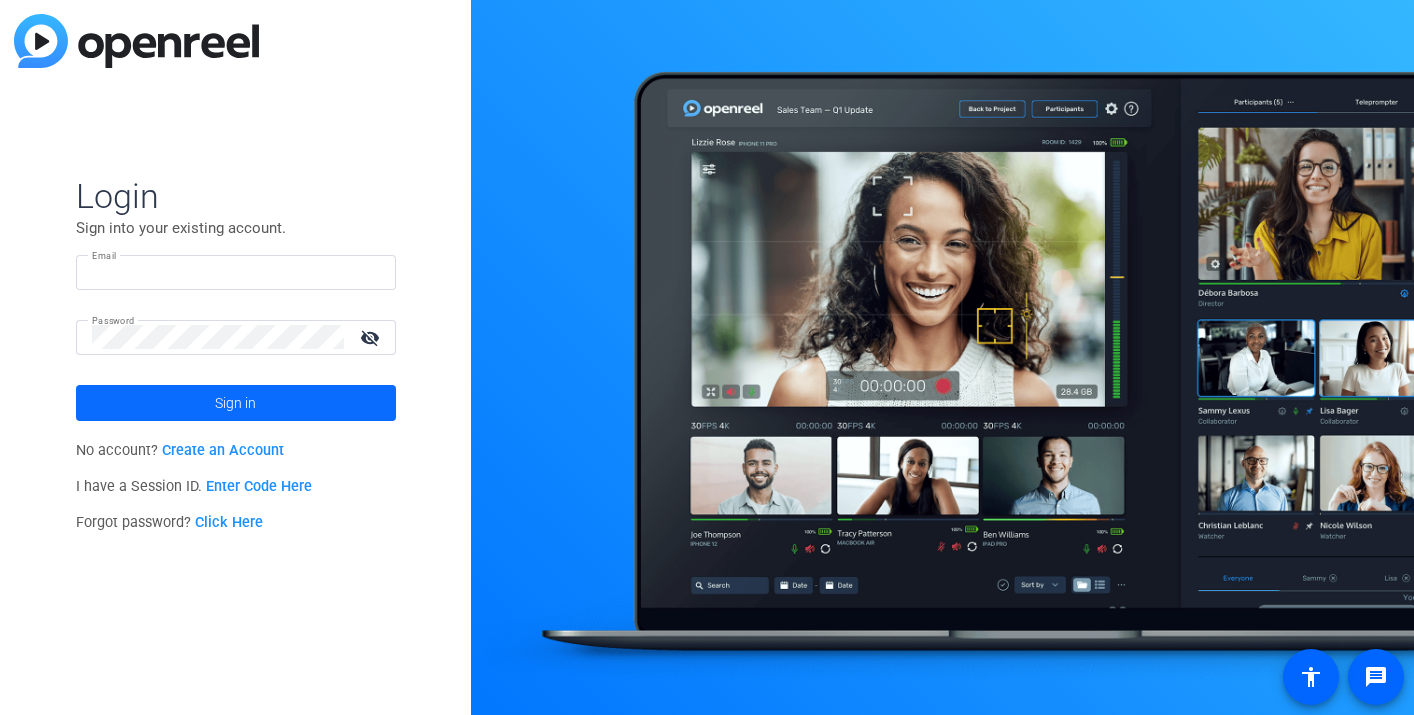 type on "[EMAIL]" 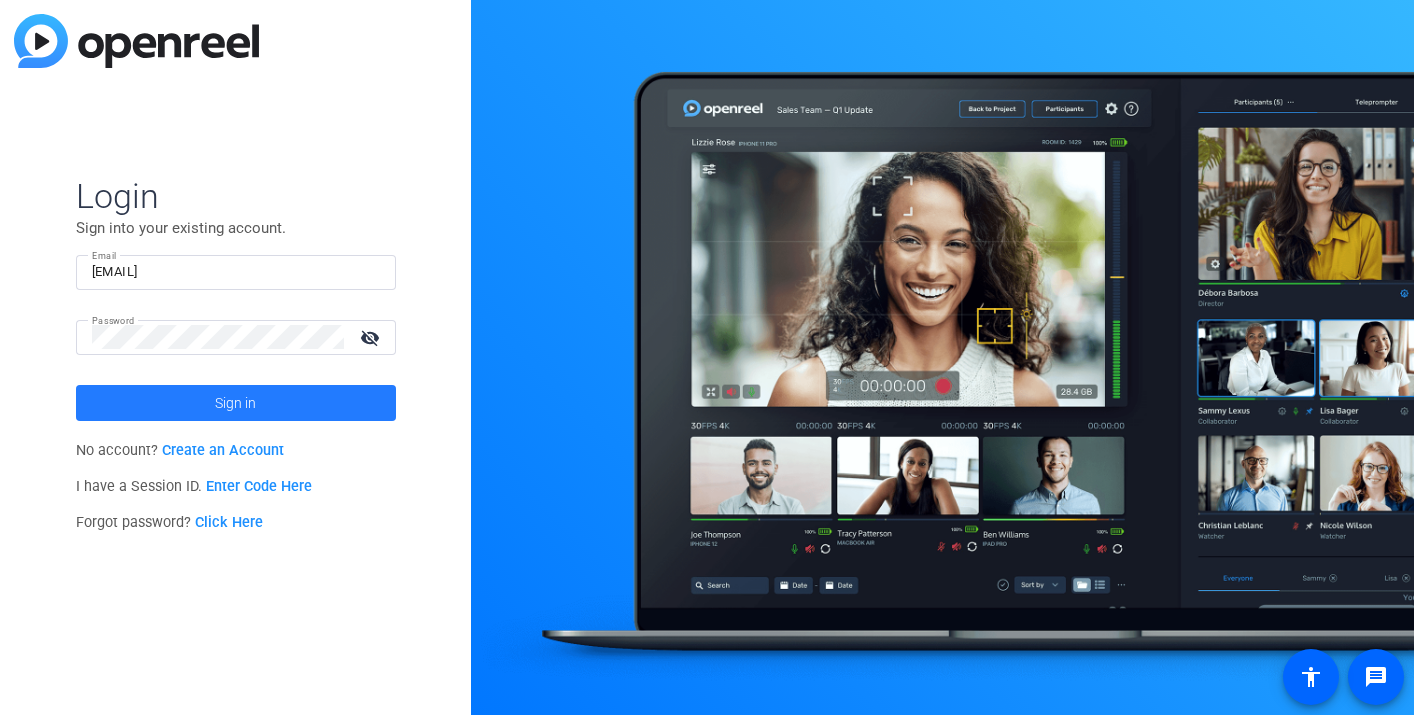 click on "Sign in" 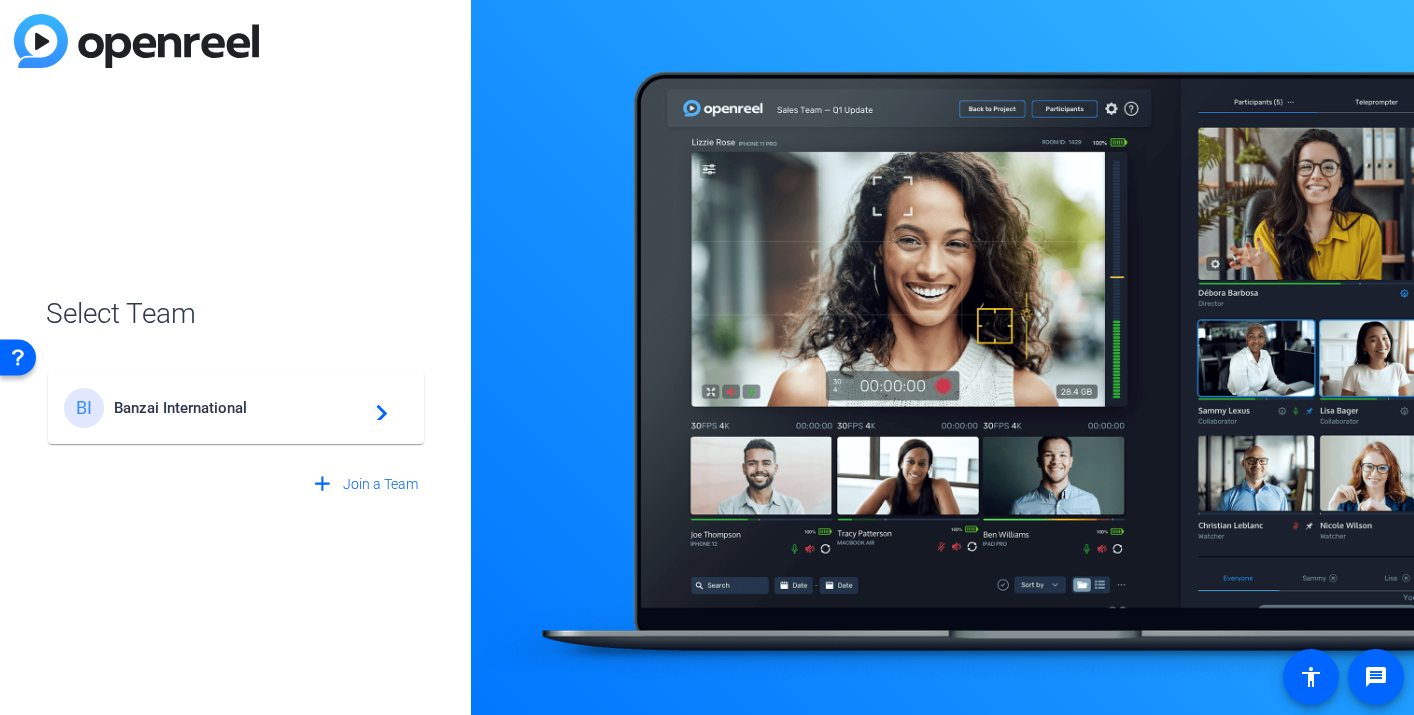 click on "Banzai International" 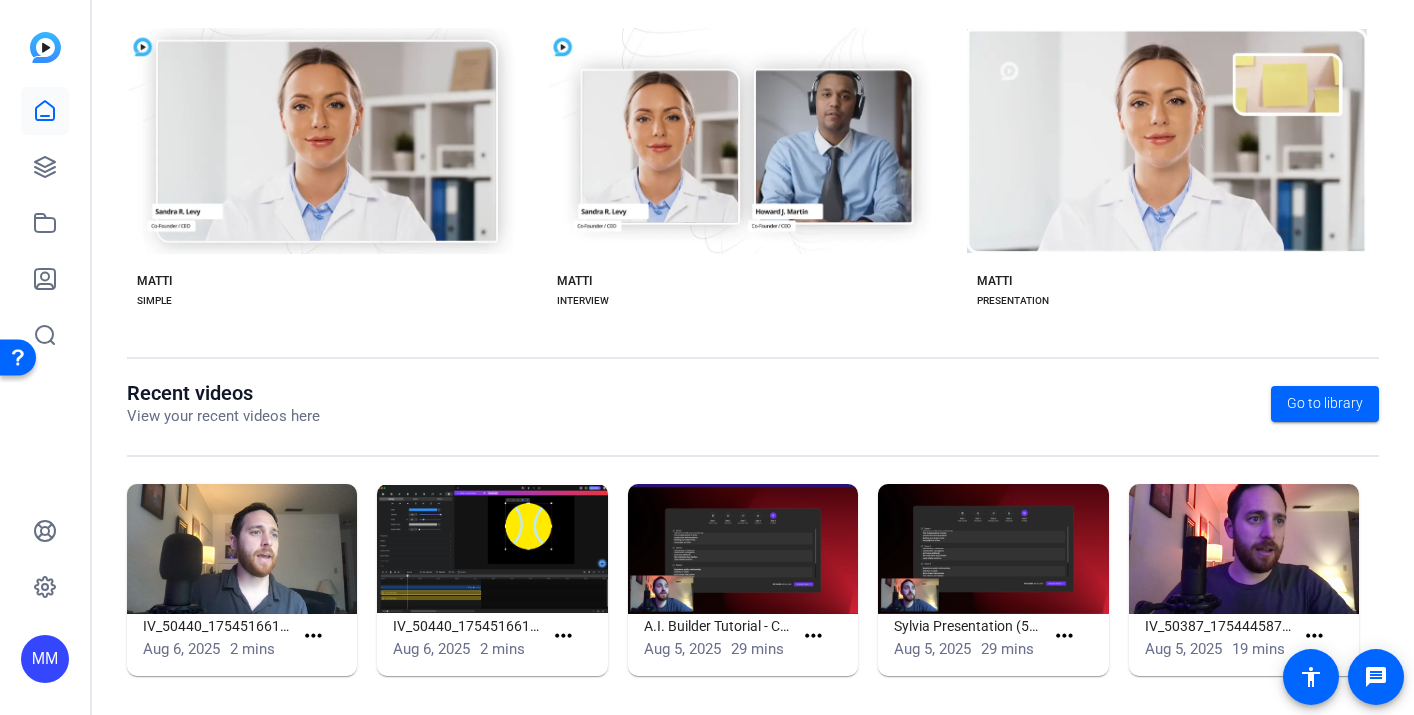 scroll, scrollTop: 406, scrollLeft: 0, axis: vertical 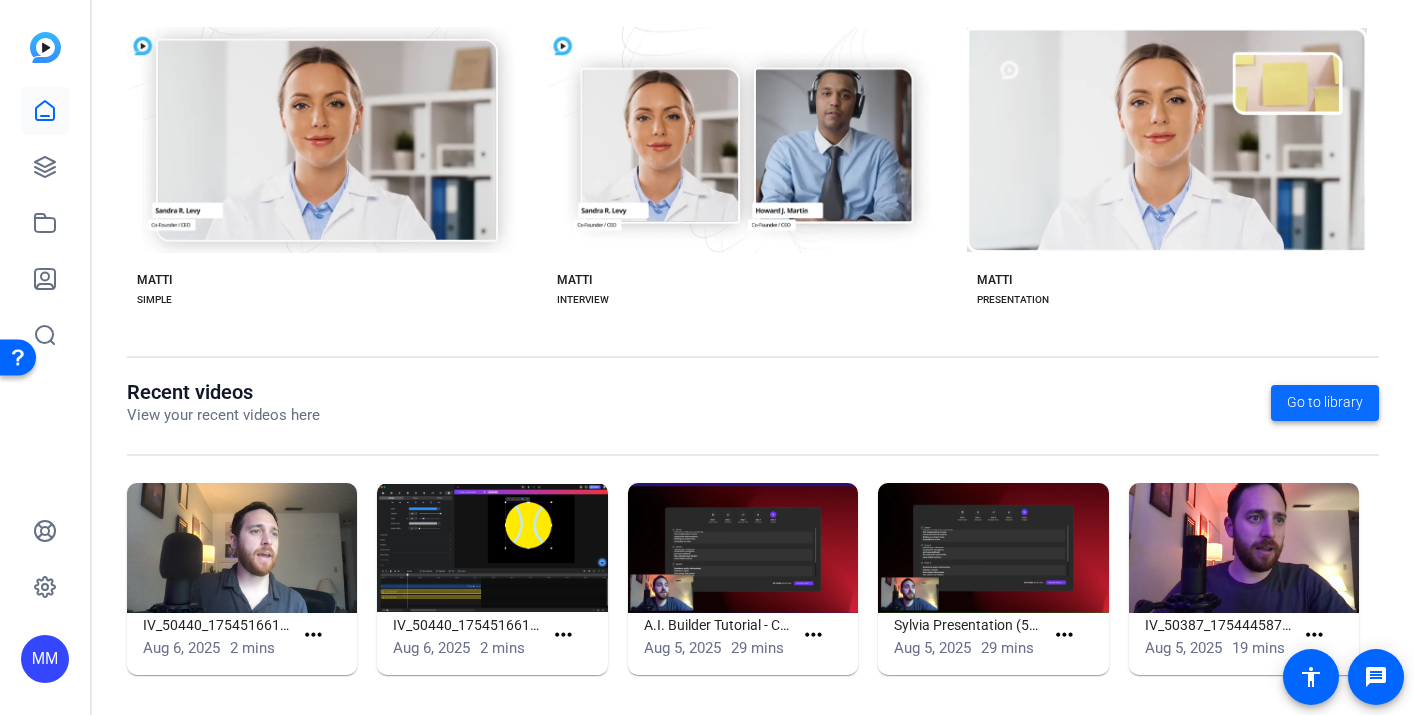 click on "Go to library" 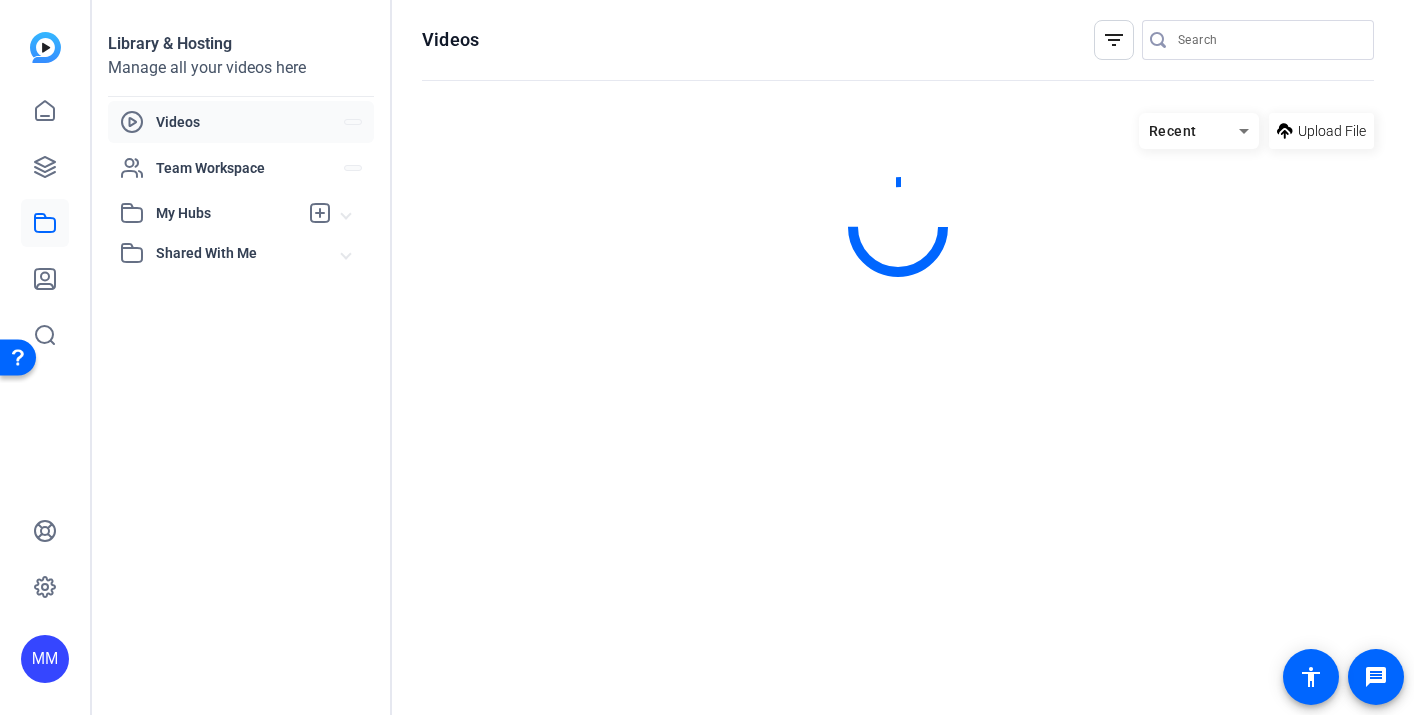 scroll, scrollTop: 0, scrollLeft: 0, axis: both 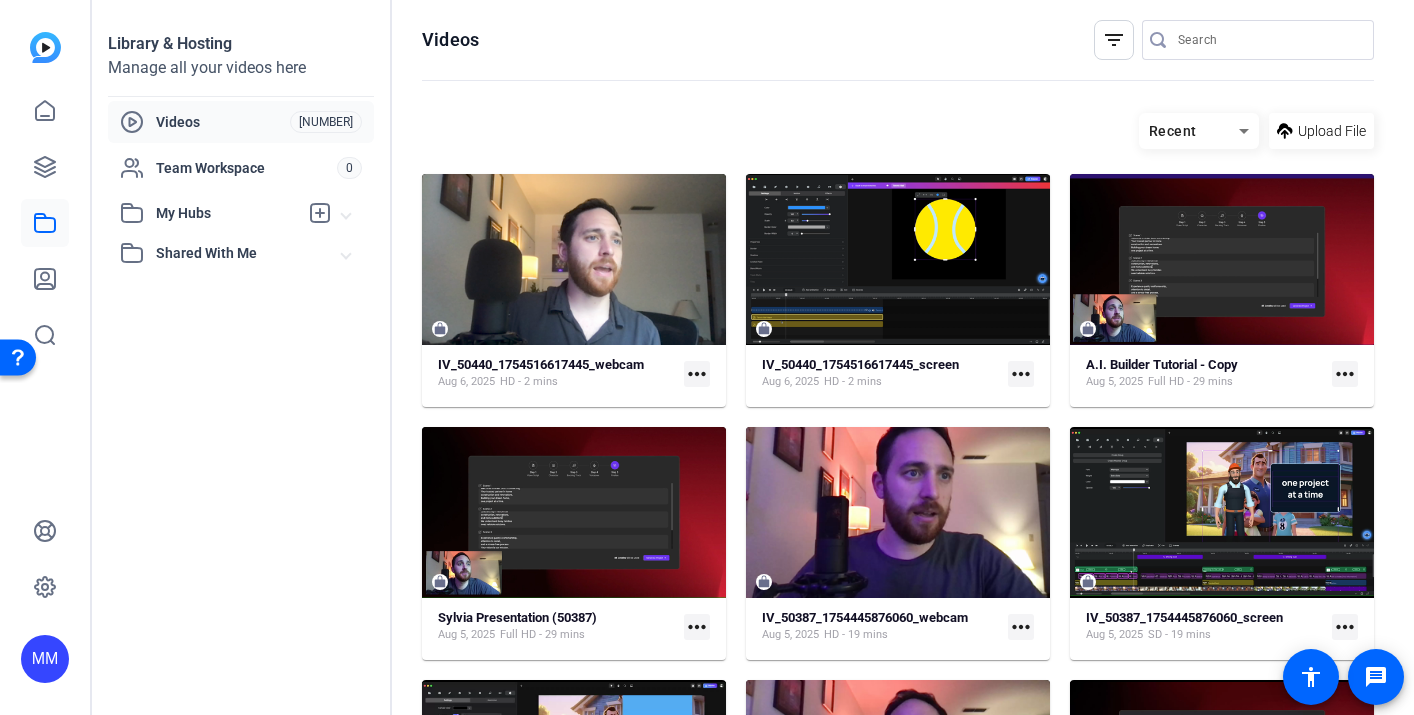 click on "more_horiz" 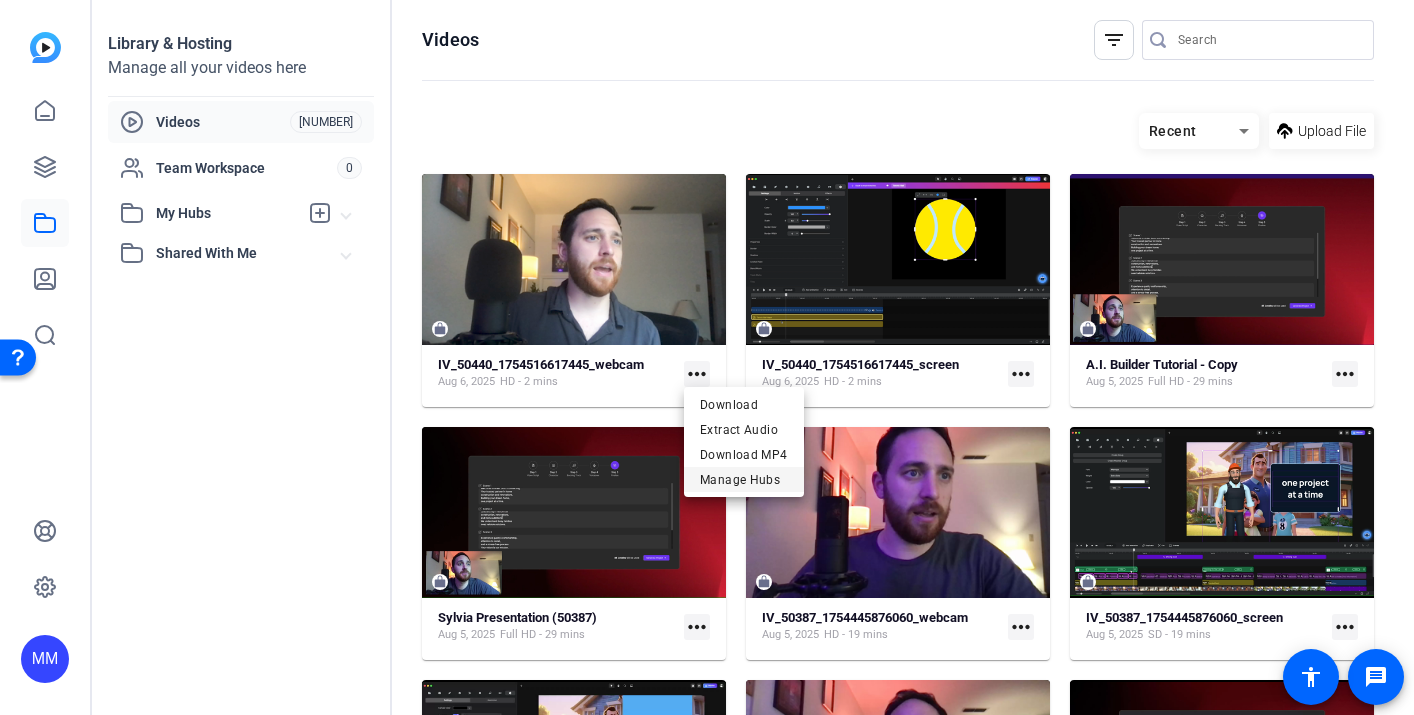 click on "Manage Hubs" at bounding box center [744, 479] 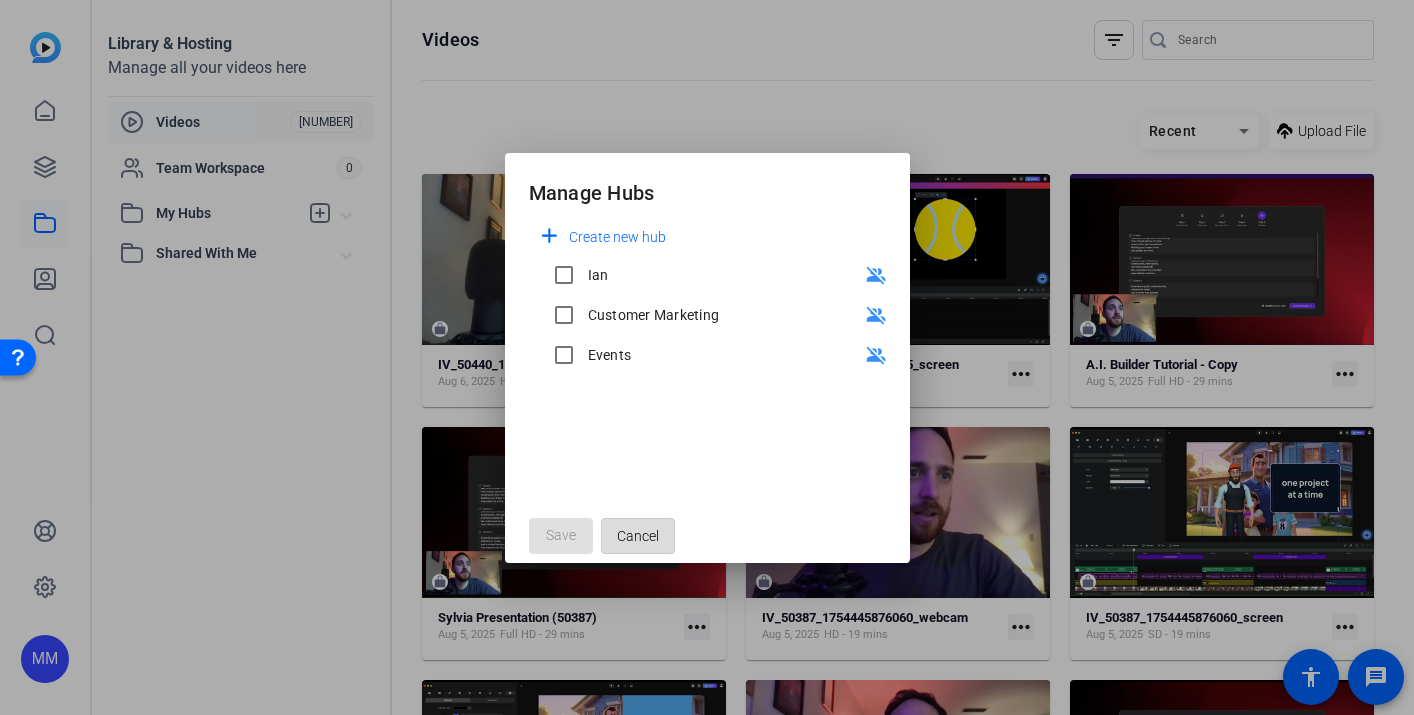 click on "Cancel" 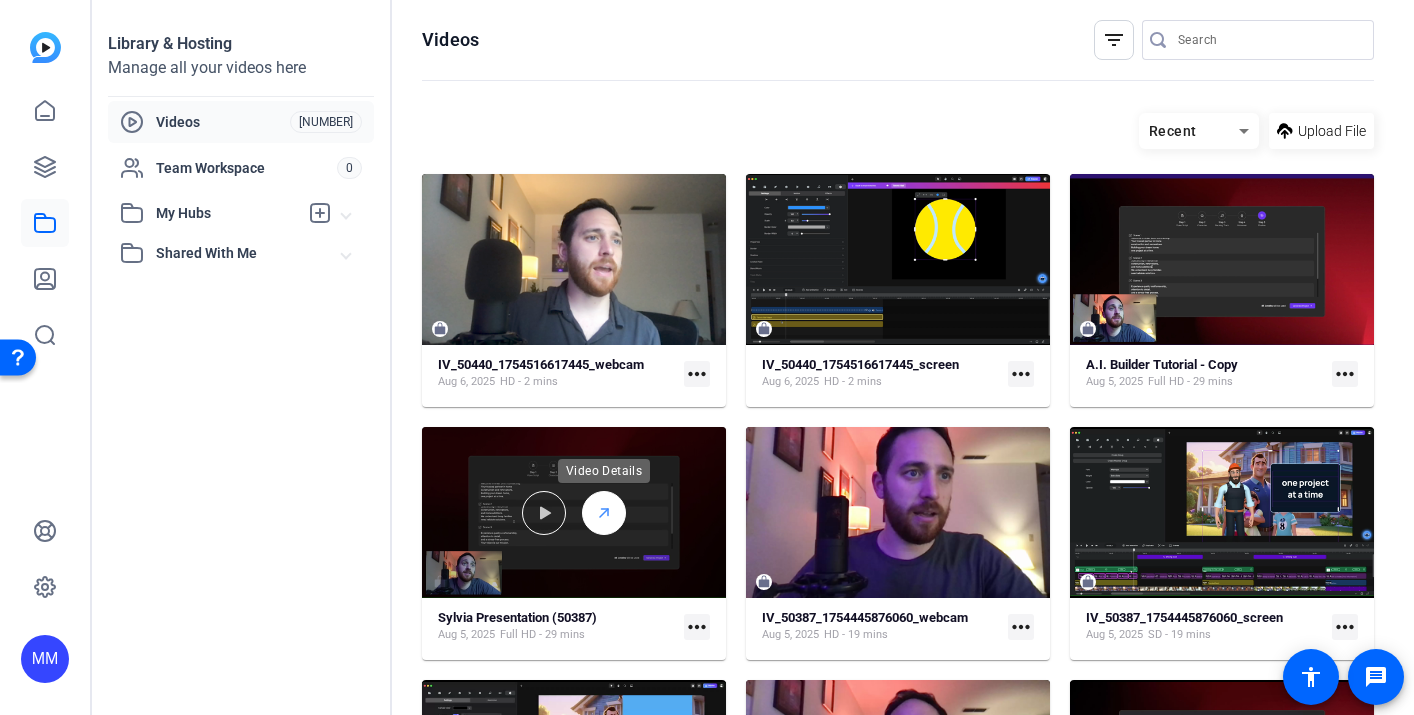 click 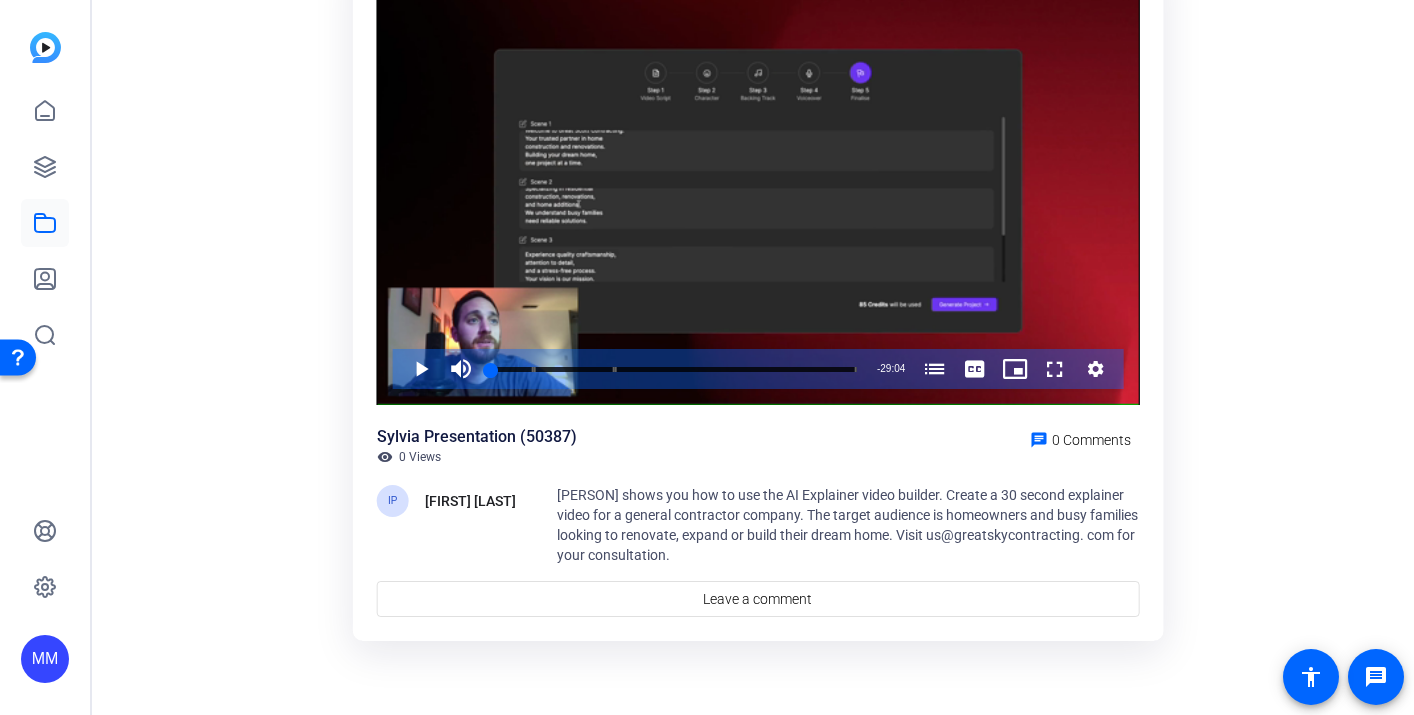scroll, scrollTop: 0, scrollLeft: 0, axis: both 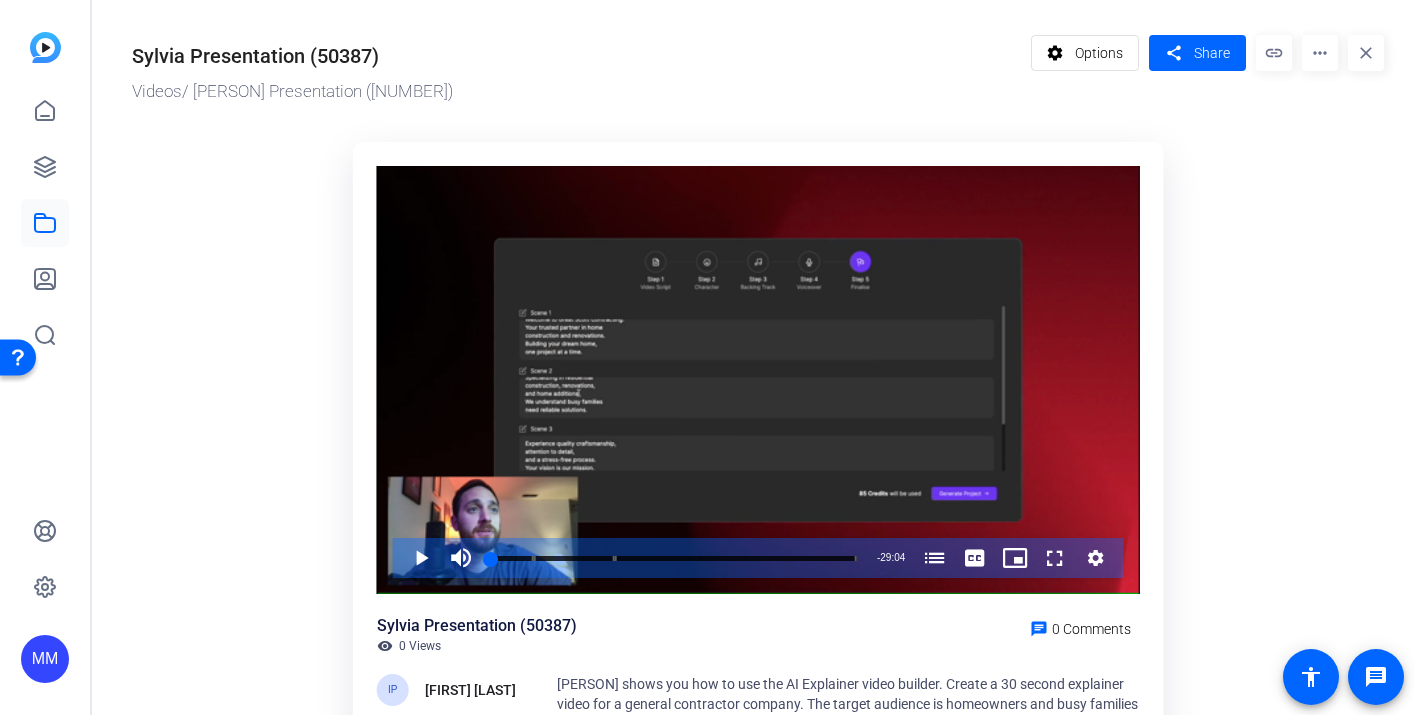 click on "more_horiz" 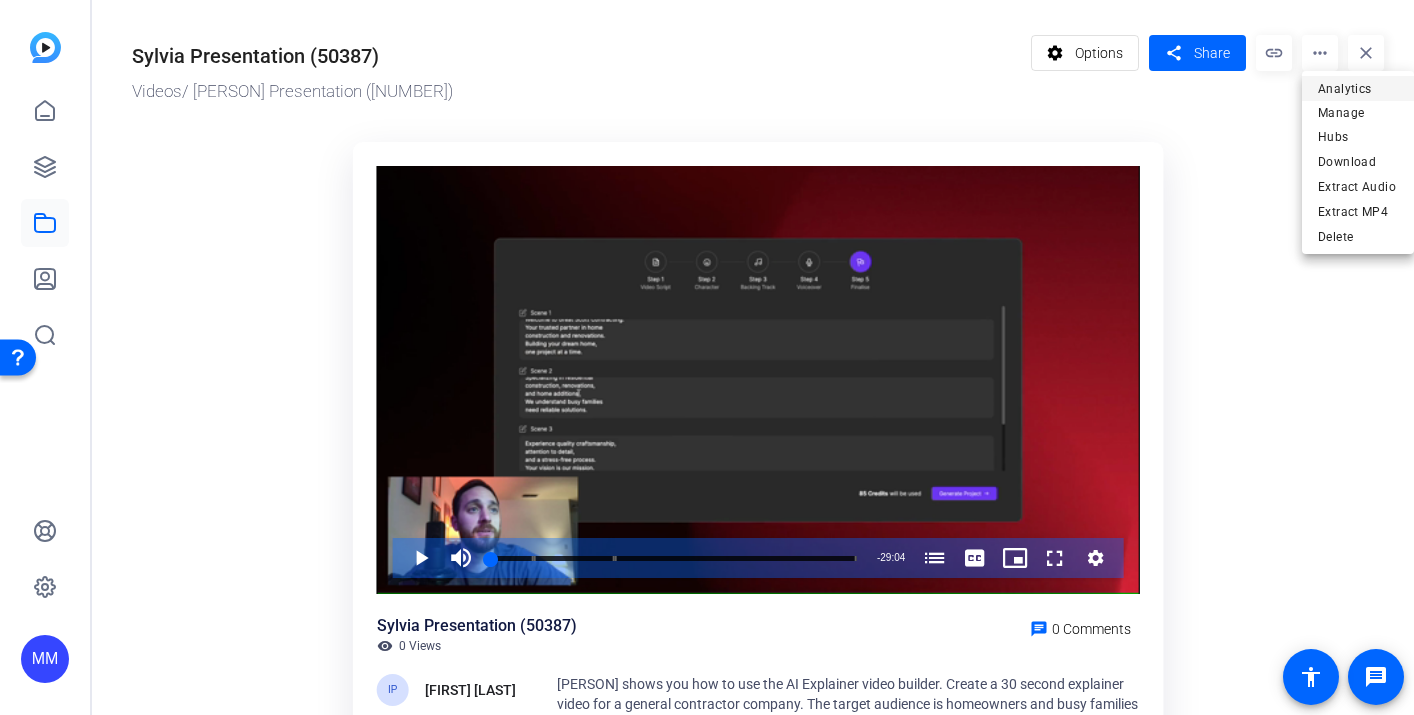 click on "Analytics" at bounding box center [1358, 89] 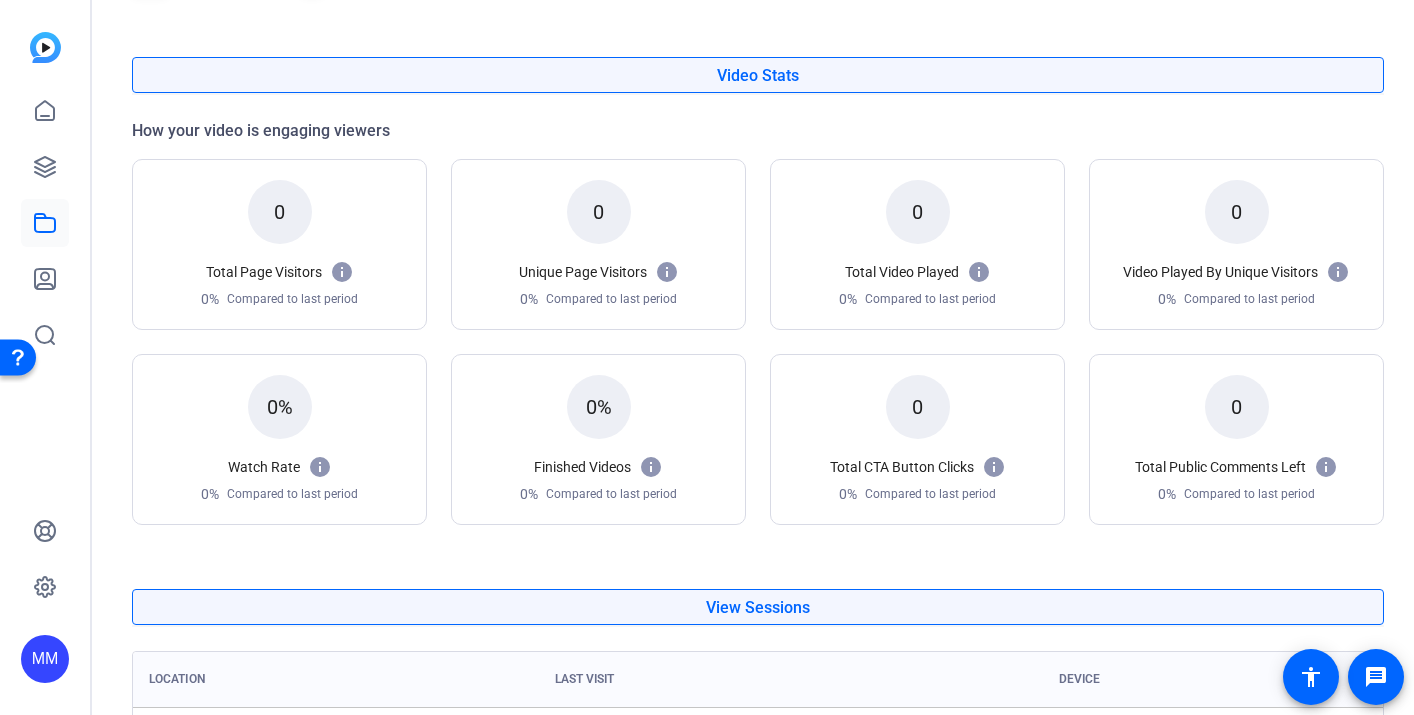 scroll, scrollTop: 0, scrollLeft: 0, axis: both 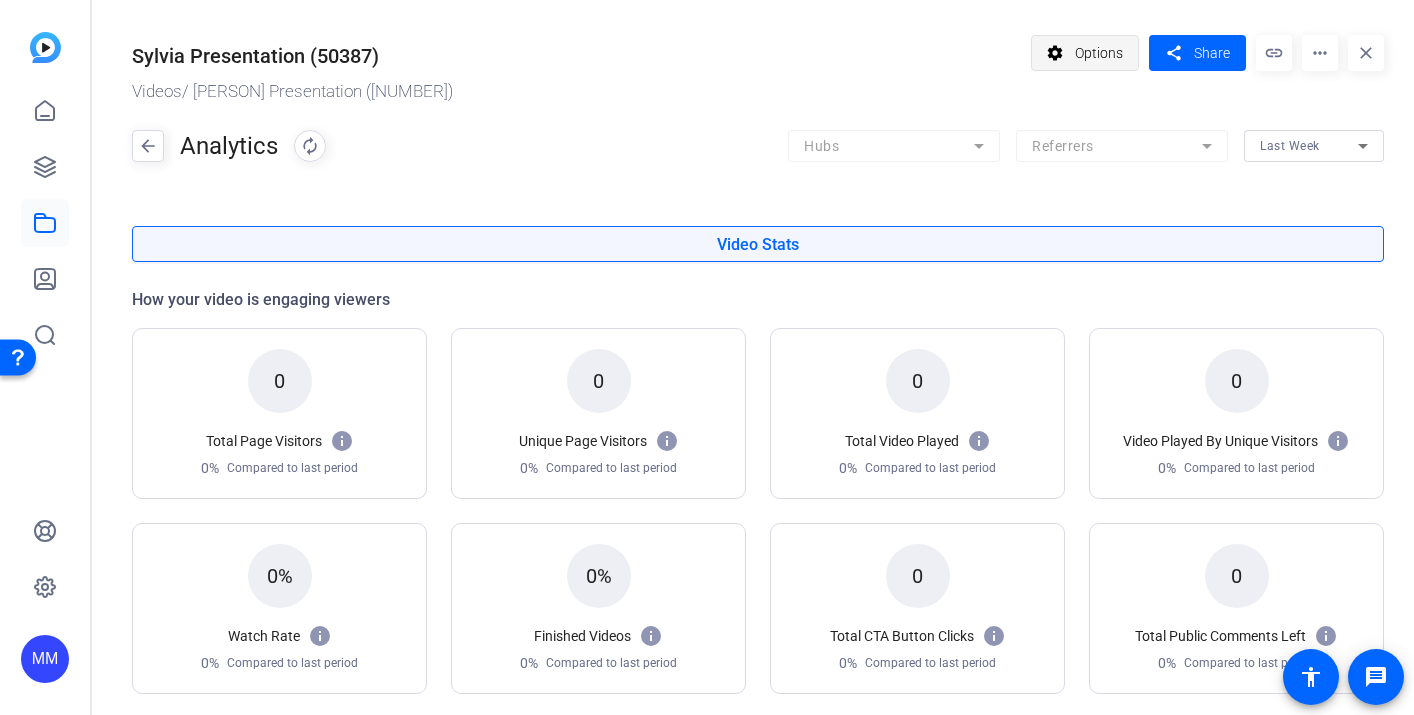 click on "settings" 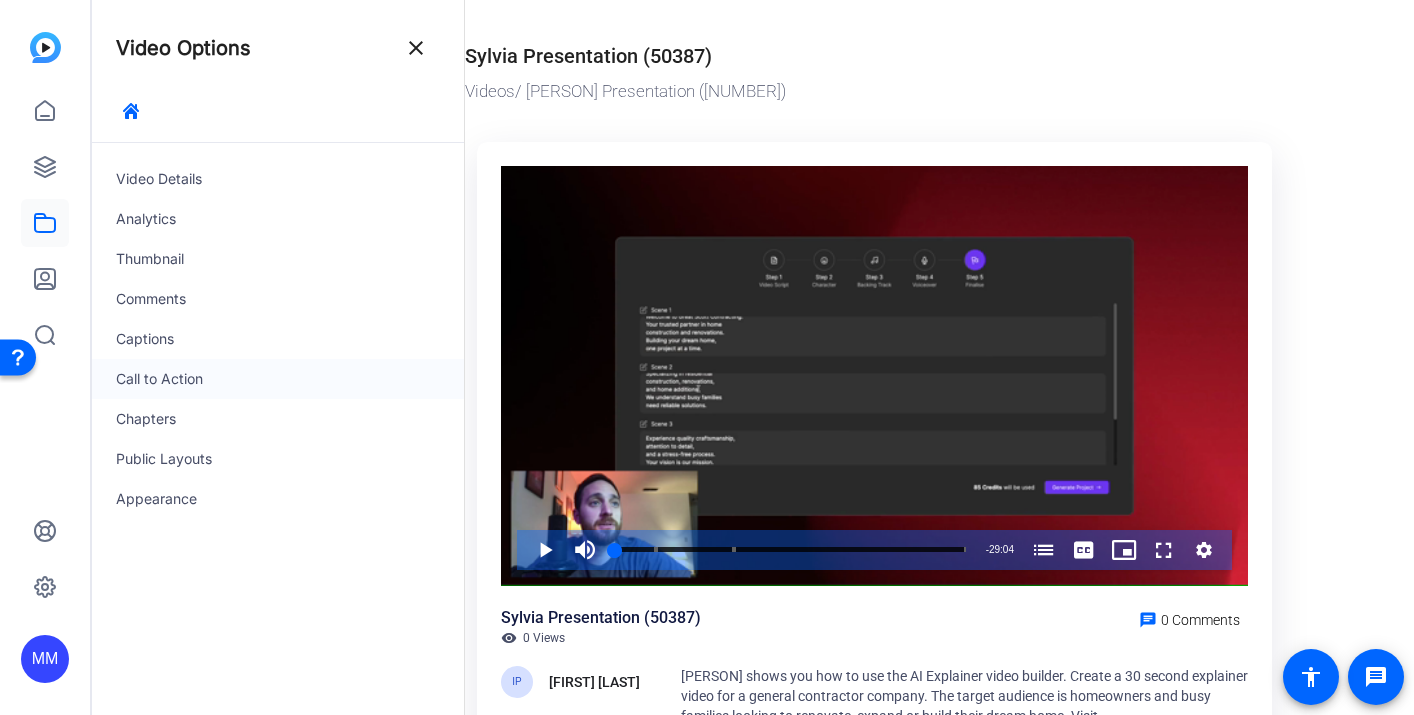 click on "Call to Action" 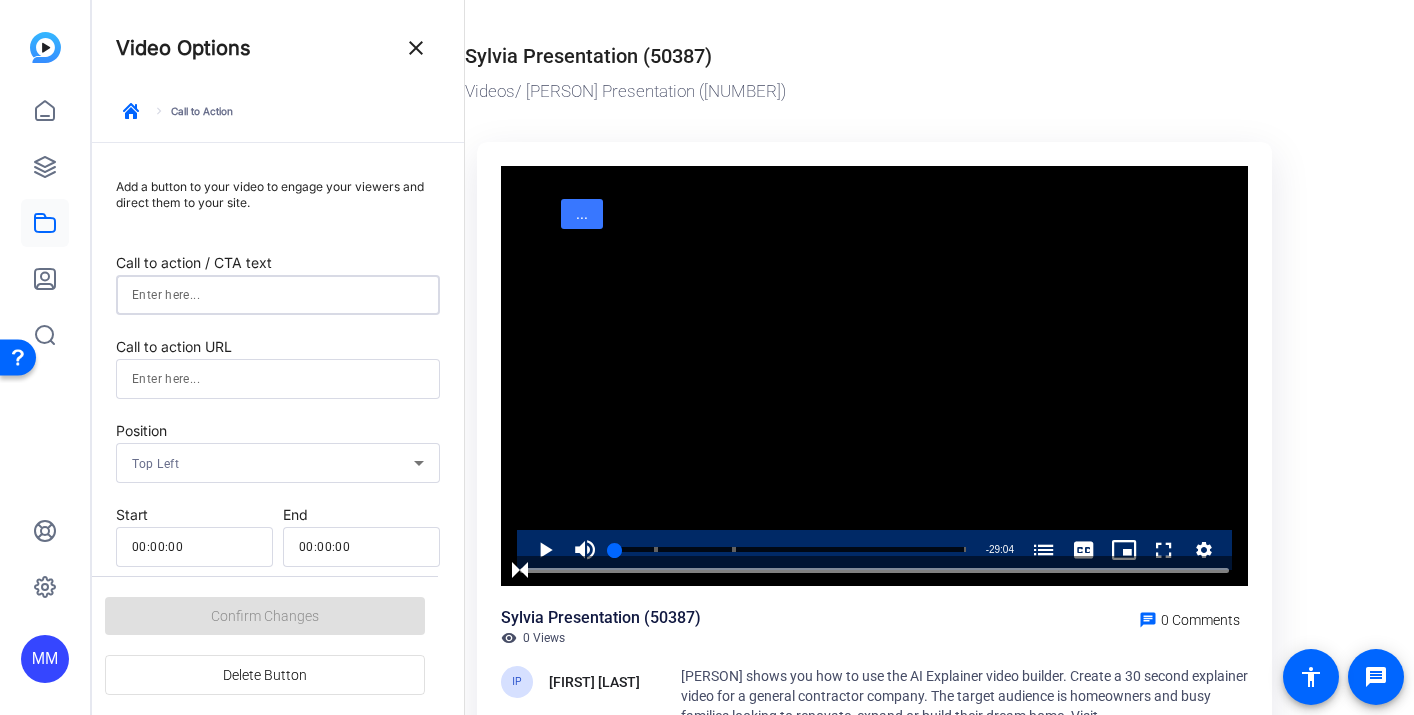 click at bounding box center [278, 295] 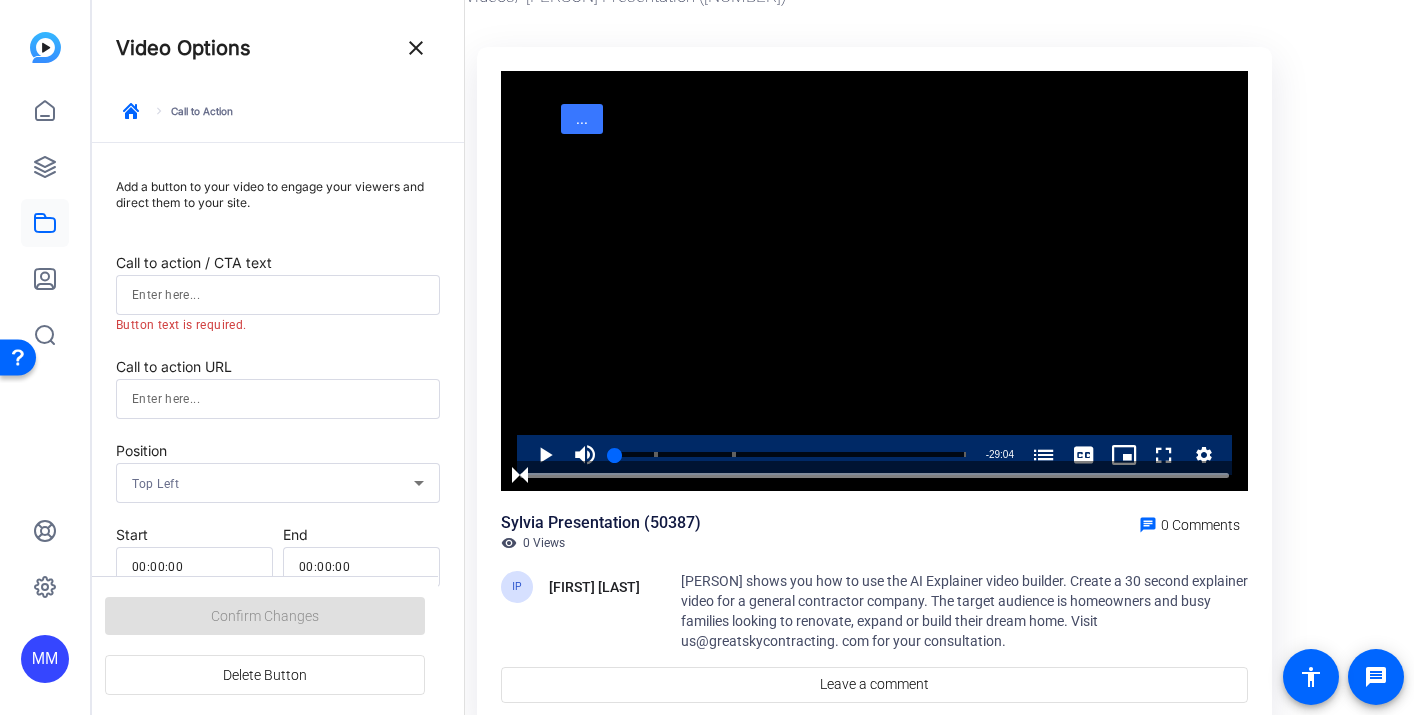 scroll, scrollTop: 100, scrollLeft: 0, axis: vertical 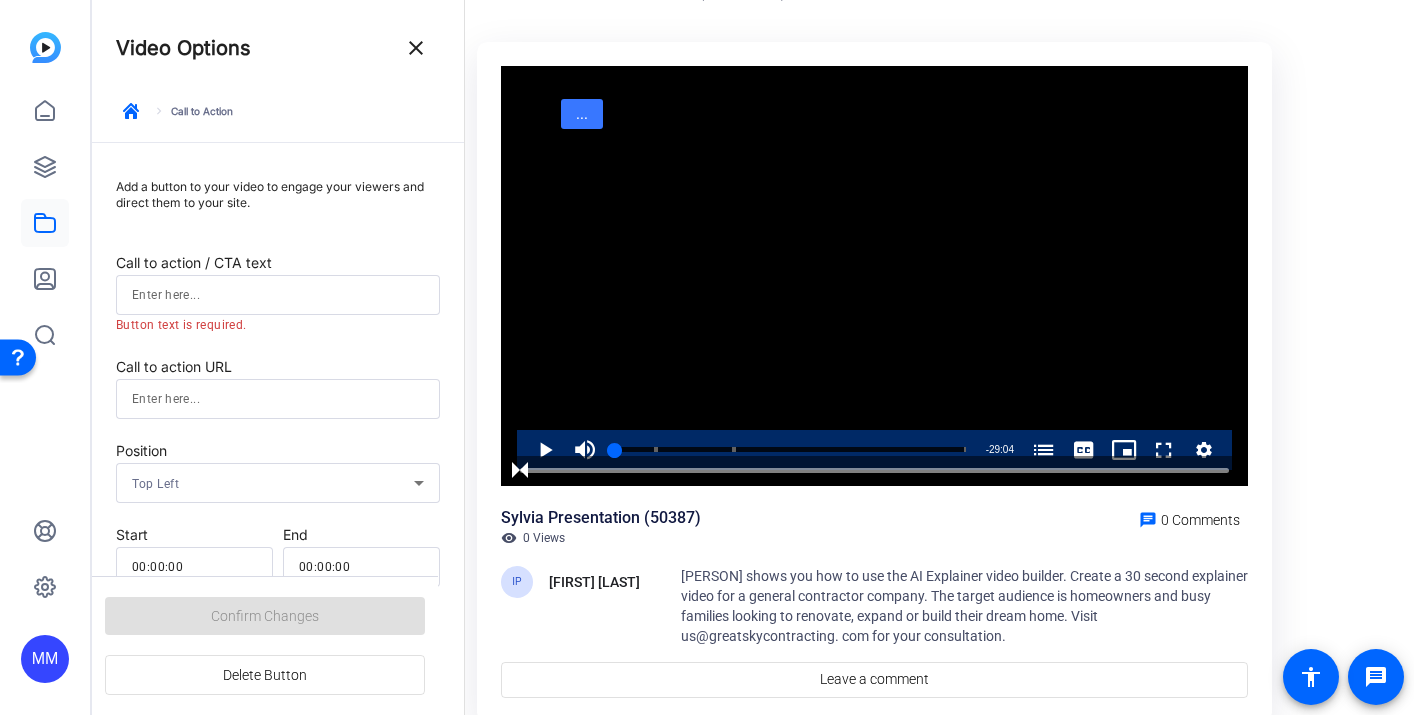 click at bounding box center (874, 471) 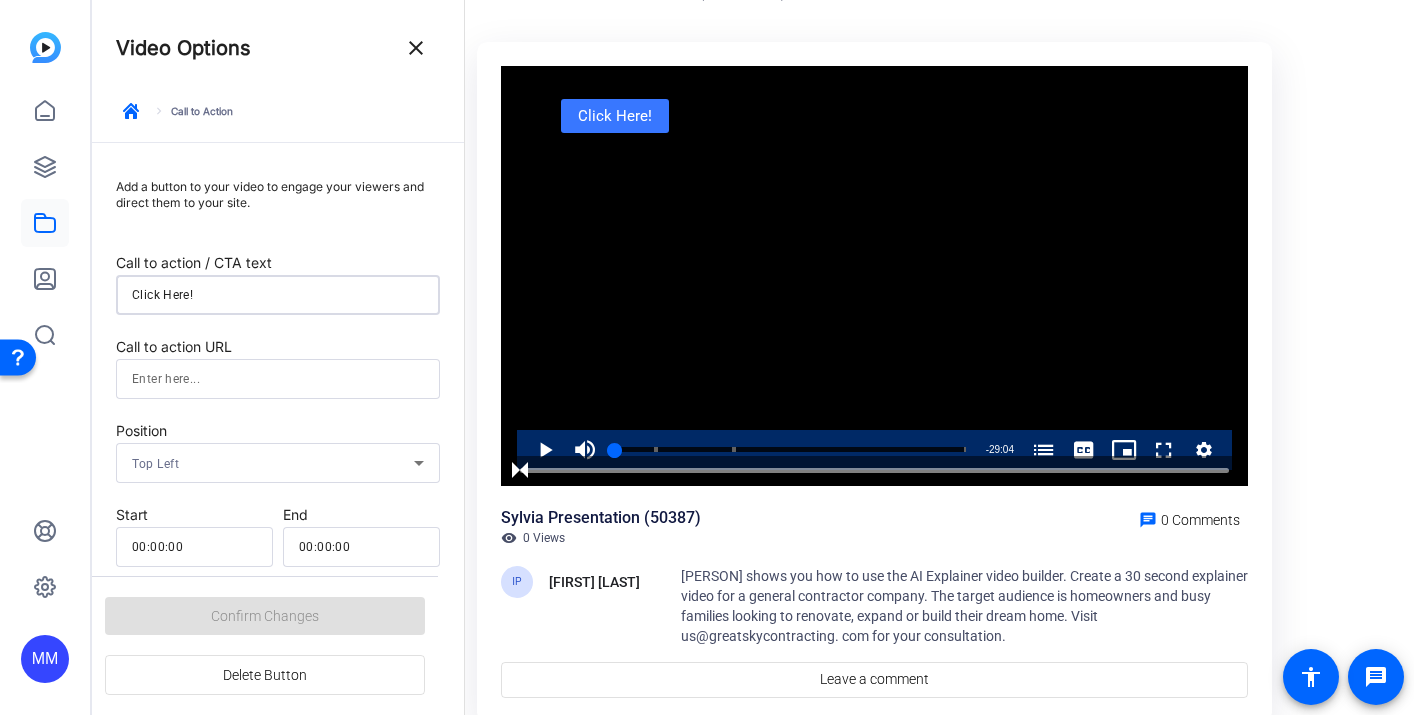 type on "Click Here!" 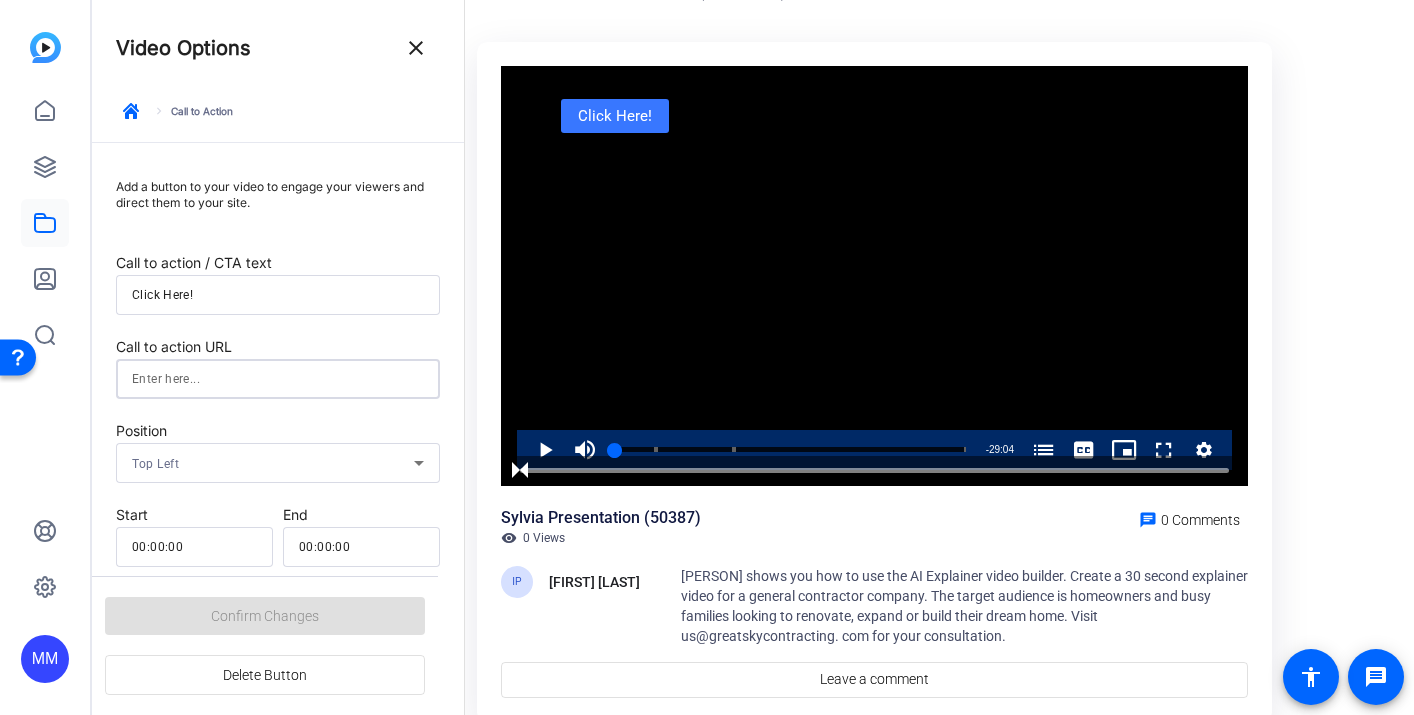 click at bounding box center (278, 379) 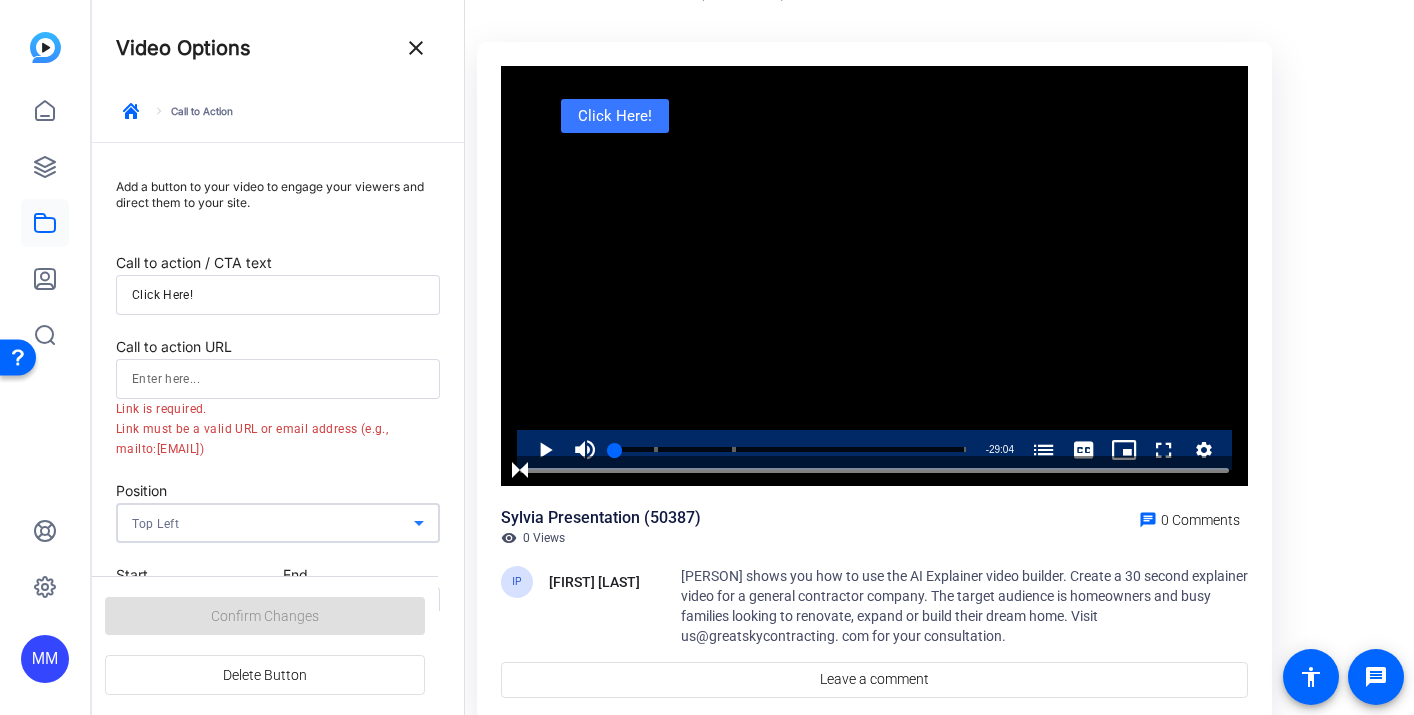 click at bounding box center [278, 379] 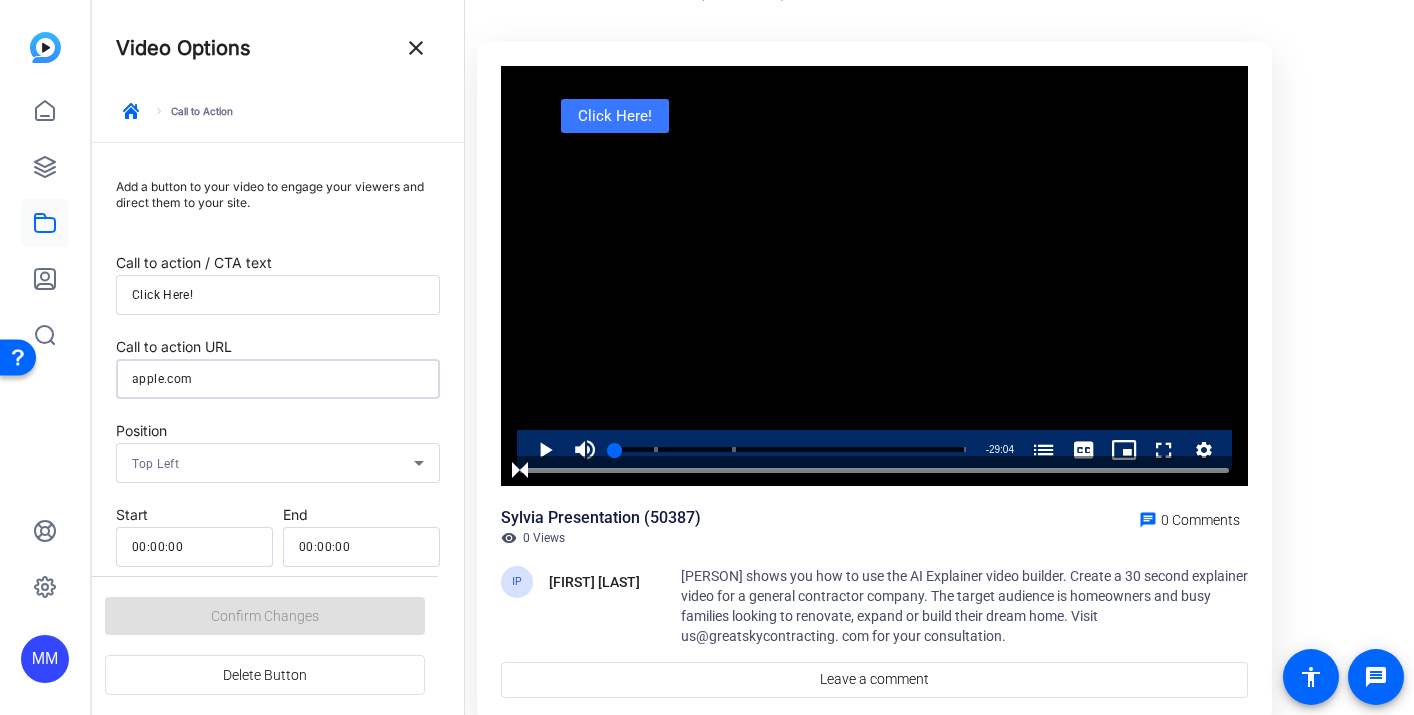 type on "apple.com" 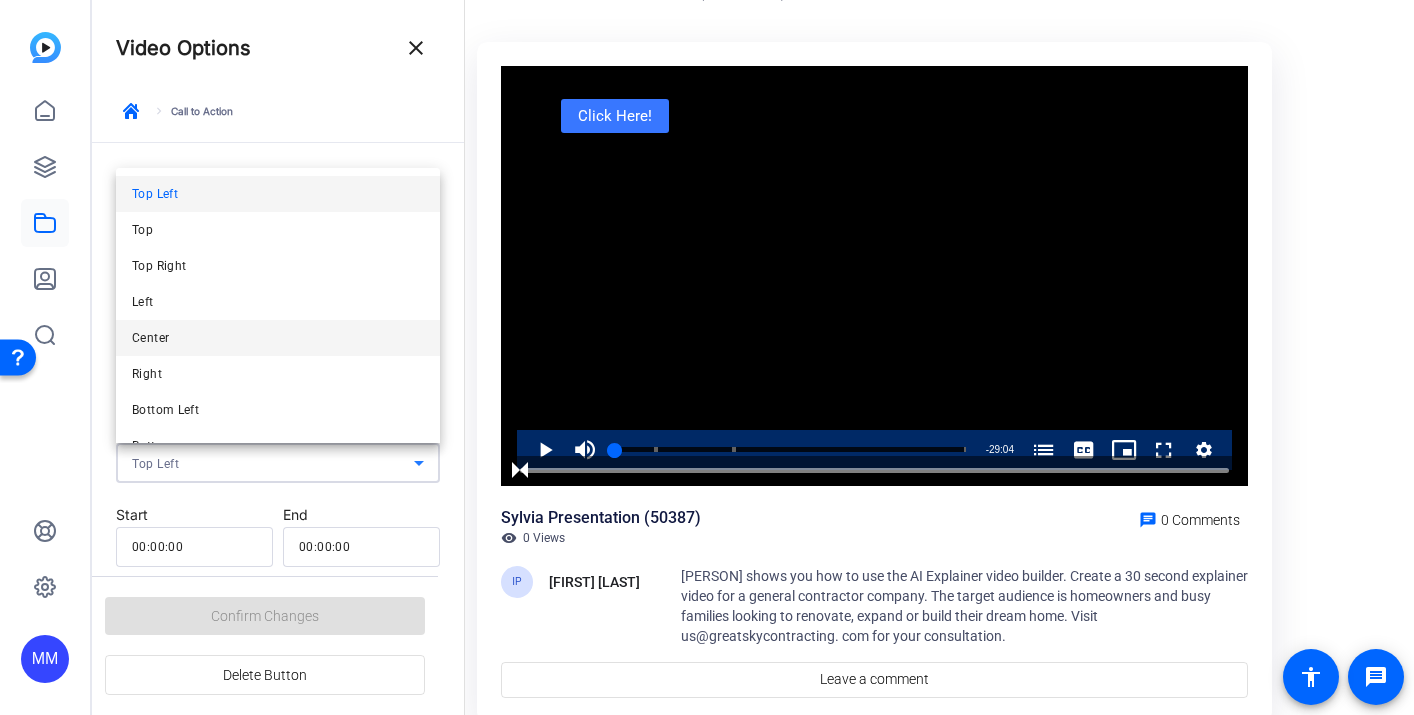 click on "Center" at bounding box center (278, 338) 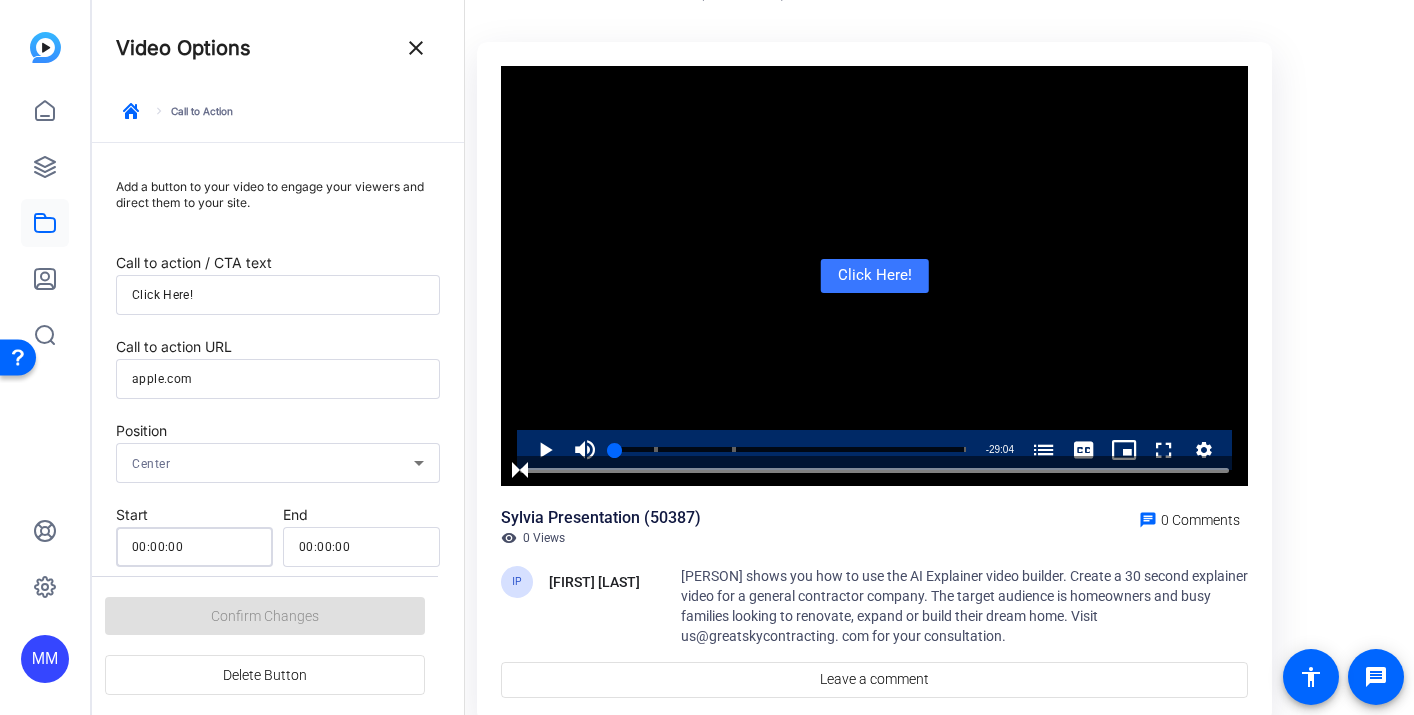 click on "00:00:00" at bounding box center [194, 547] 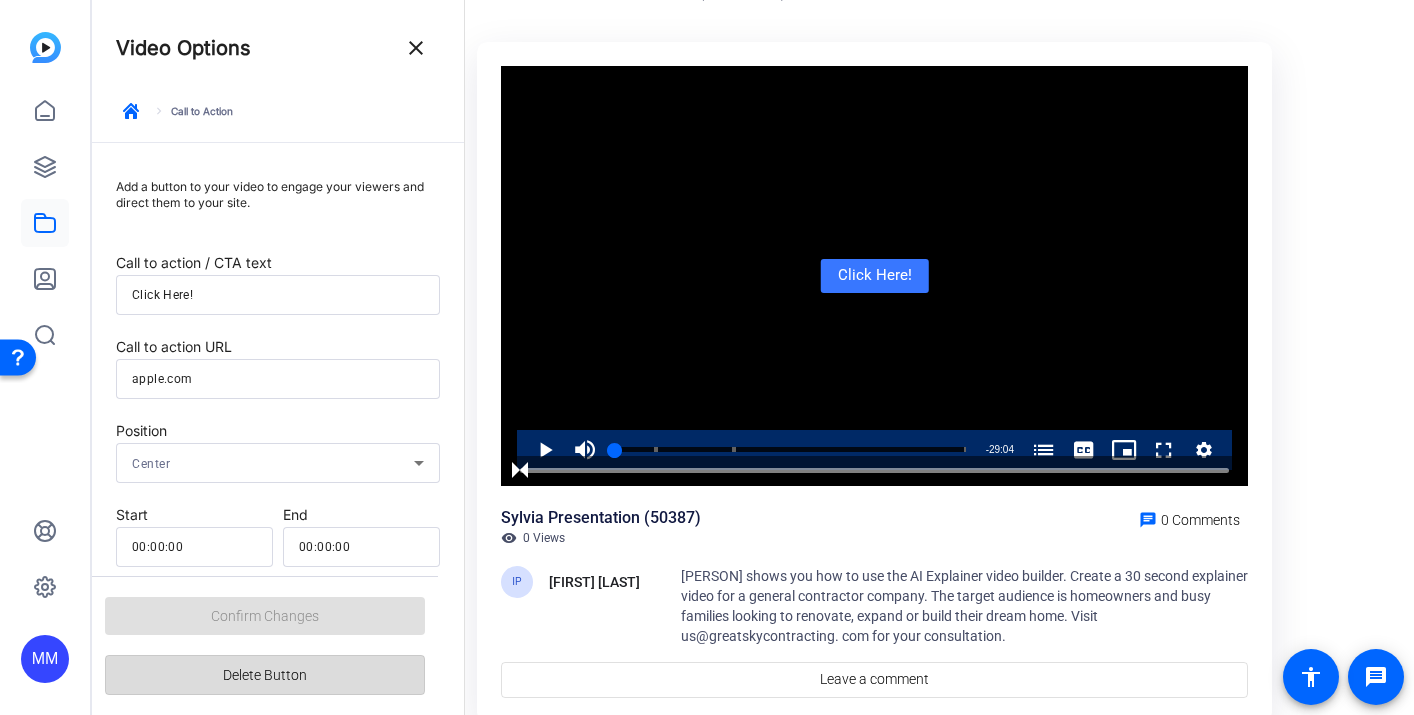 click on "Delete Button" 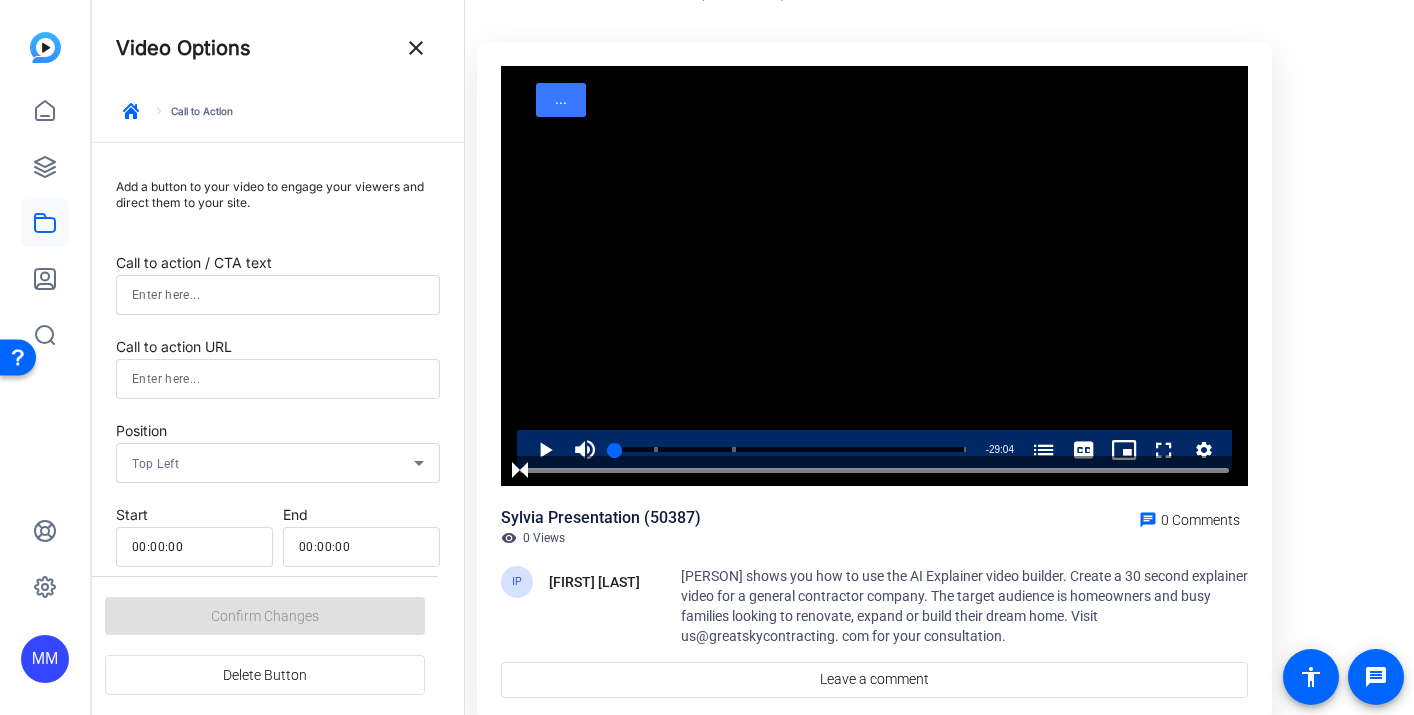 click on "Video Player is loading. Play Video Play Mute Current Time  0:00 / Duration  29:04 Loaded :  0.64% 06:42 00:00 How to create a 30 Second Explainer Video (00:03) How to Make Explaineder Videos (03:25) Duplicating Maskes in Photoshop (09:50) Stream Type  LIVE Seek to live, currently behind live LIVE Remaining Time  - 29:04   1x Playback Rate Chapters Chapters How to create a 30 Second Explainer Video (00:03) How to Make Explaineder Videos (03:25) Duplicating Maskes in Photoshop (09:50) Descriptions descriptions off , selected Captions captions settings , opens captions settings dialog captions off , selected English  Captions Audio Track default , selected Picture-in-Picture Fullscreen This is a modal window. Beginning of dialog window. Escape will cancel and close the window. Text Color White Black Red Green Blue Yellow Magenta Cyan Transparency Opaque Semi-Transparent Background Color Black White Red Green Blue Yellow Magenta Cyan Transparency Opaque Semi-Transparent Transparent Window Color Black Red" at bounding box center (874, 276) 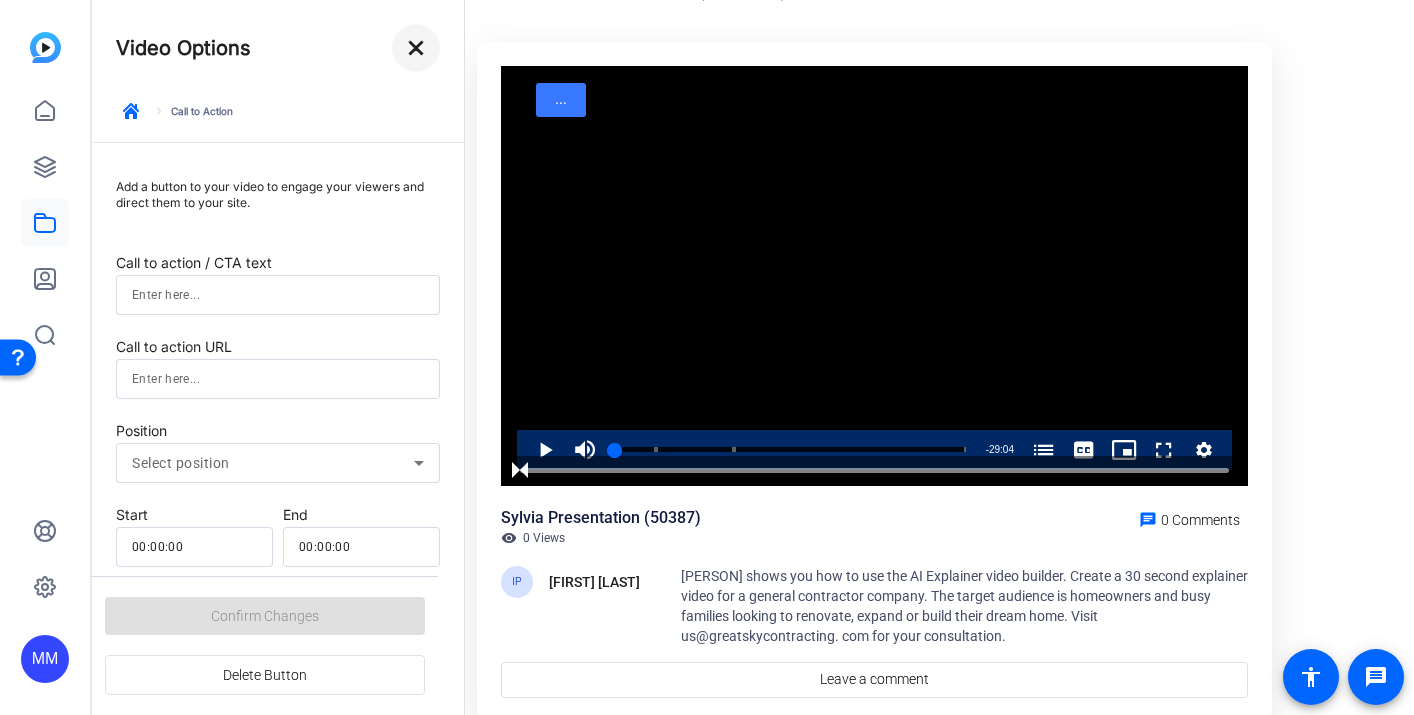 click on "close" 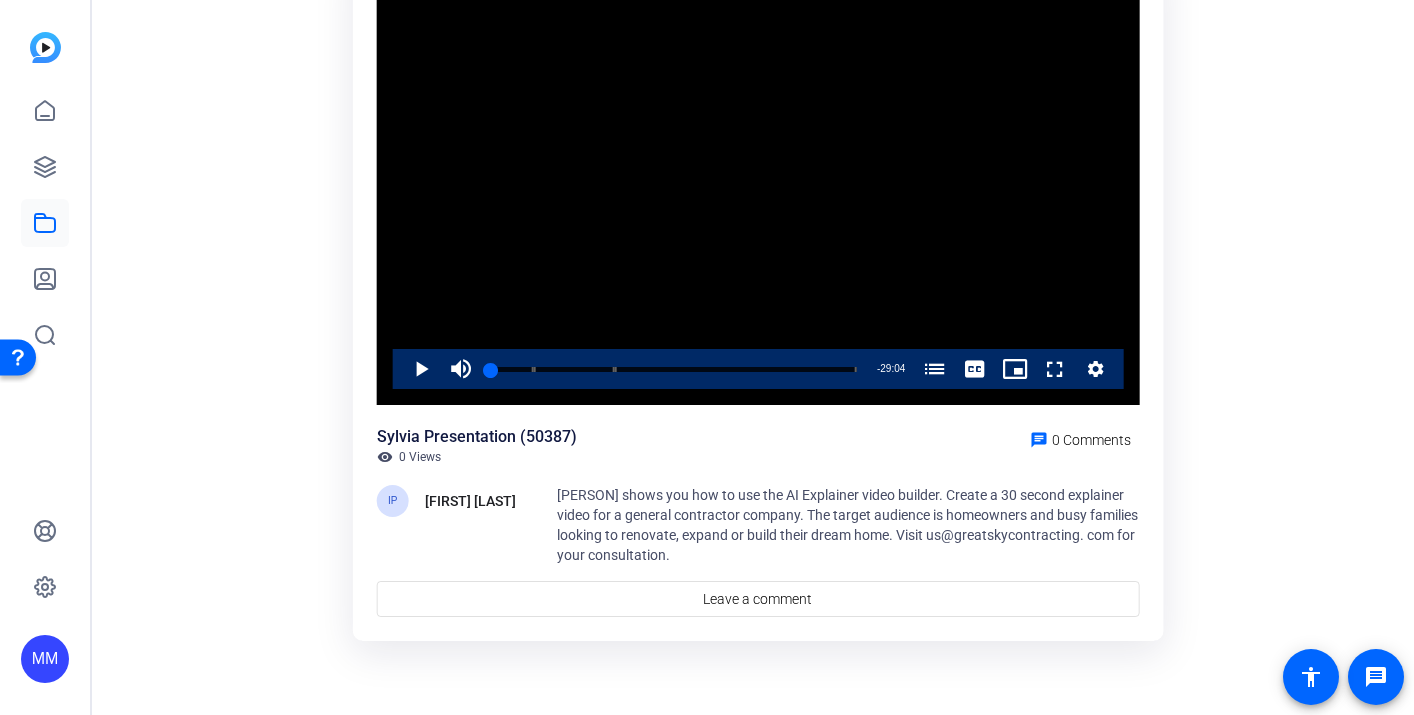 scroll, scrollTop: 0, scrollLeft: 0, axis: both 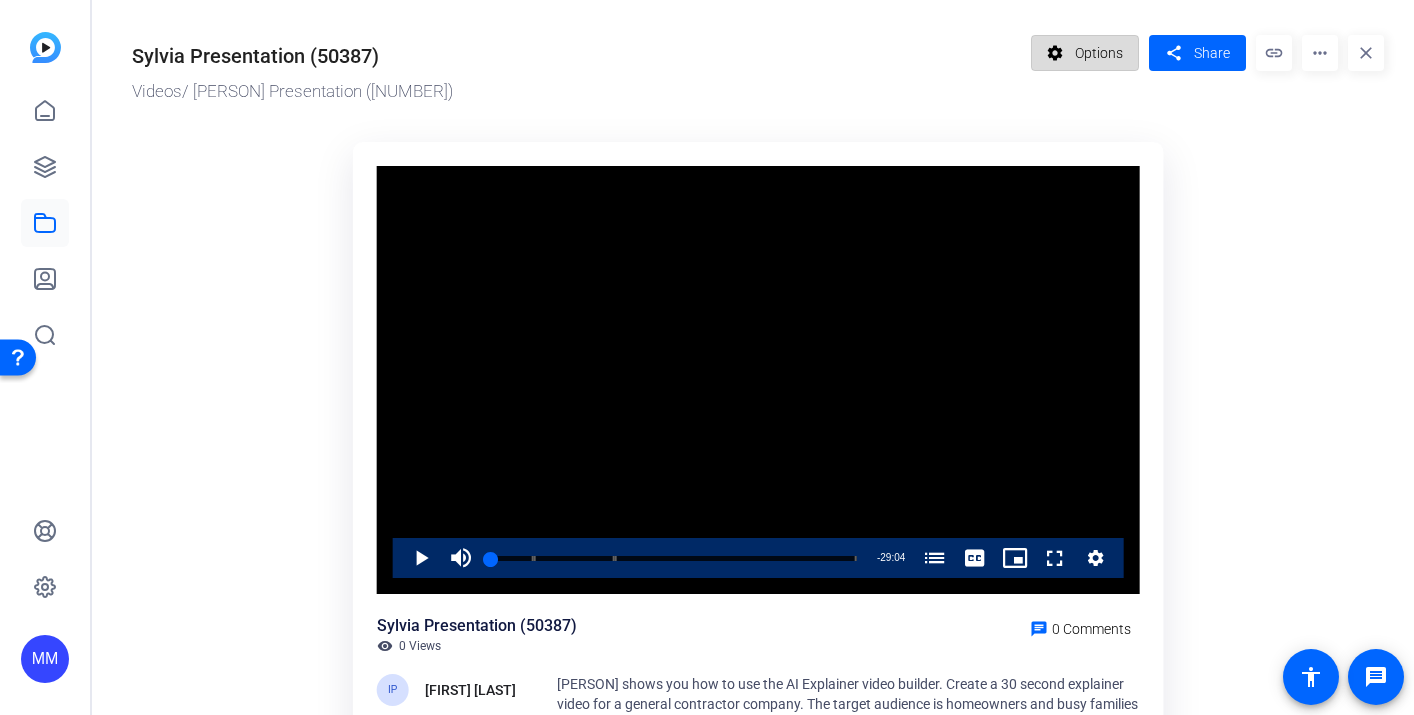 click on "Options" 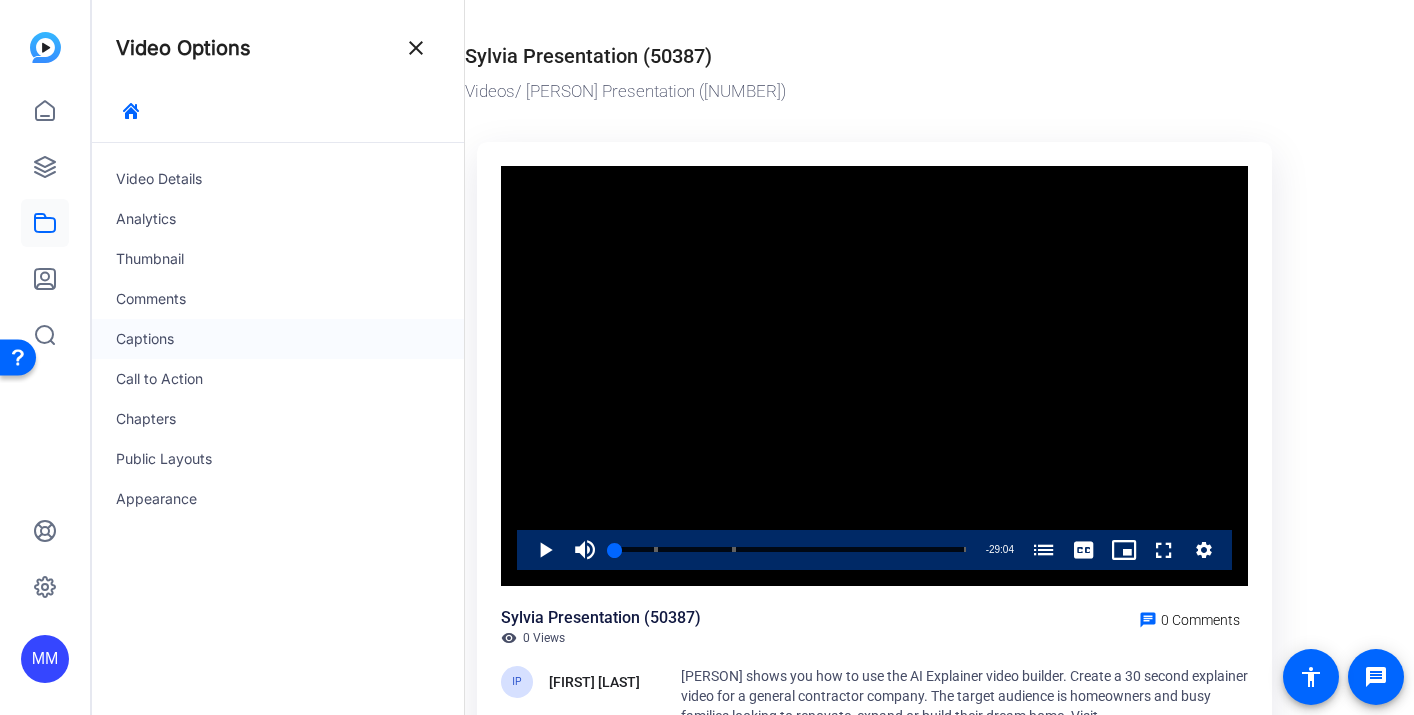 click on "Captions" 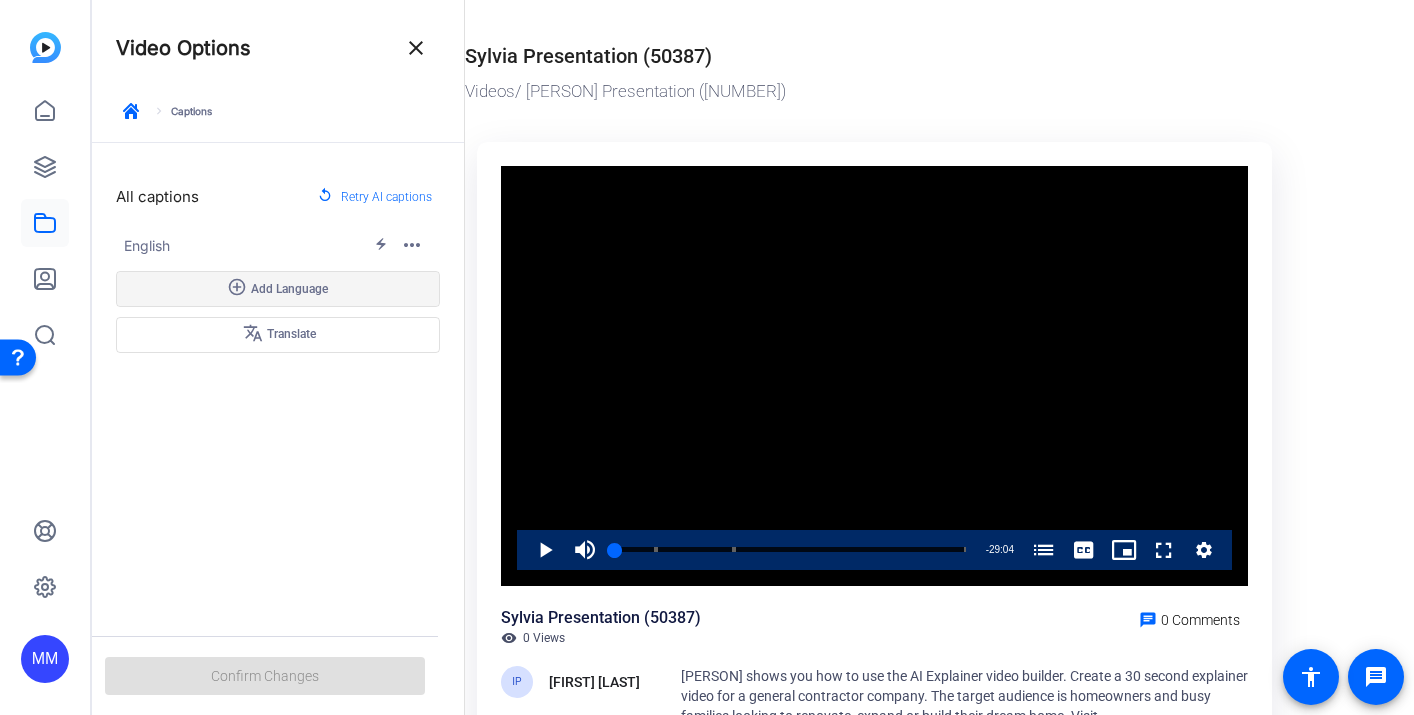 click on "add_circle_outline" 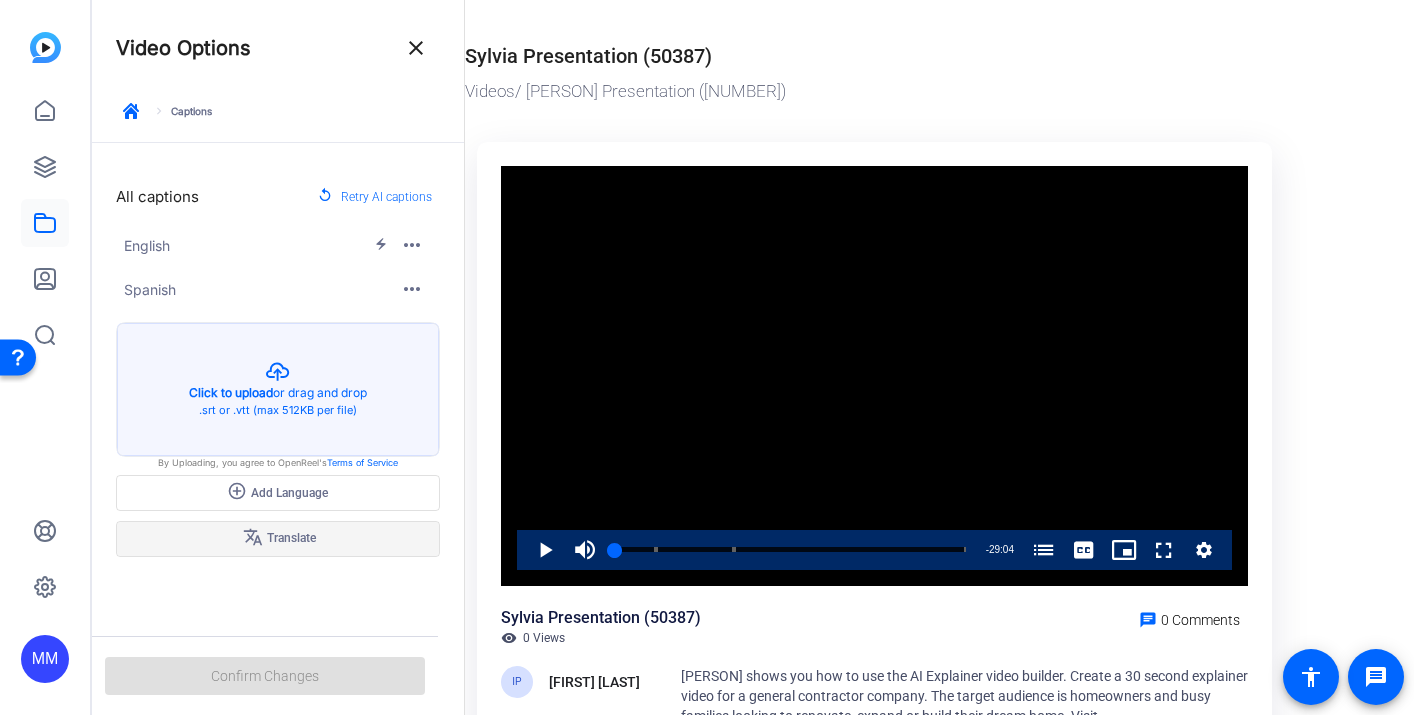 click on "translate" 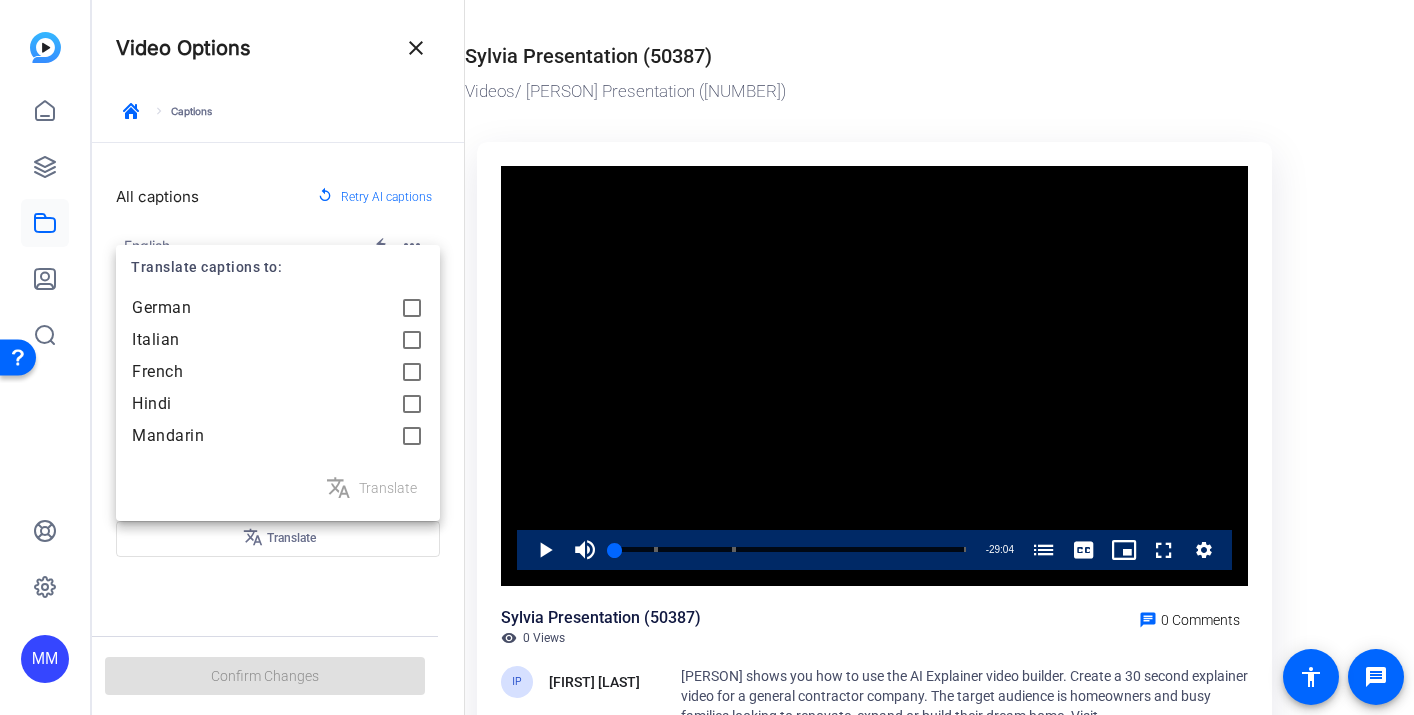 click at bounding box center (707, 357) 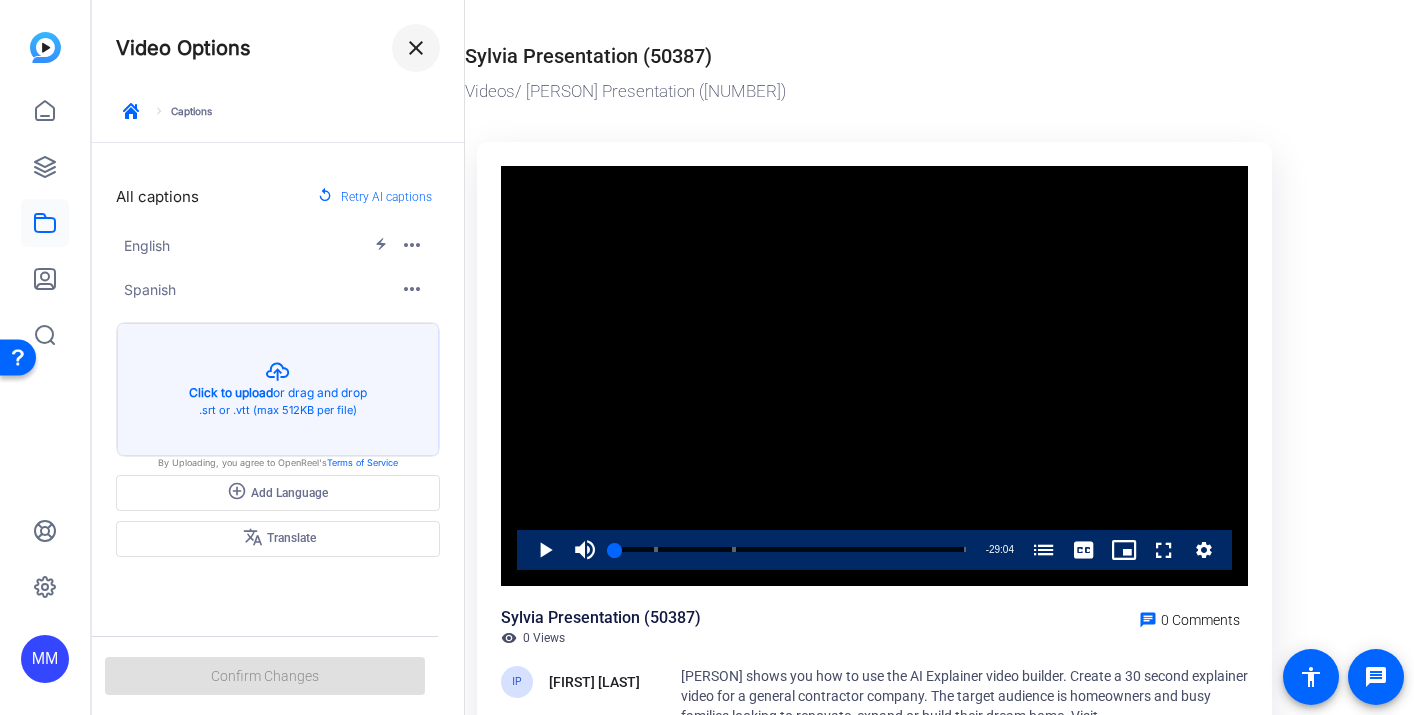 click 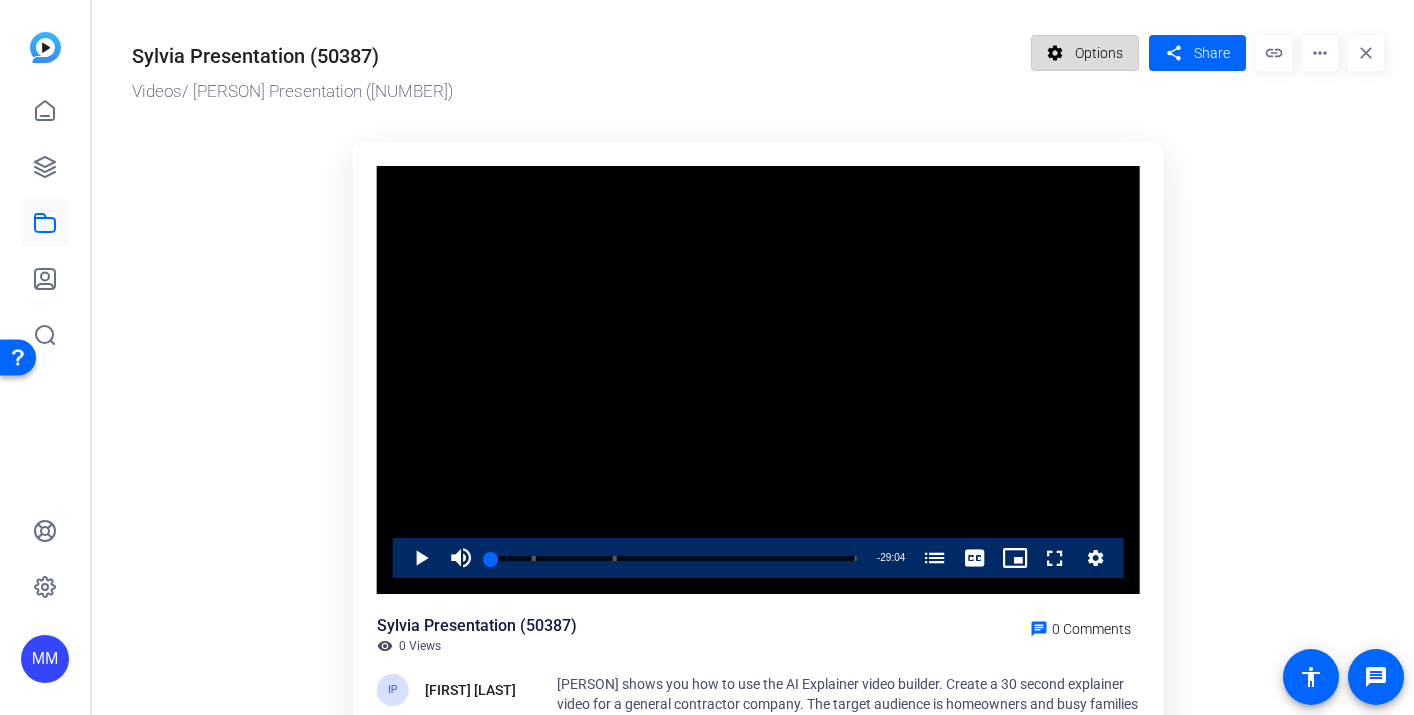 click 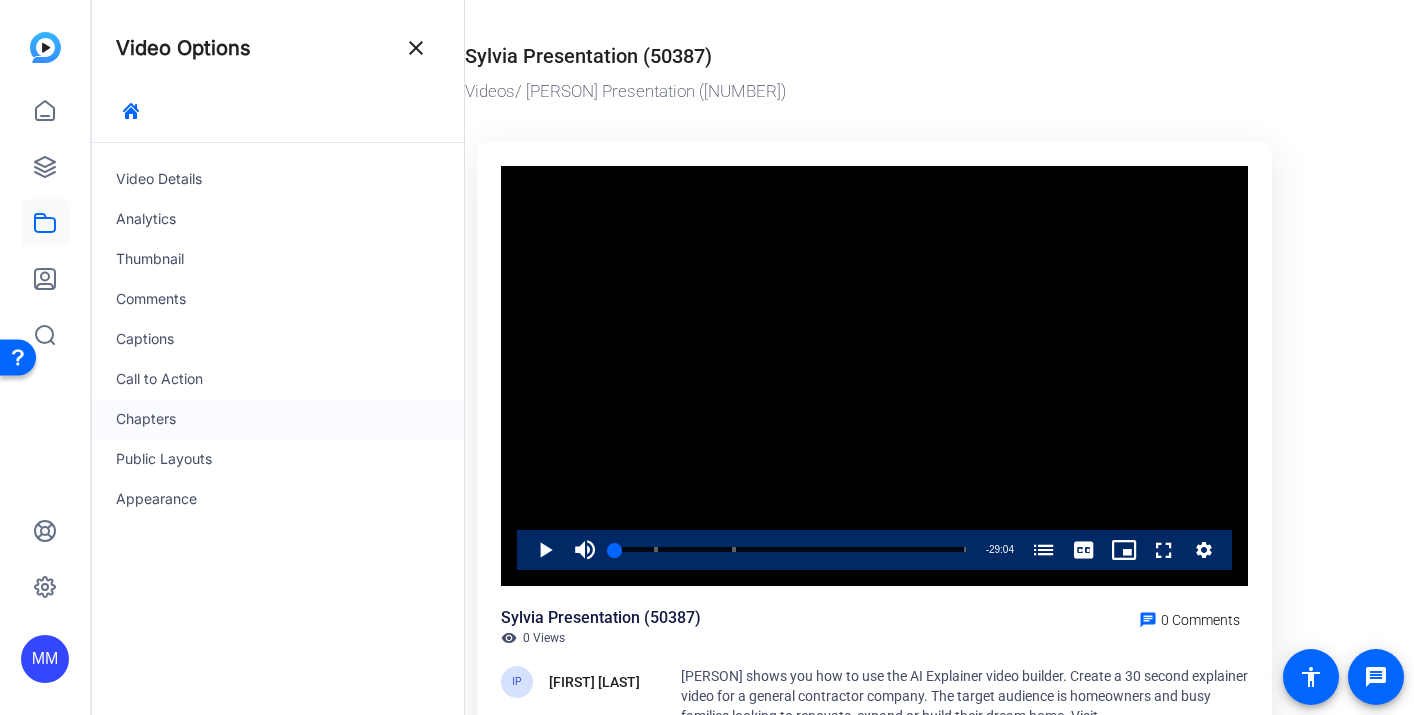 click on "Chapters" 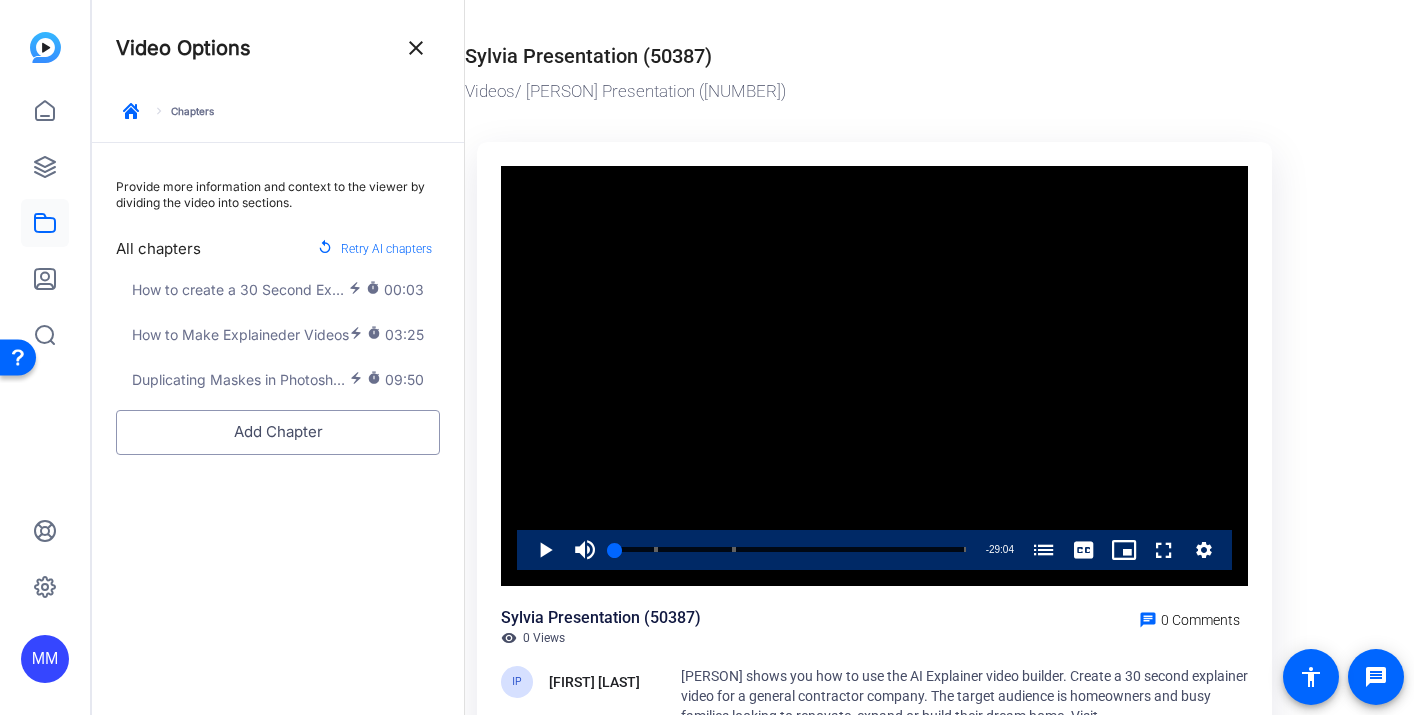 click on "Add Chapter" 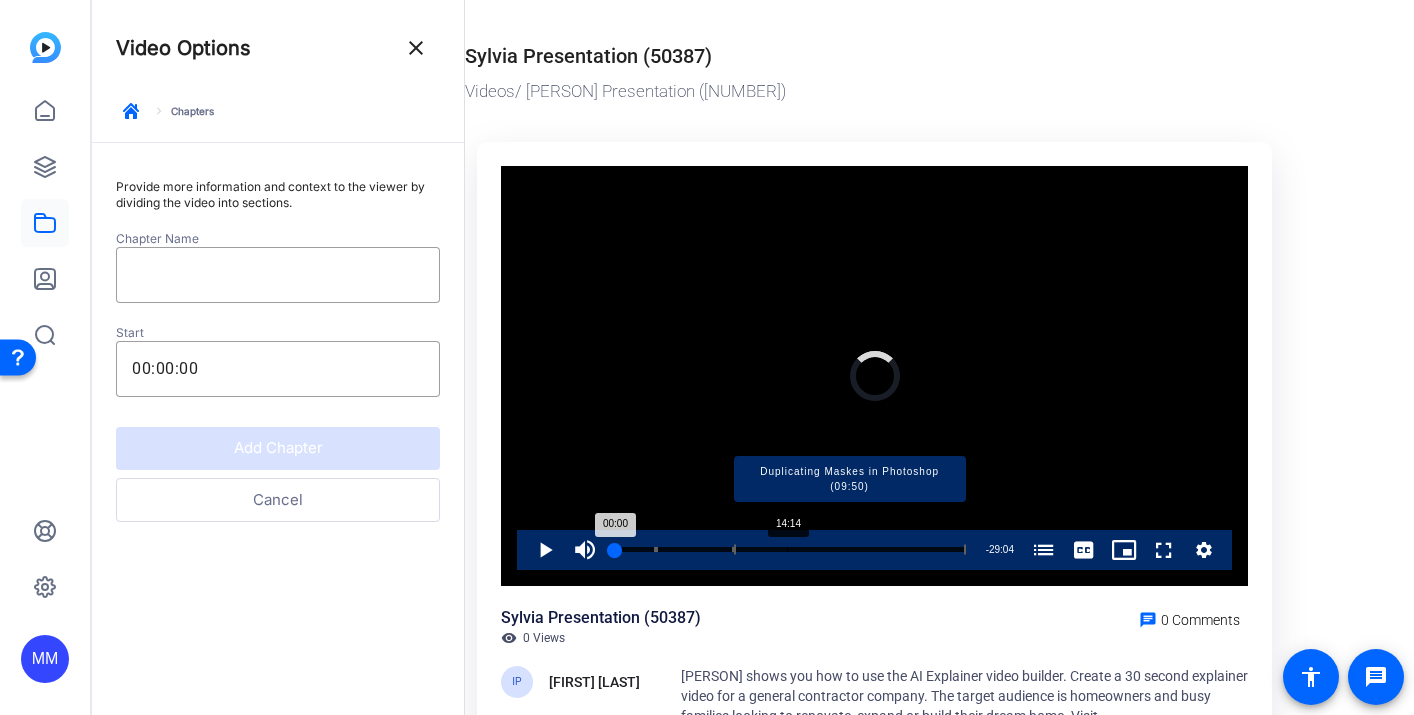 click at bounding box center [850, 550] 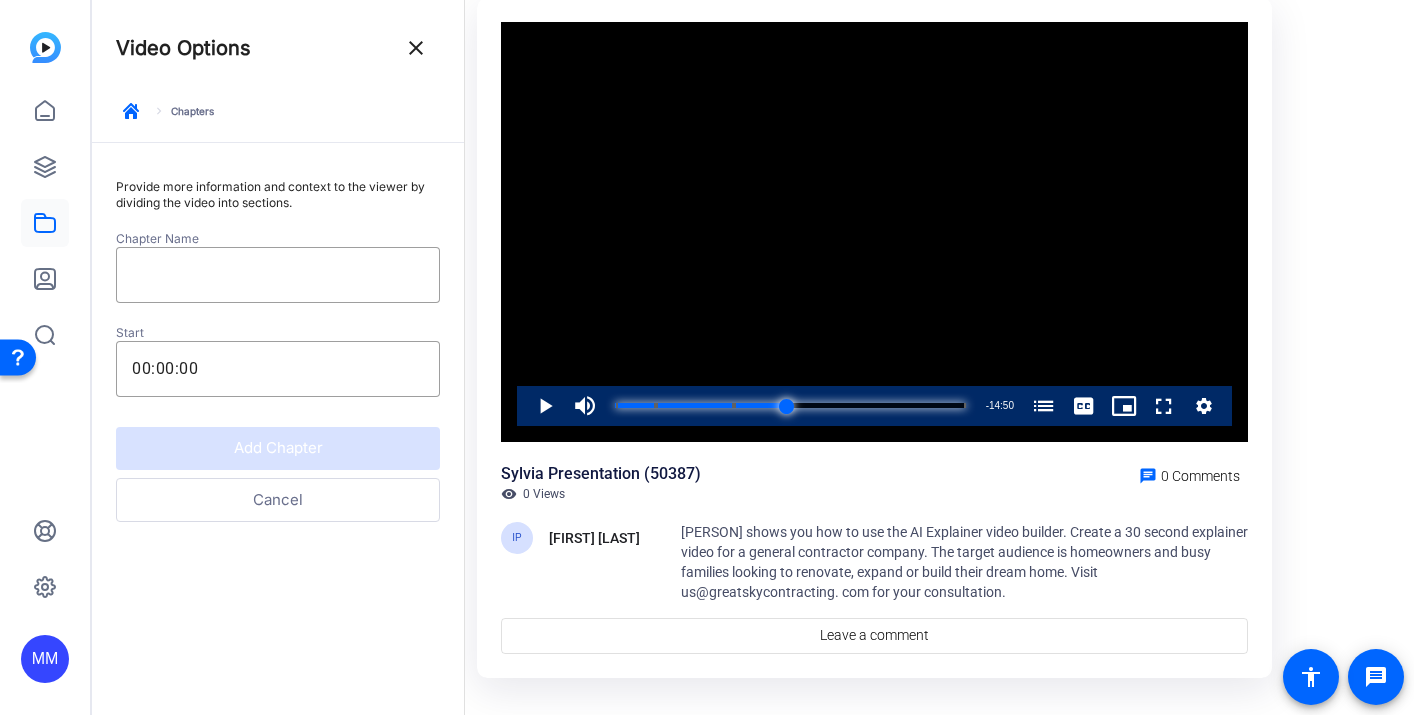 scroll, scrollTop: 149, scrollLeft: 0, axis: vertical 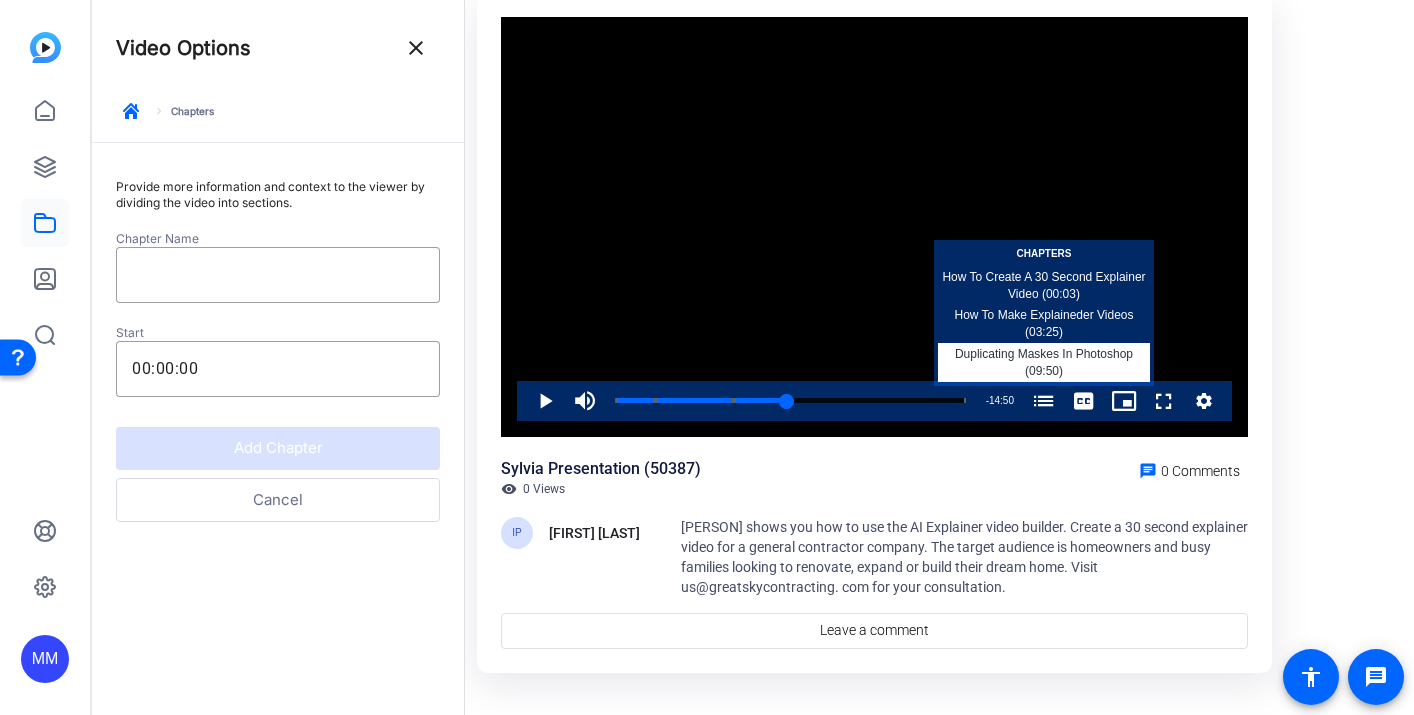 click at bounding box center [1044, 401] 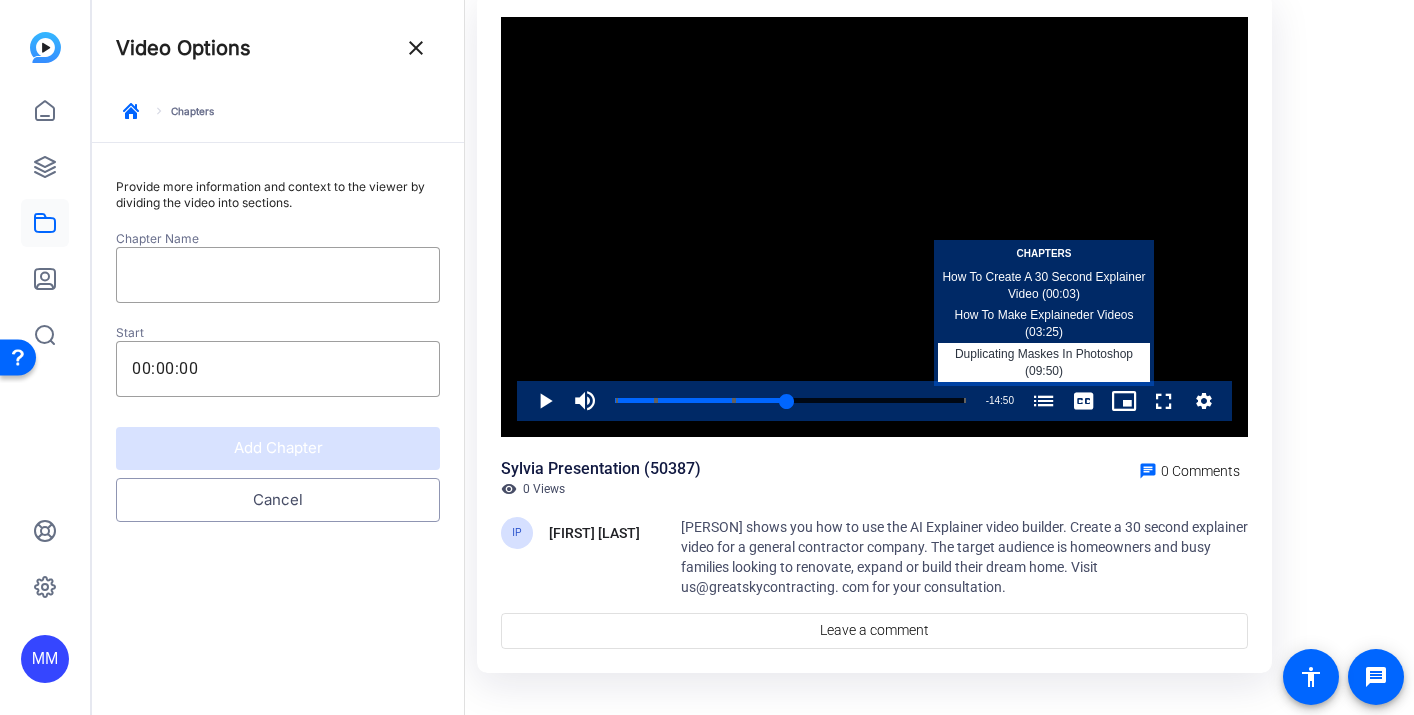click on "Cancel" 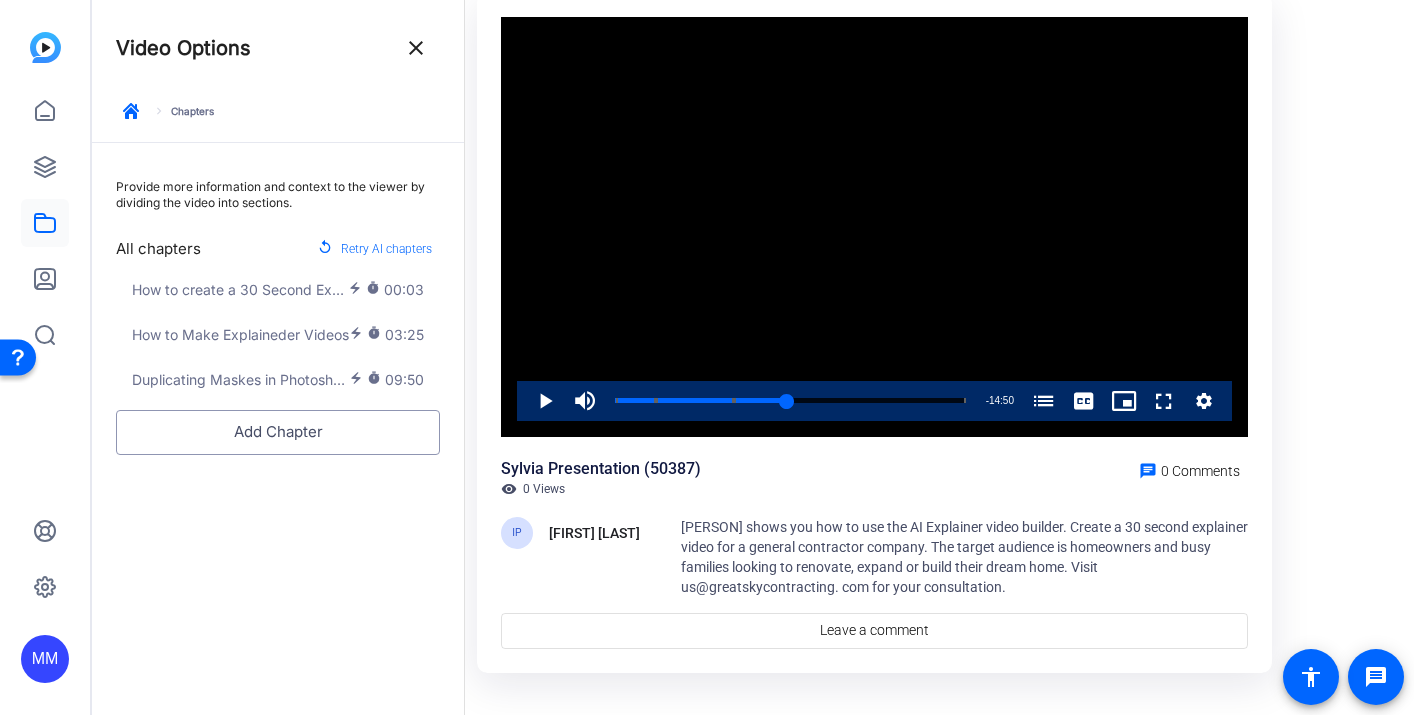 click on "Add Chapter" 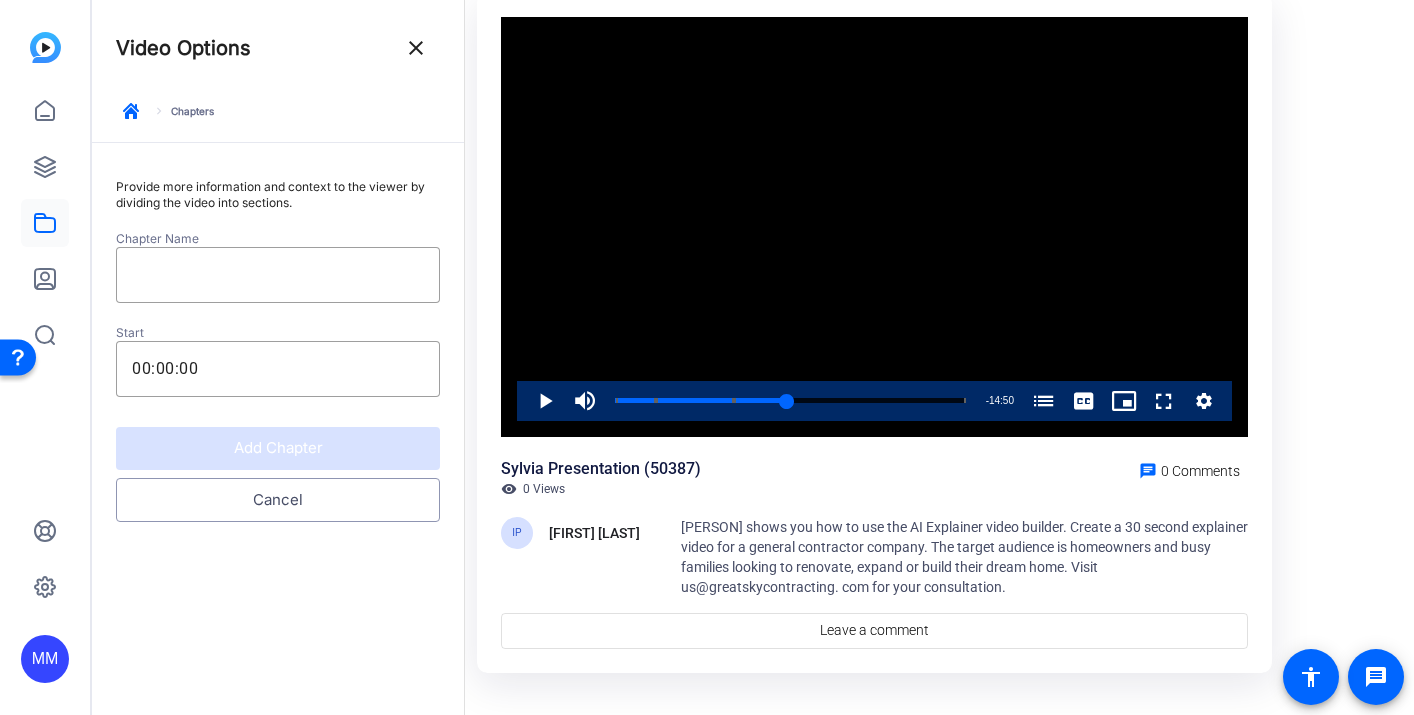 click on "Cancel" 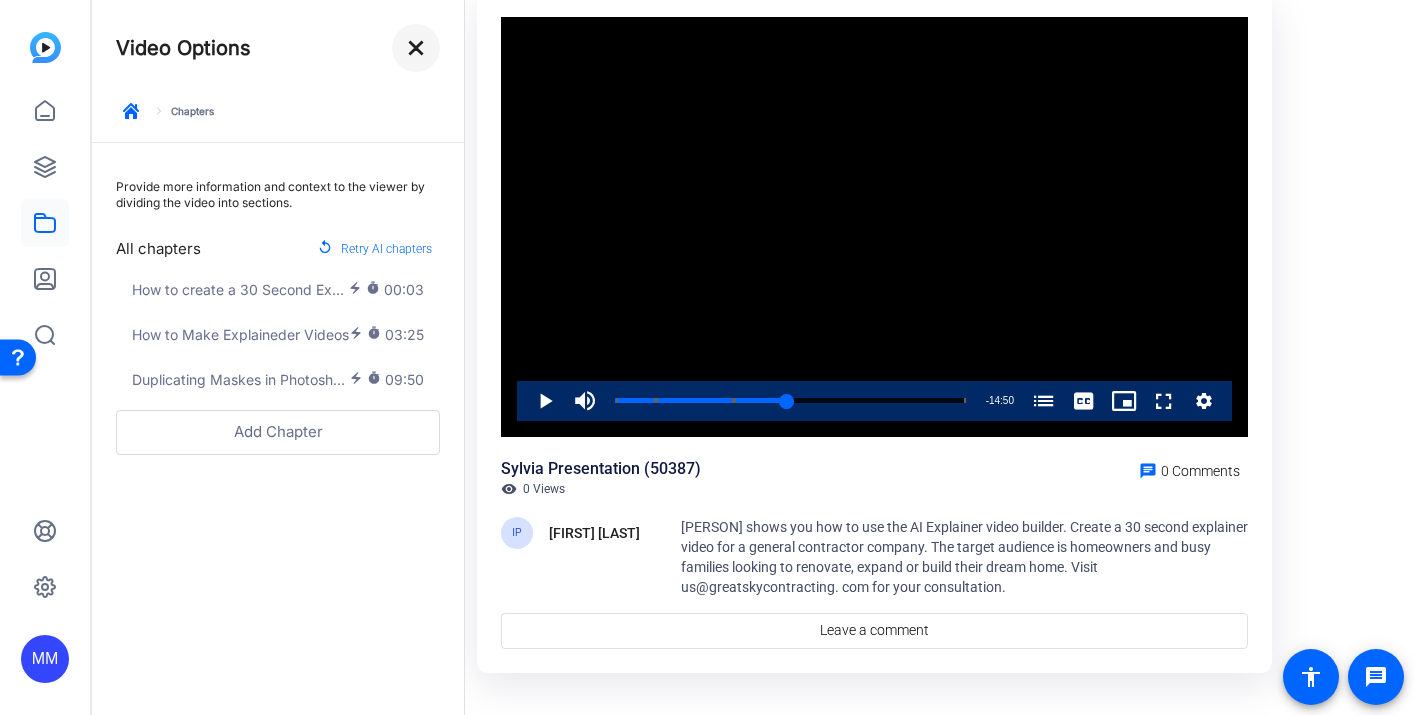 click on "close" 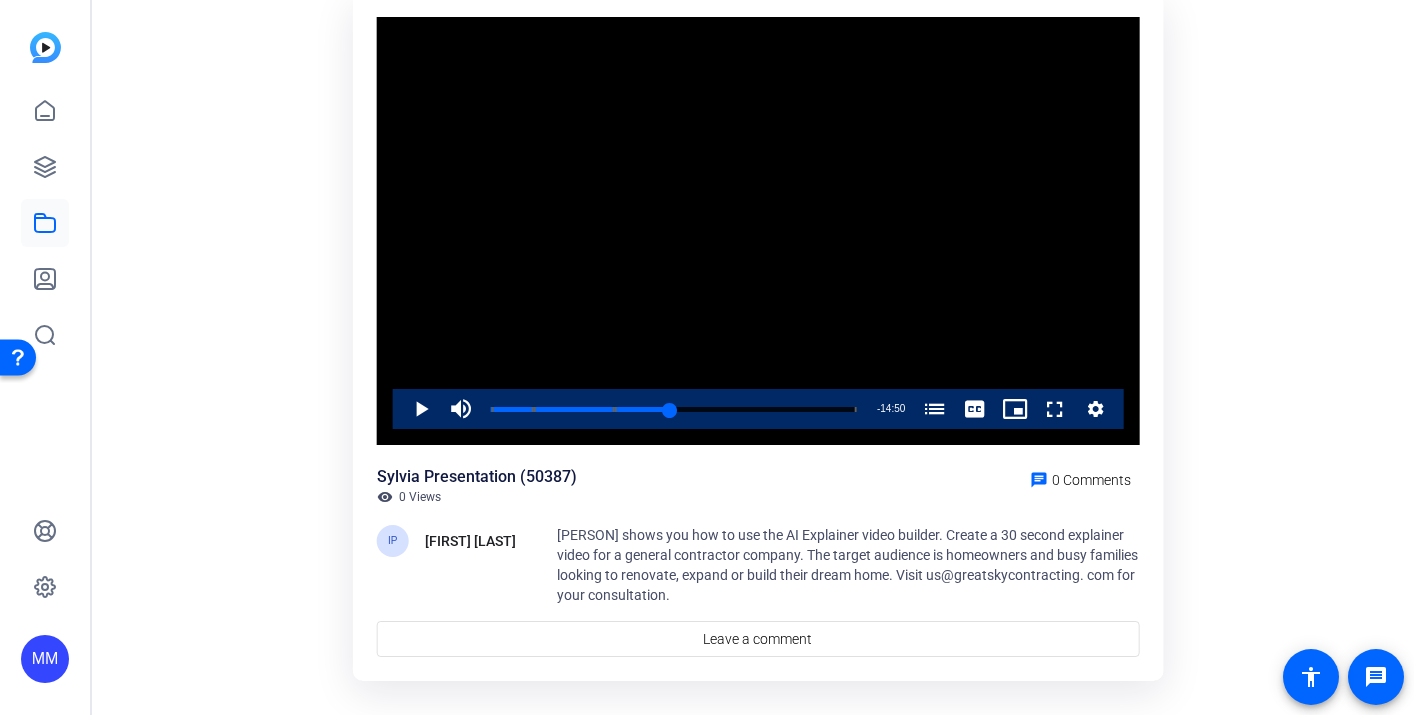 scroll, scrollTop: 0, scrollLeft: 0, axis: both 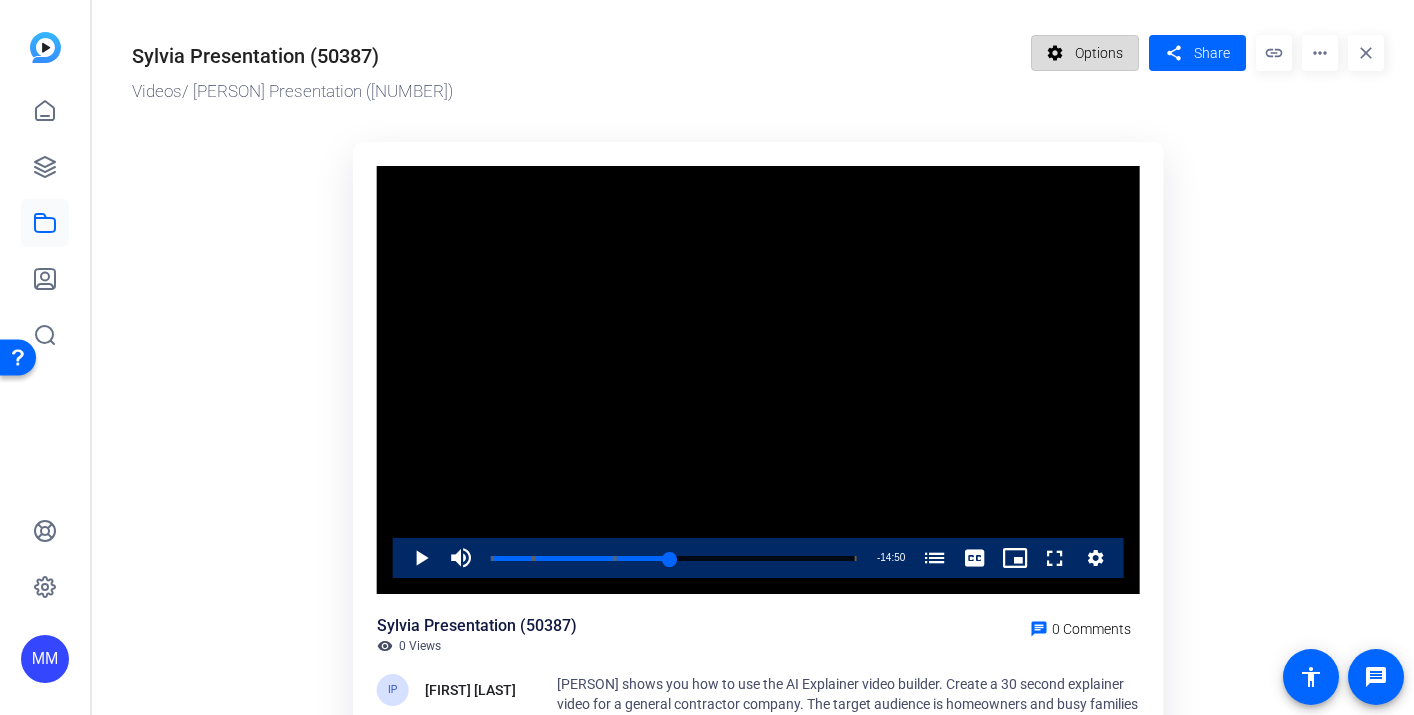 click on "settings" 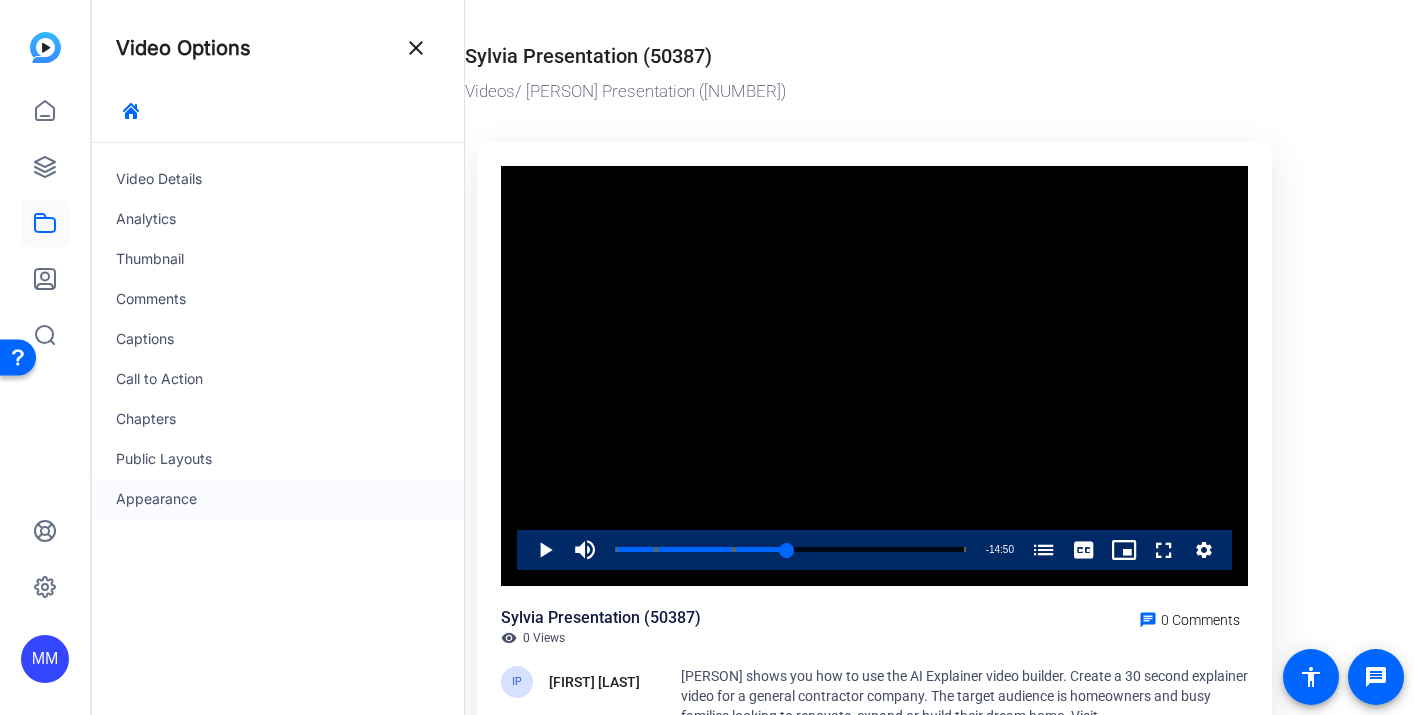 click on "Appearance" 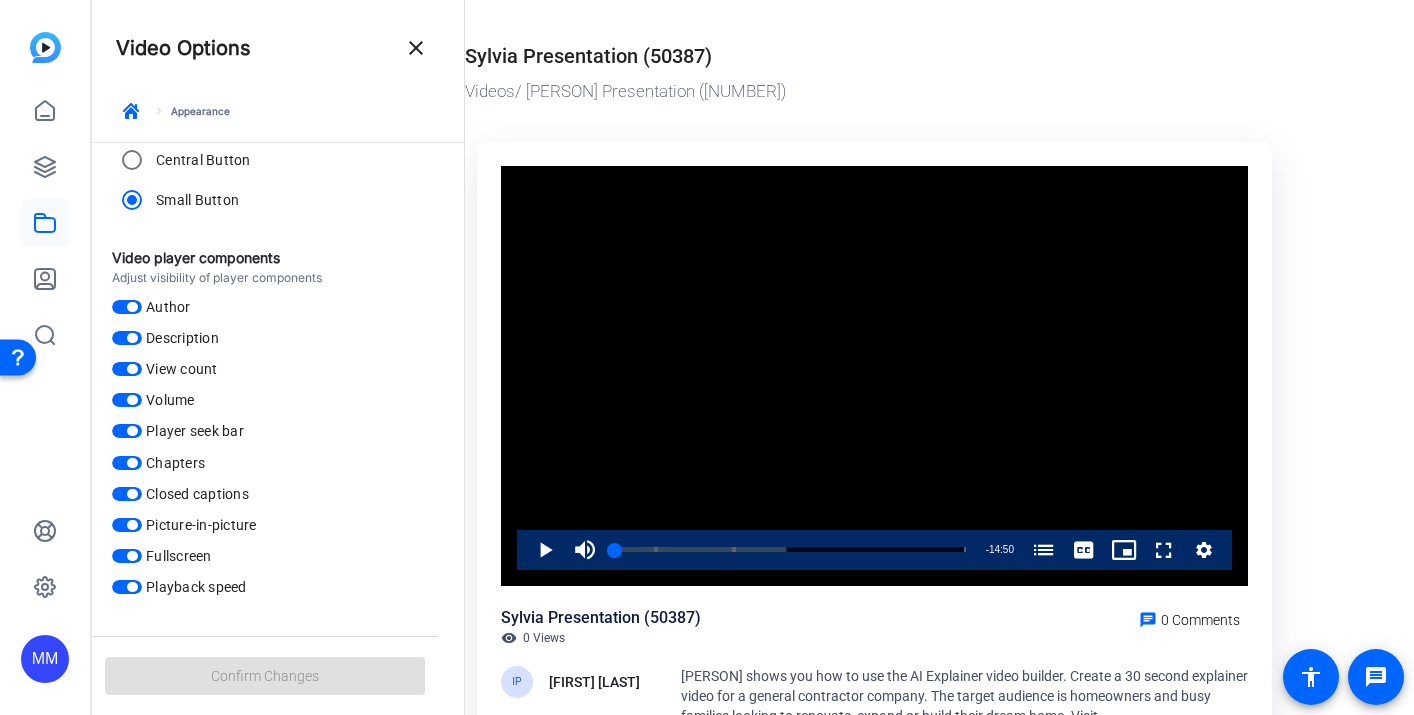 scroll, scrollTop: 254, scrollLeft: 0, axis: vertical 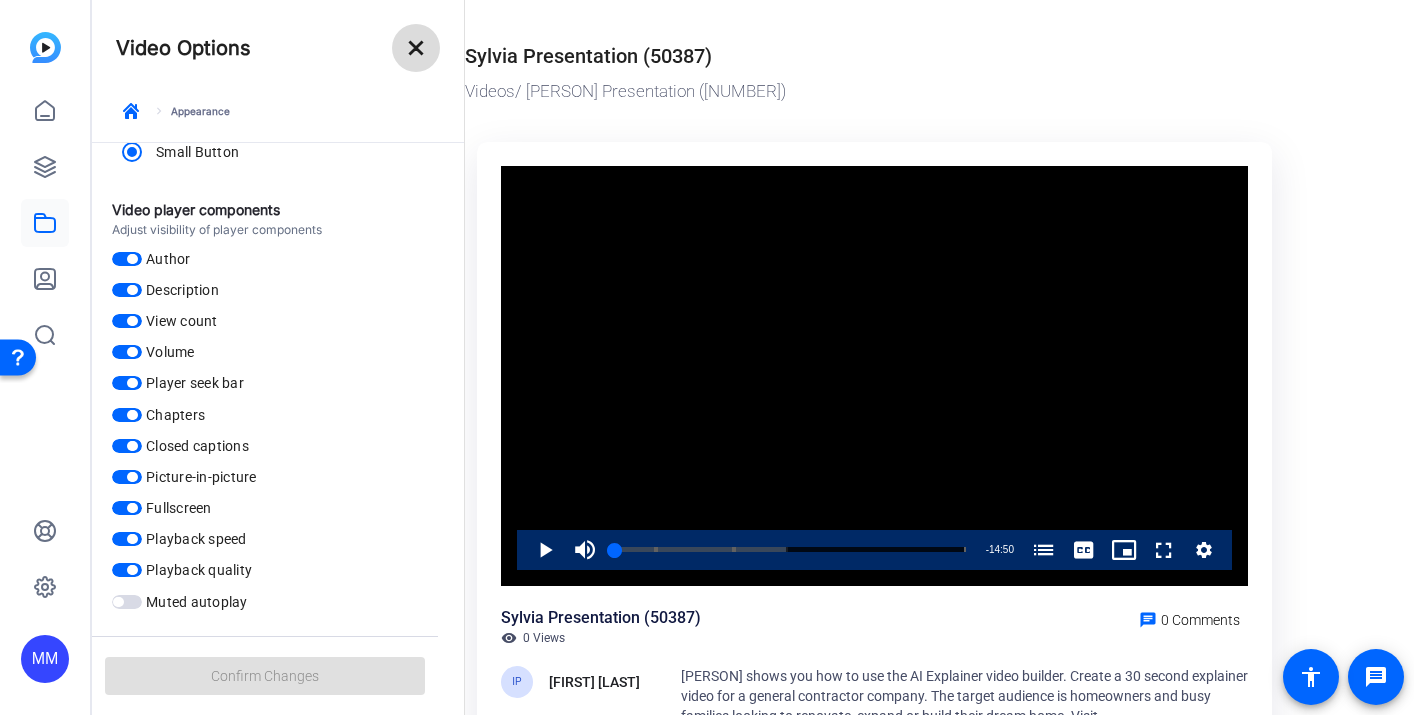 click on "close" 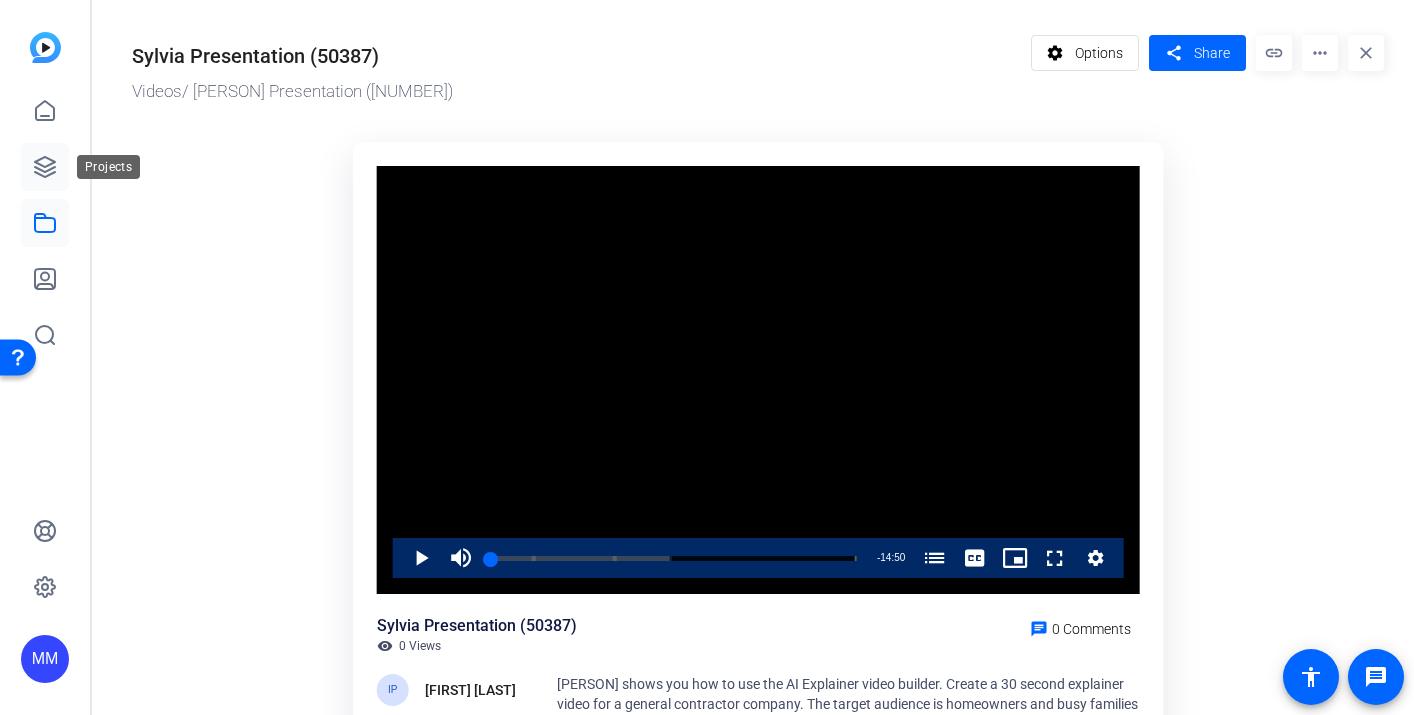 click 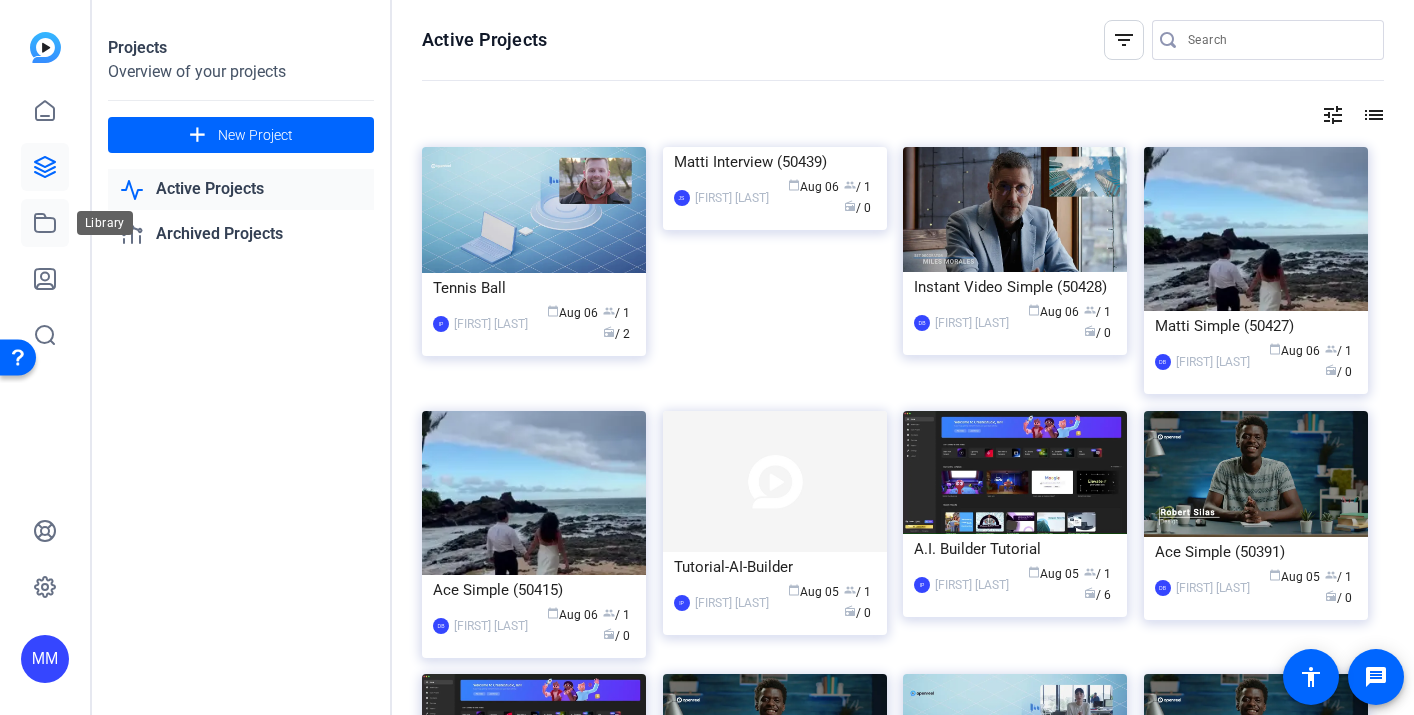 click 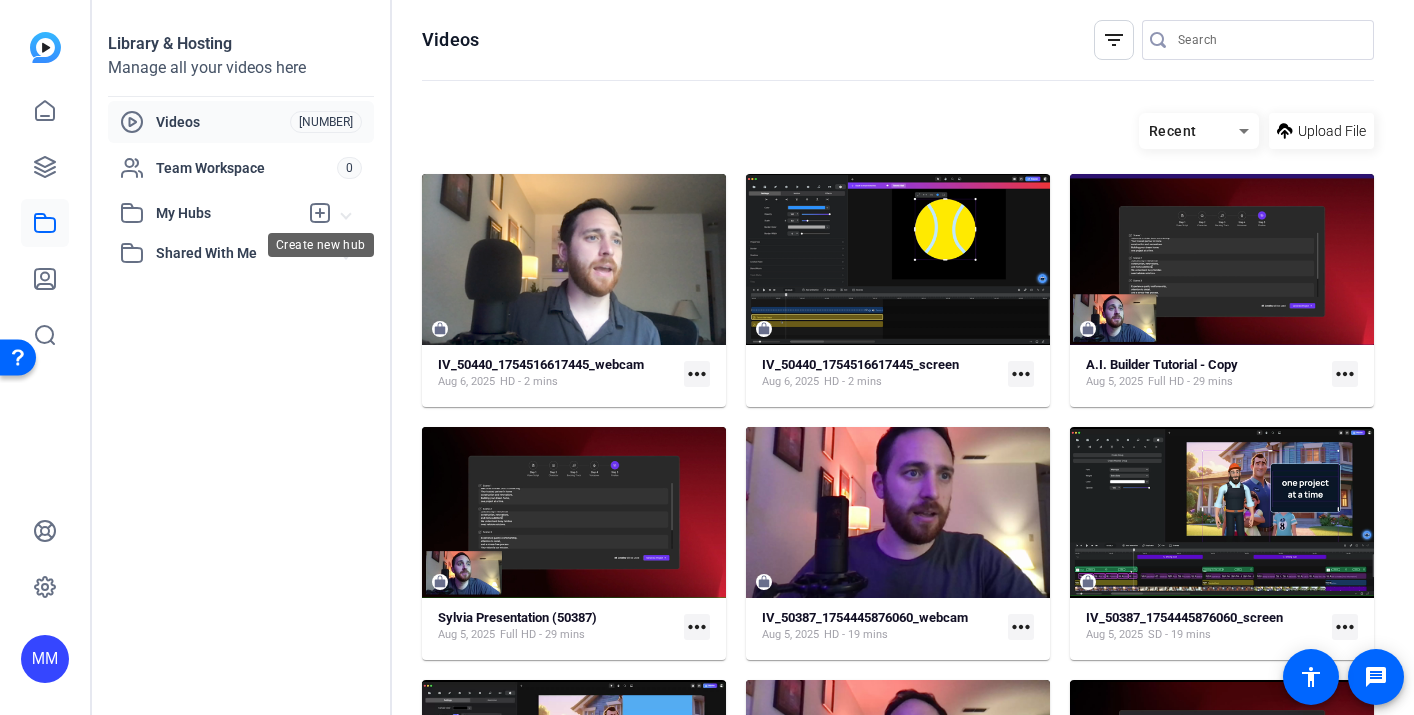 click 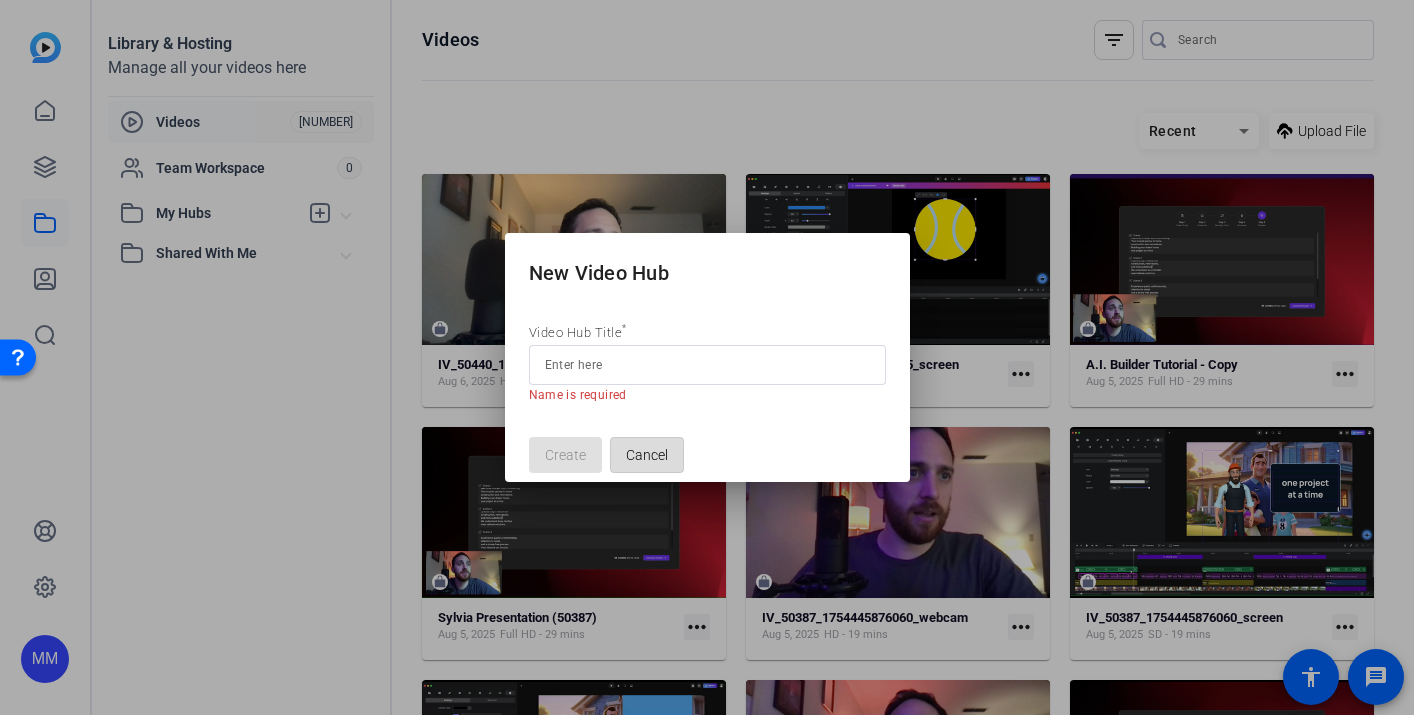 click on "Cancel" 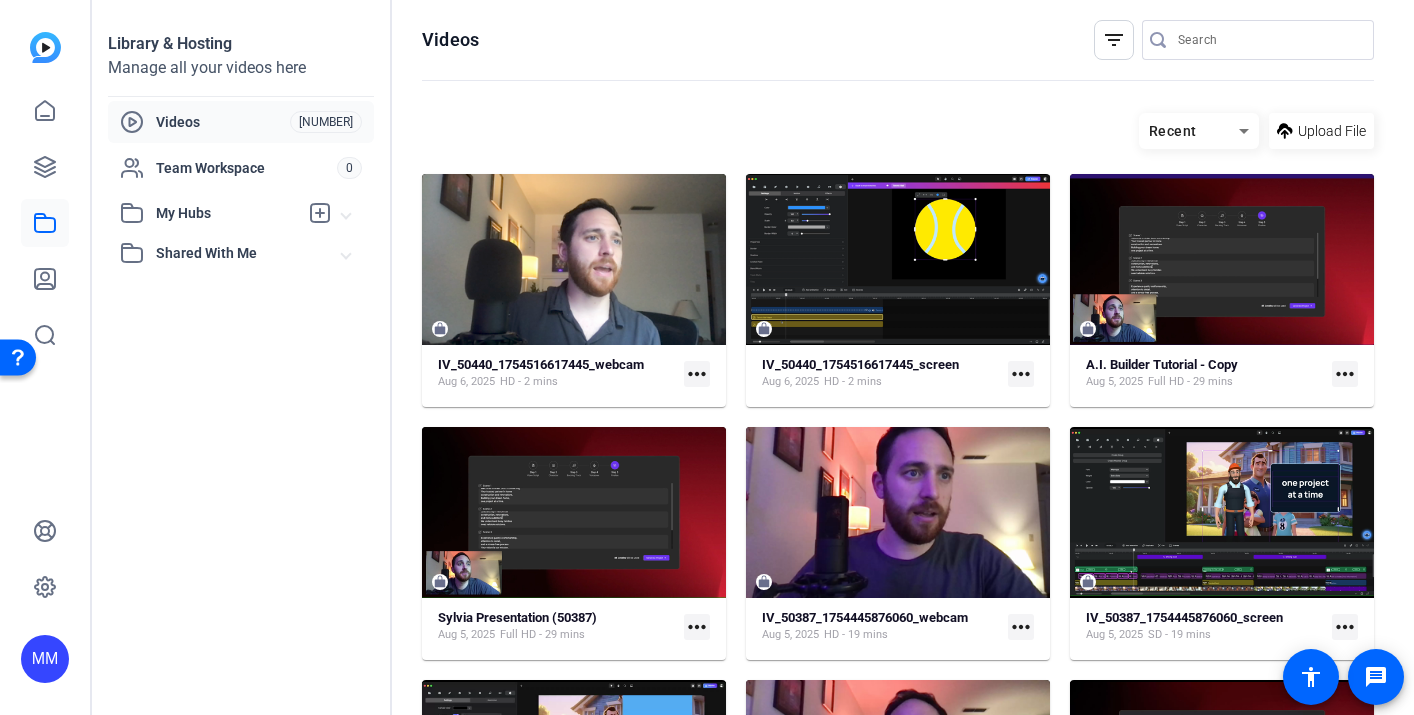 click on "My Hubs" at bounding box center [227, 213] 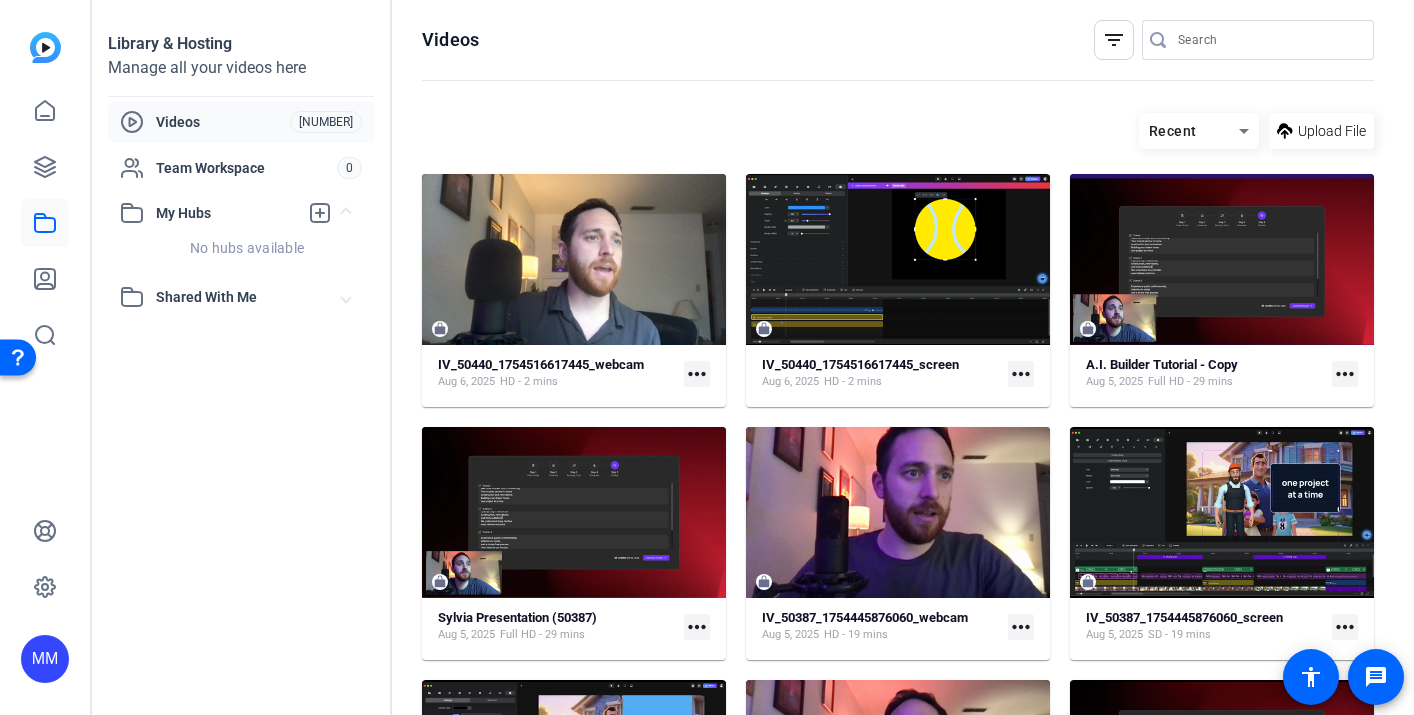 click on "Shared With Me" at bounding box center (249, 297) 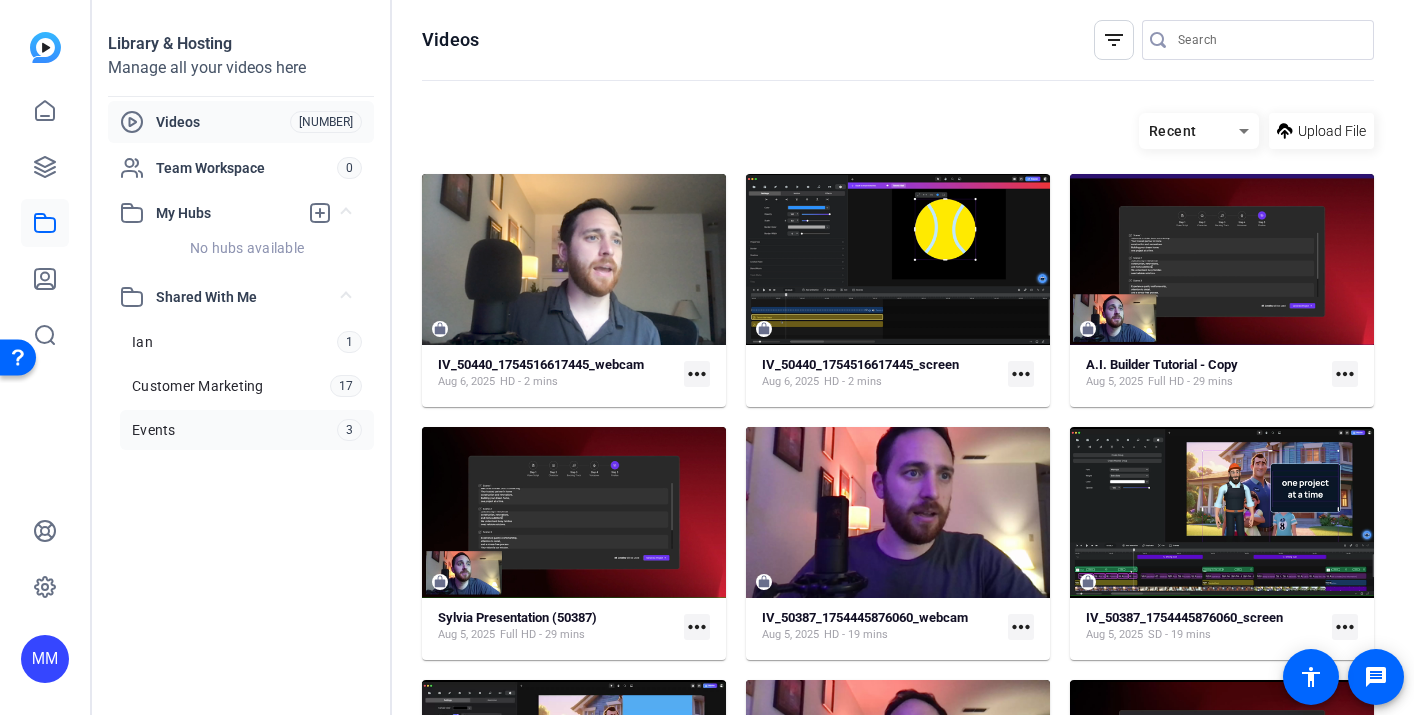 click on "Events" at bounding box center [154, 430] 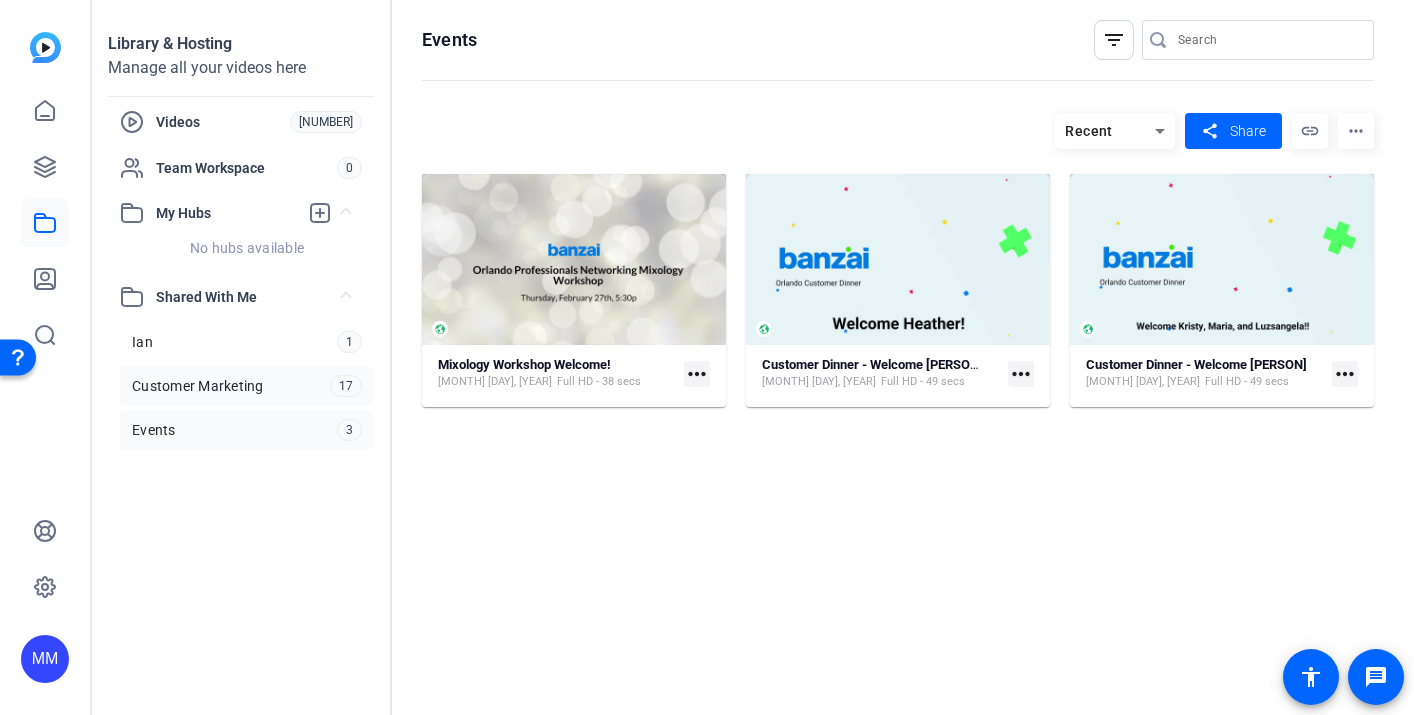 click on "Customer Marketing" at bounding box center [198, 386] 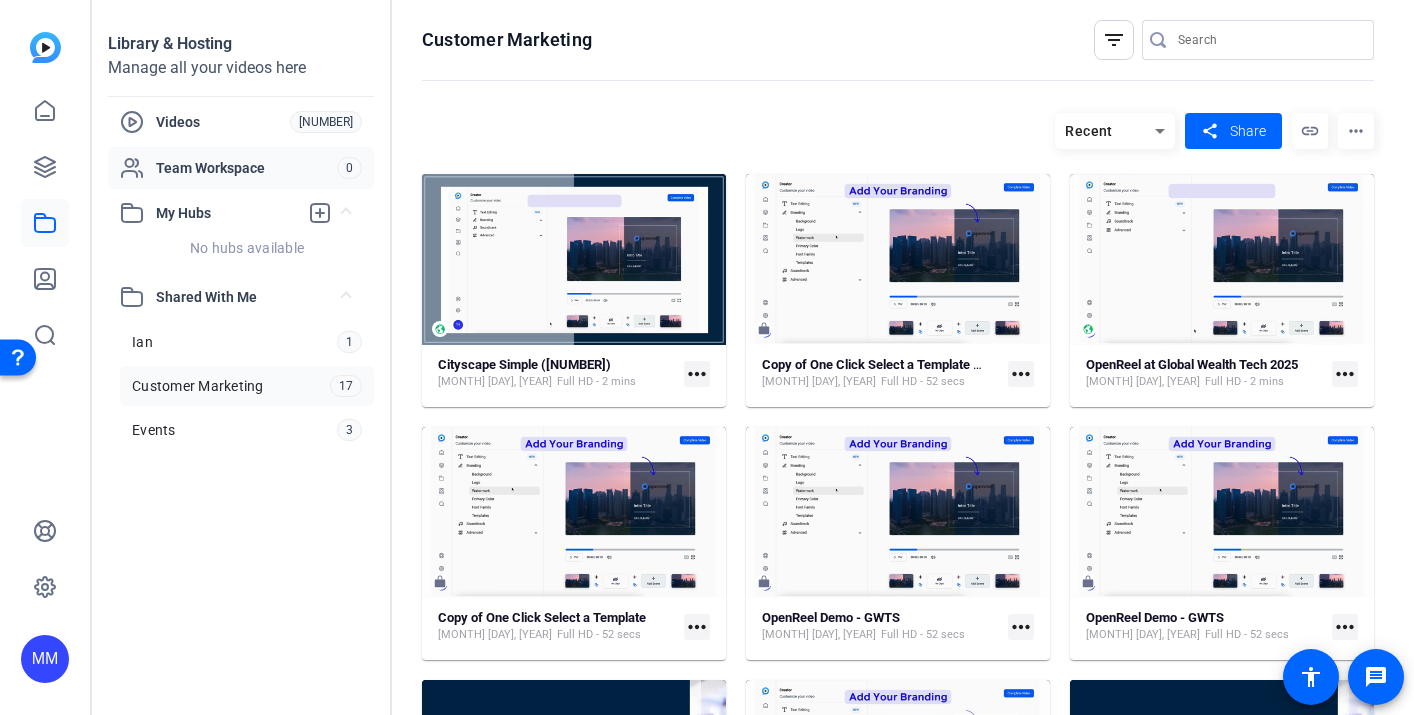 click on "Team Workspace" 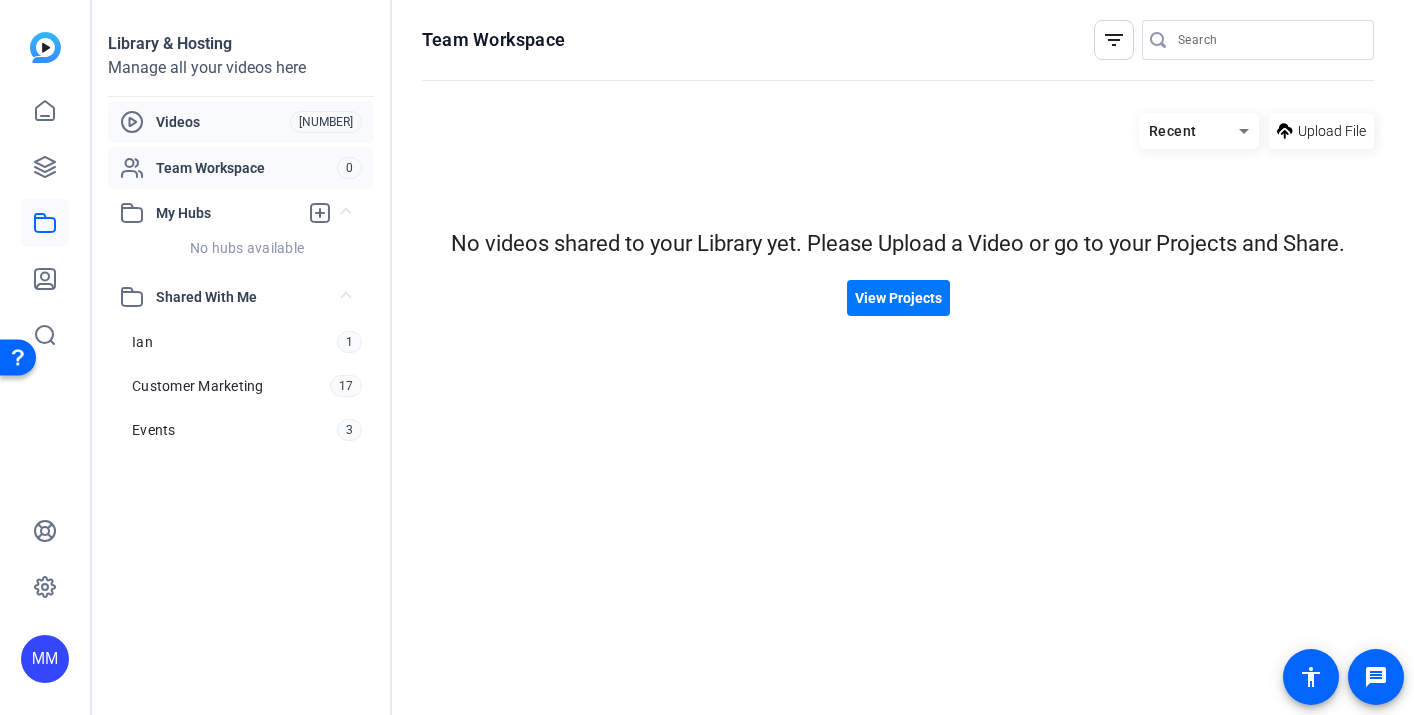click on "Videos" 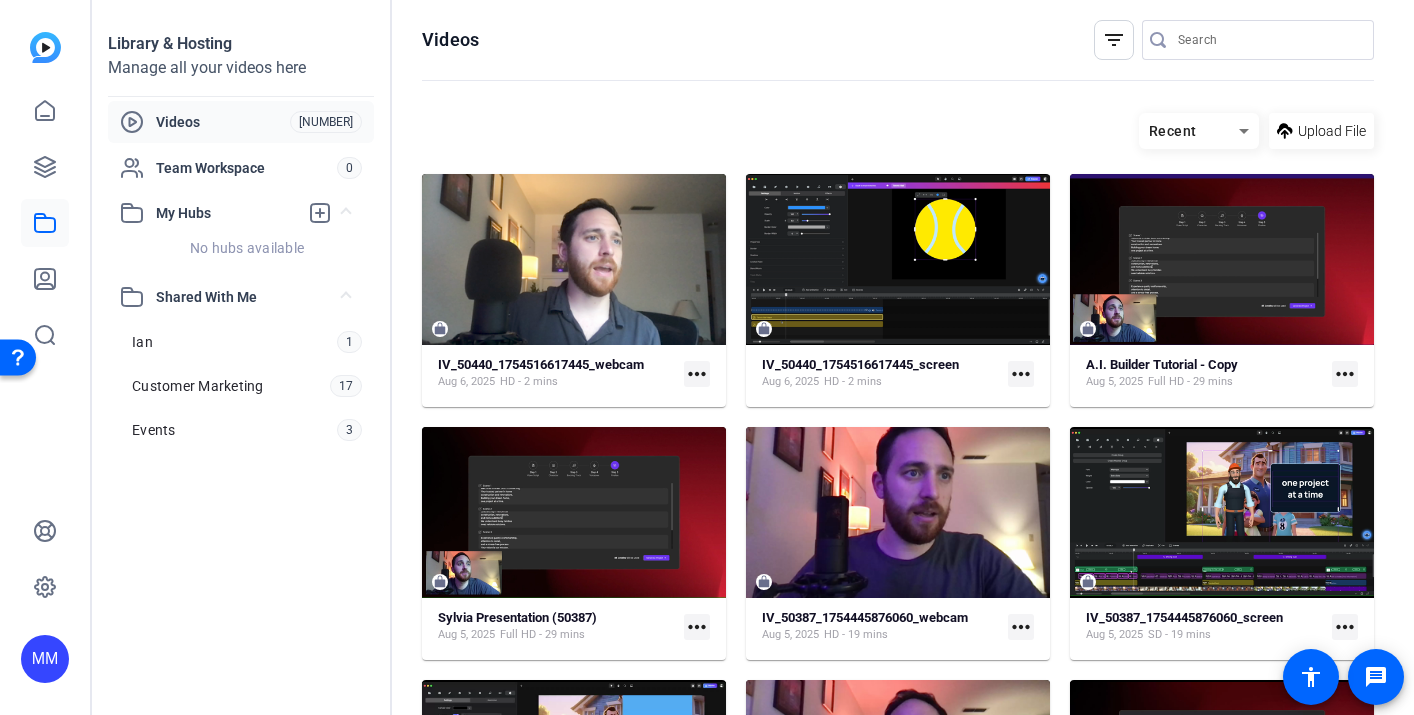 click on "more_horiz" 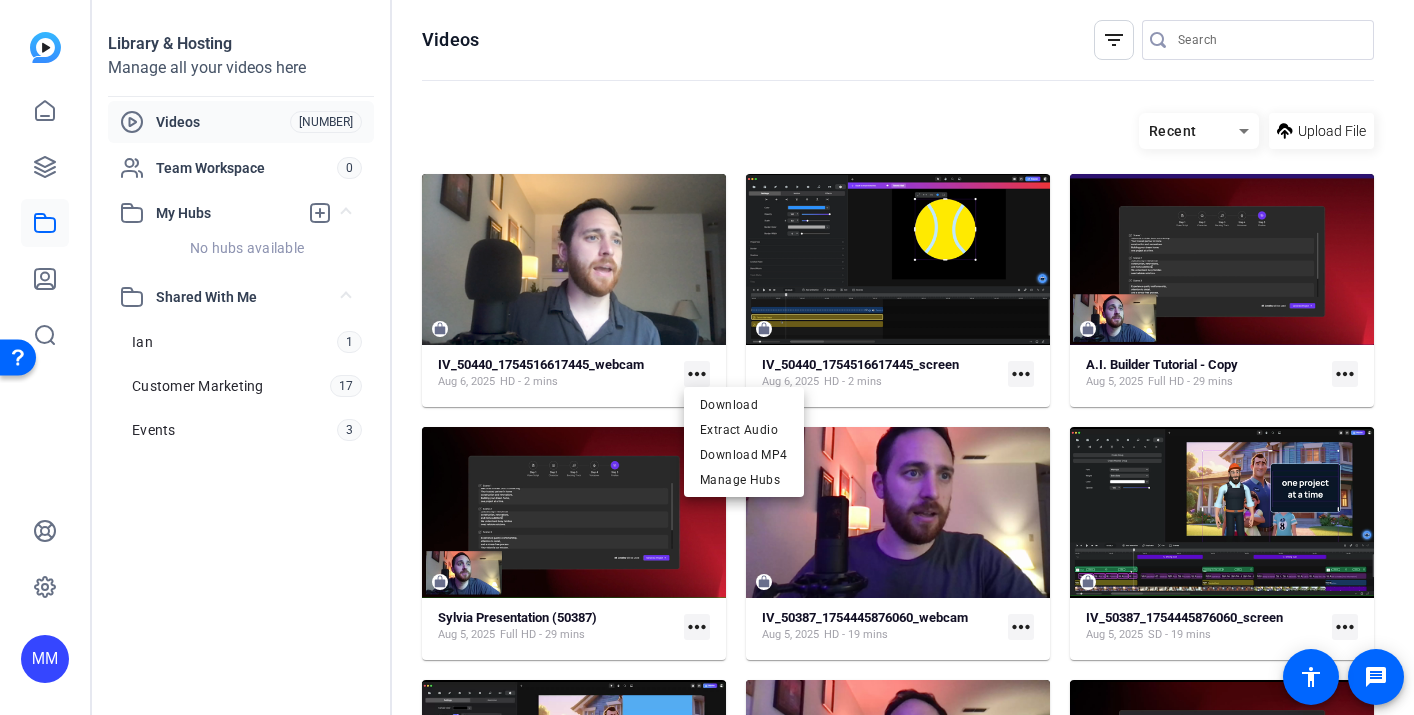 click at bounding box center (707, 357) 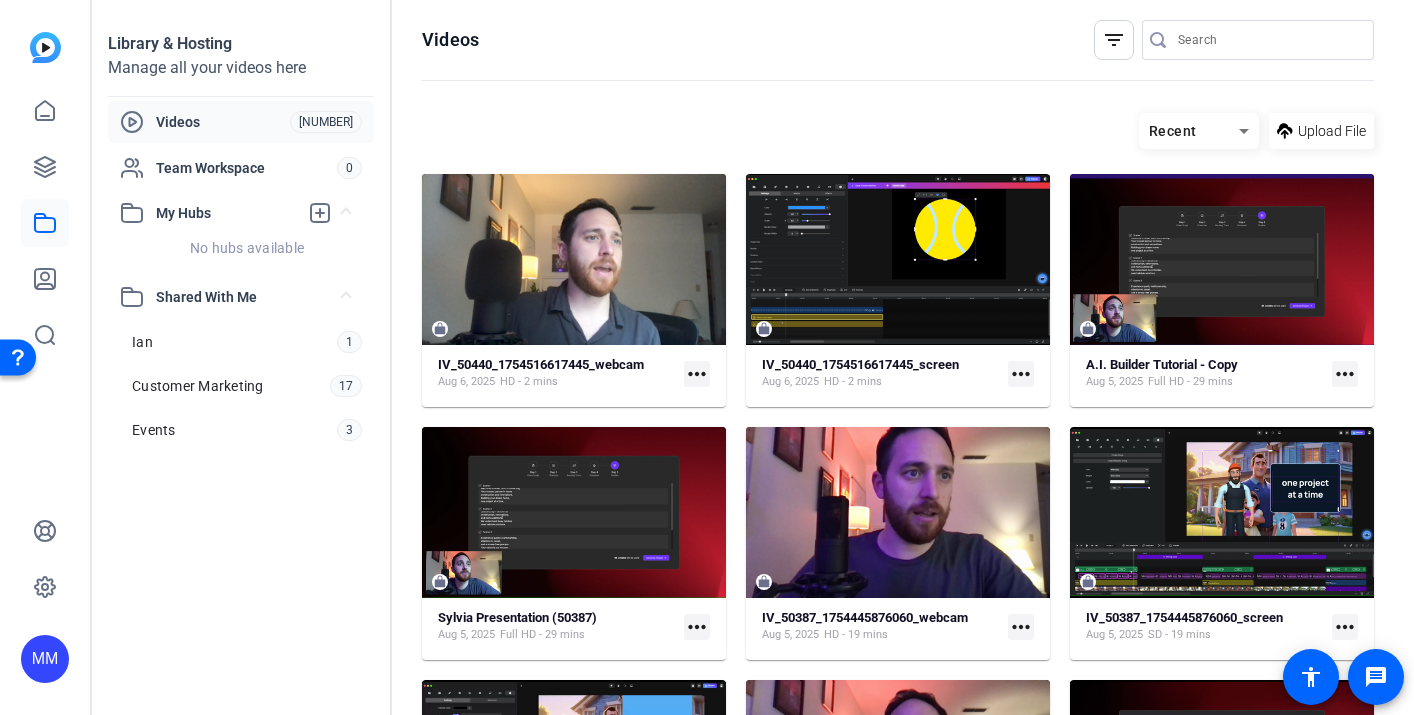 click on "Library & Hosting Manage all your videos here
Videos [NUMBER]
Team Workspace 0
My Hubs
No hubs available
Shared With Me  [PERSON]  1  Customer Marketing  [NUMBER]  Events  [NUMBER]" 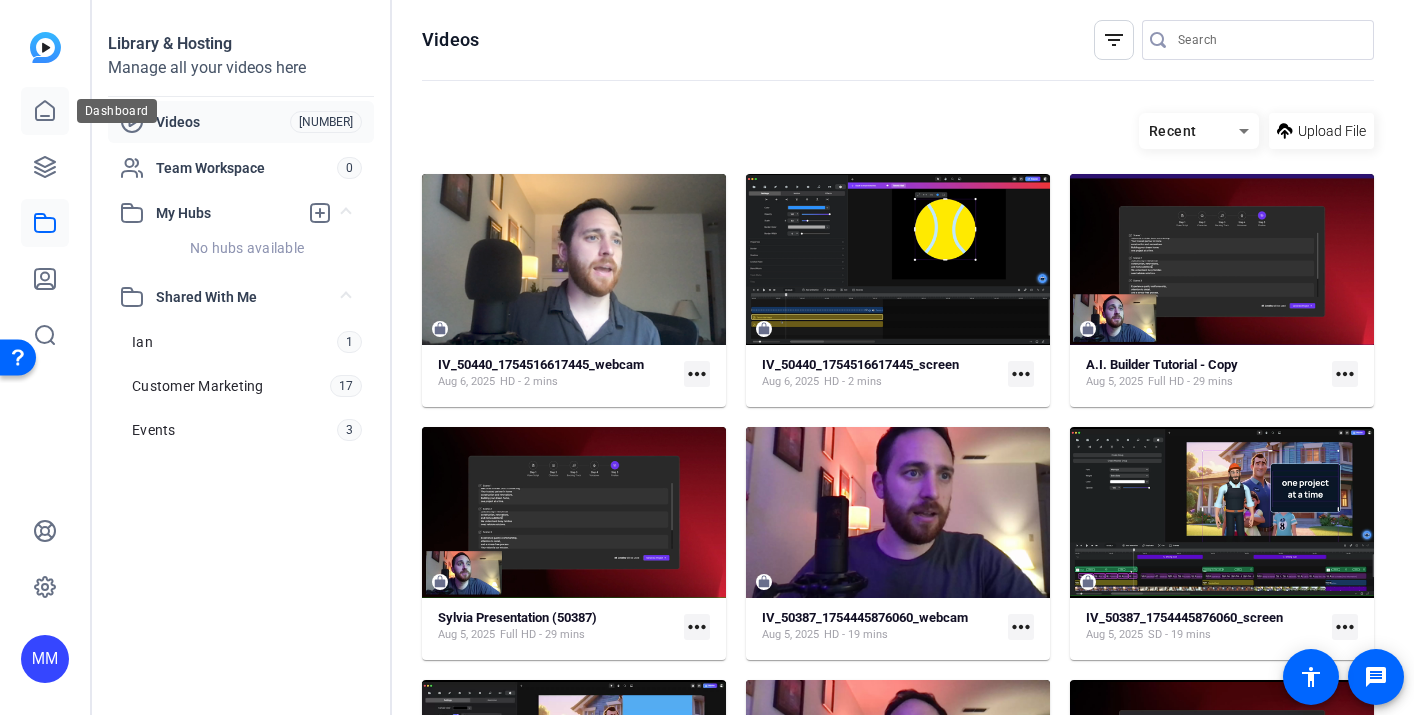 click 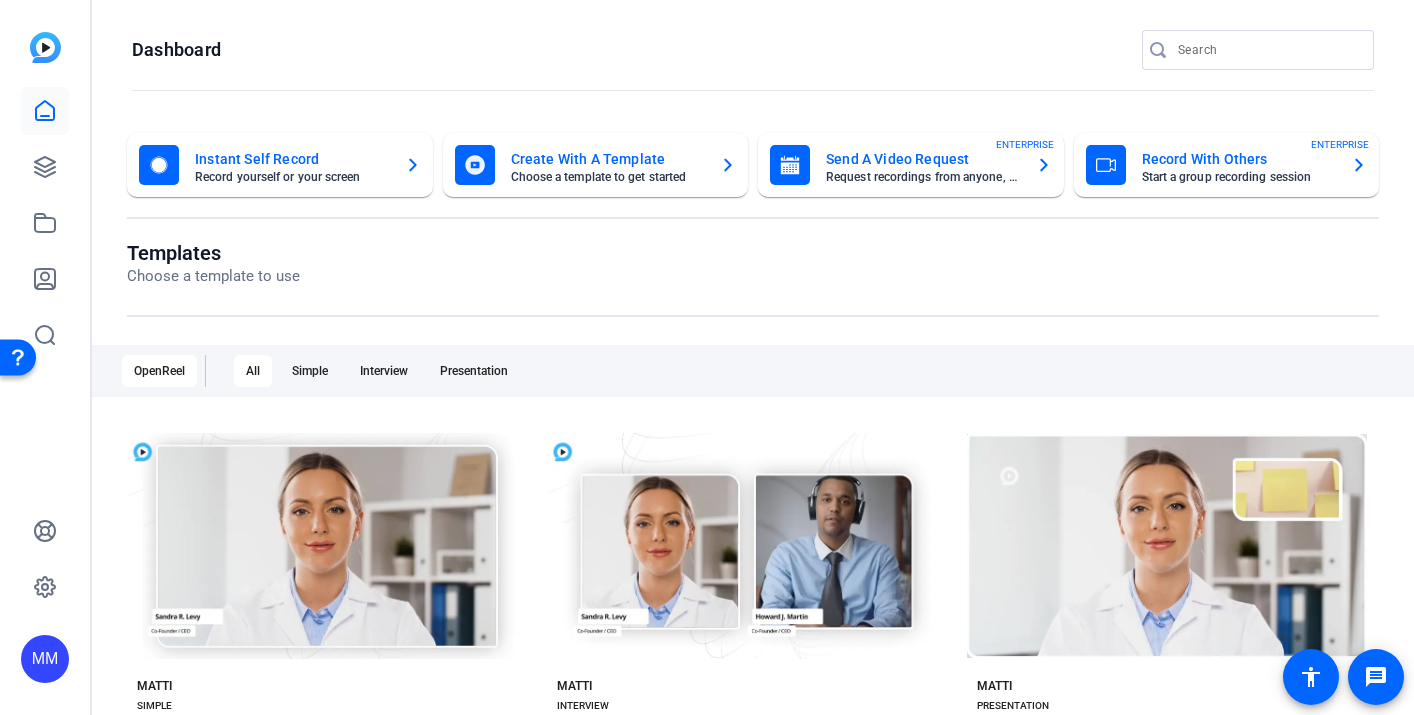click 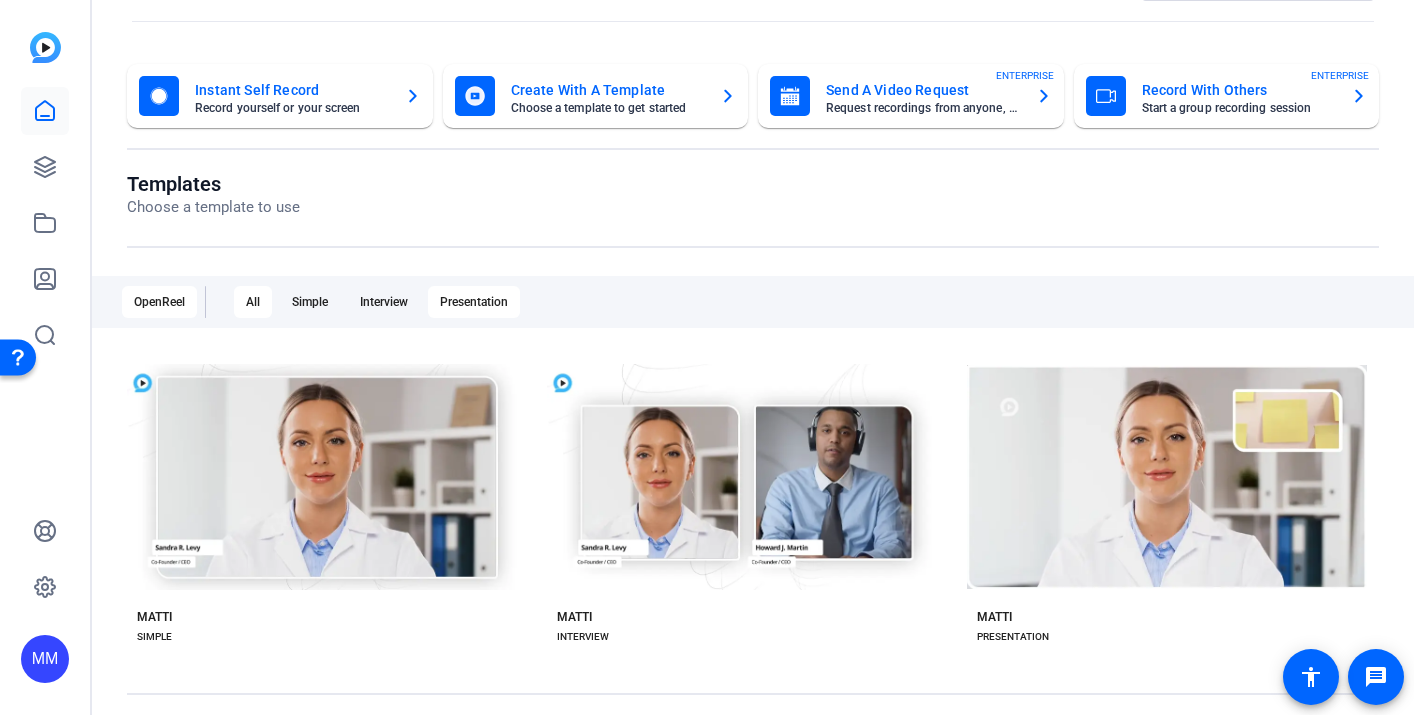 scroll, scrollTop: 0, scrollLeft: 0, axis: both 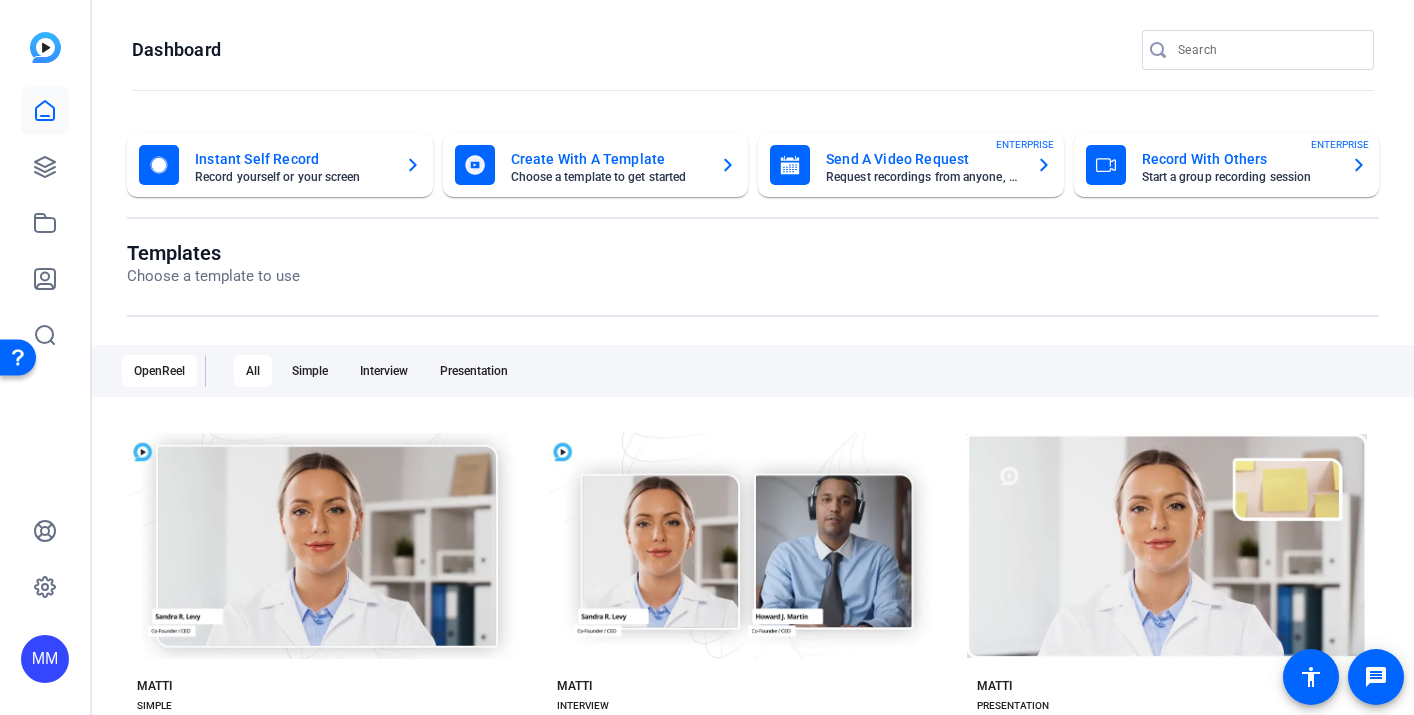 click on "Send A Video Request" 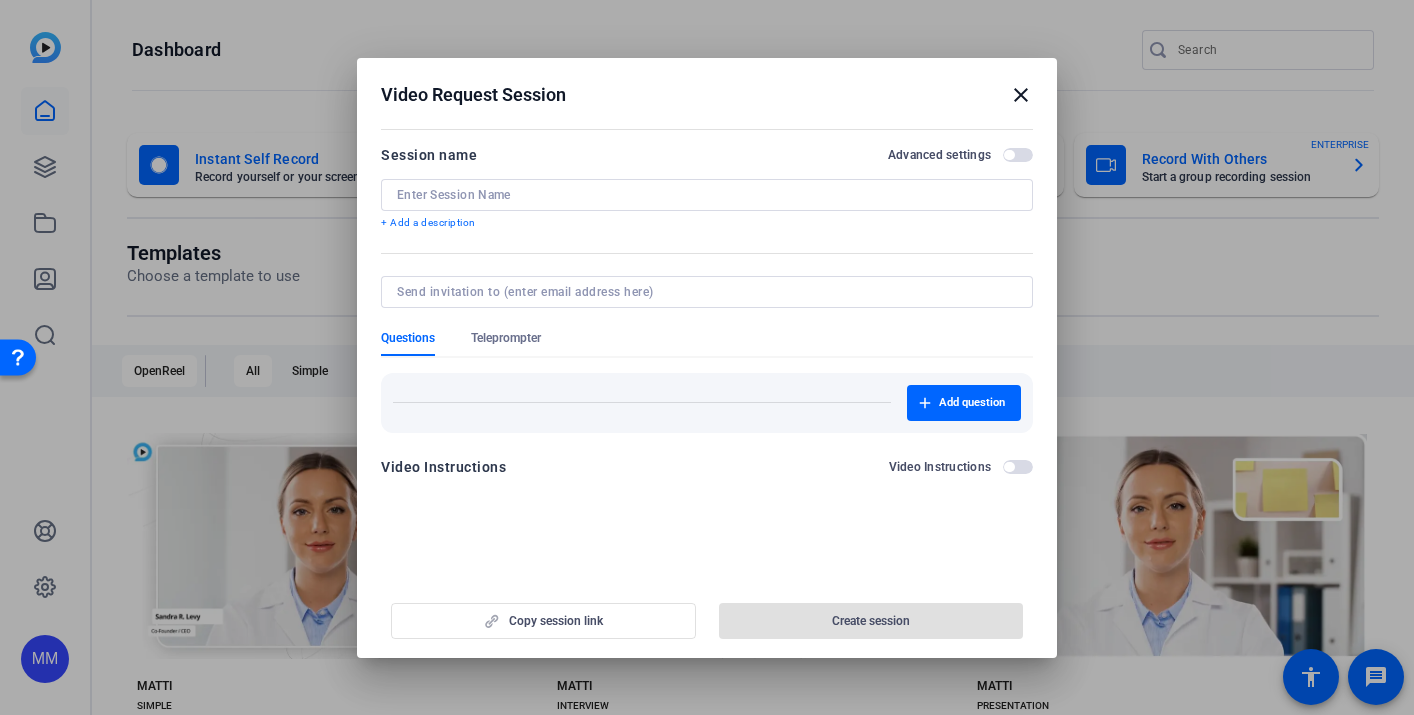 click at bounding box center (1018, 155) 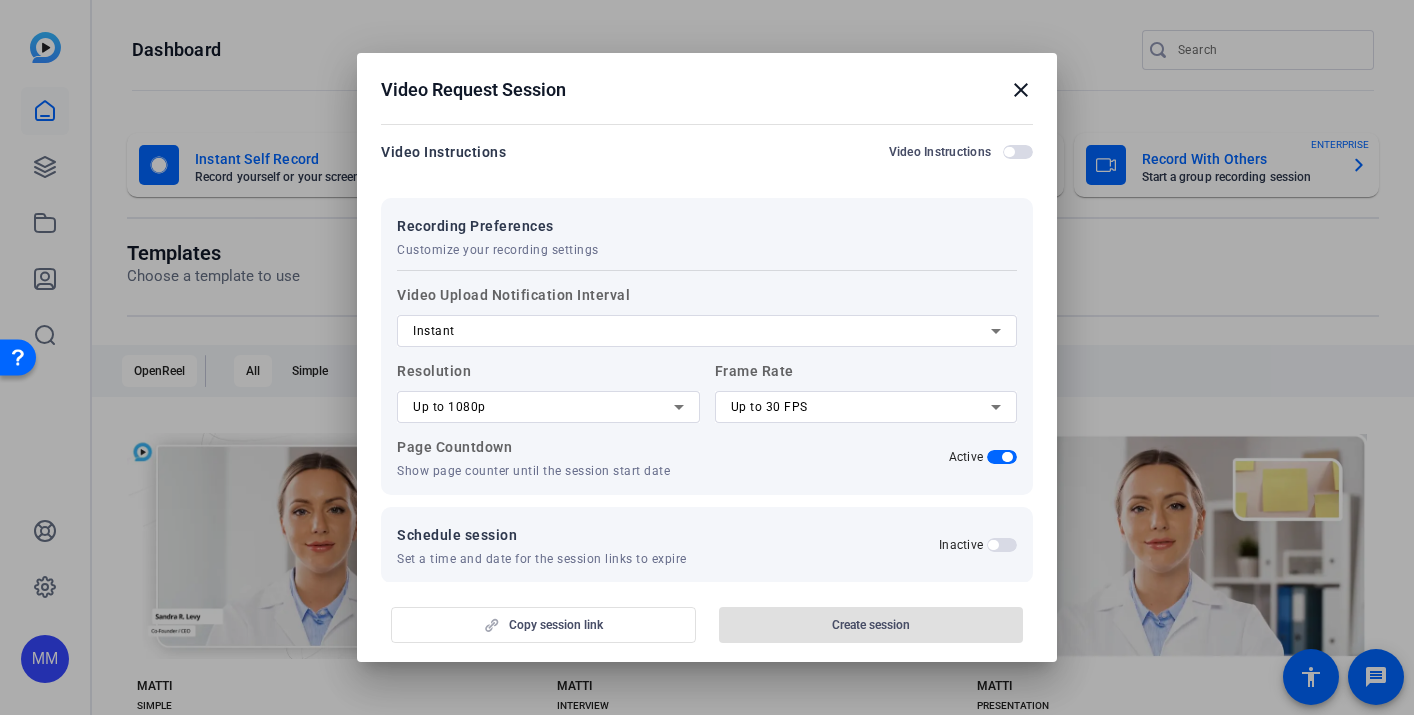 scroll, scrollTop: 332, scrollLeft: 0, axis: vertical 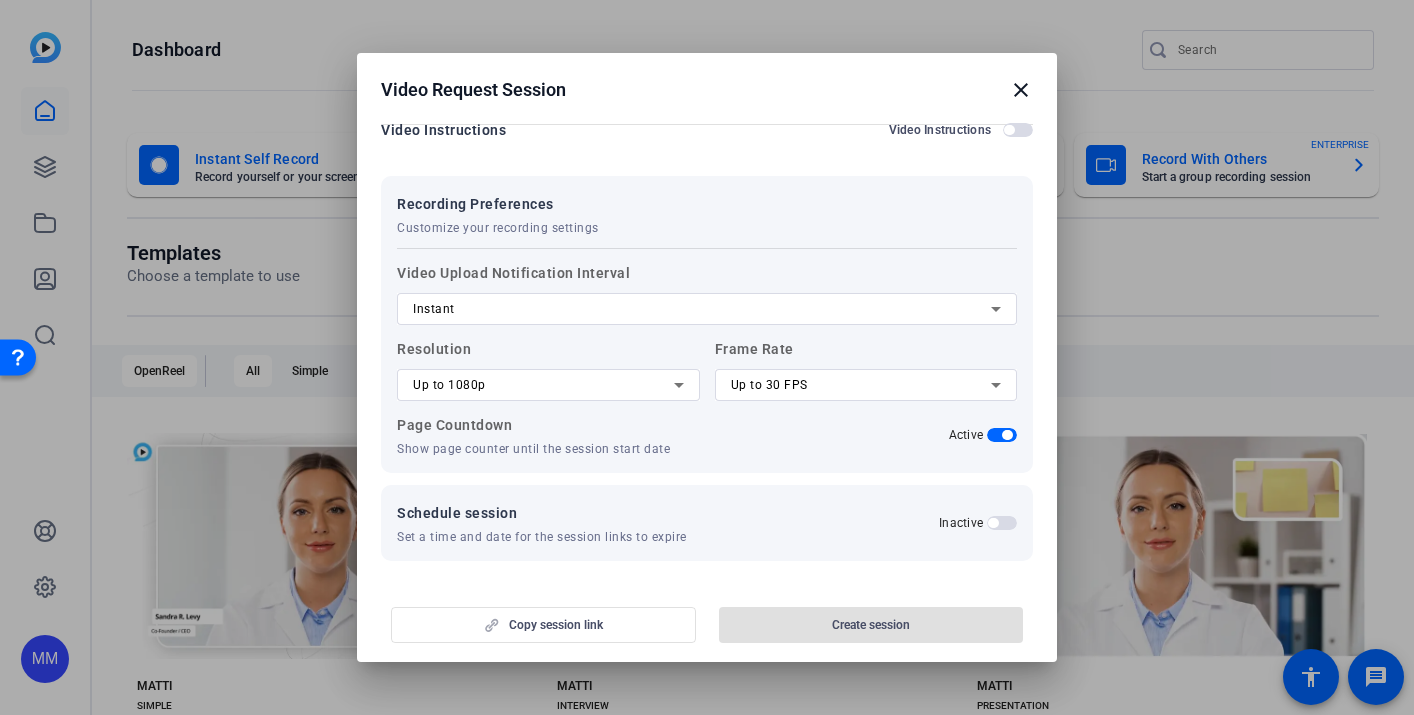 click on "Up to 30 FPS" at bounding box center (769, 385) 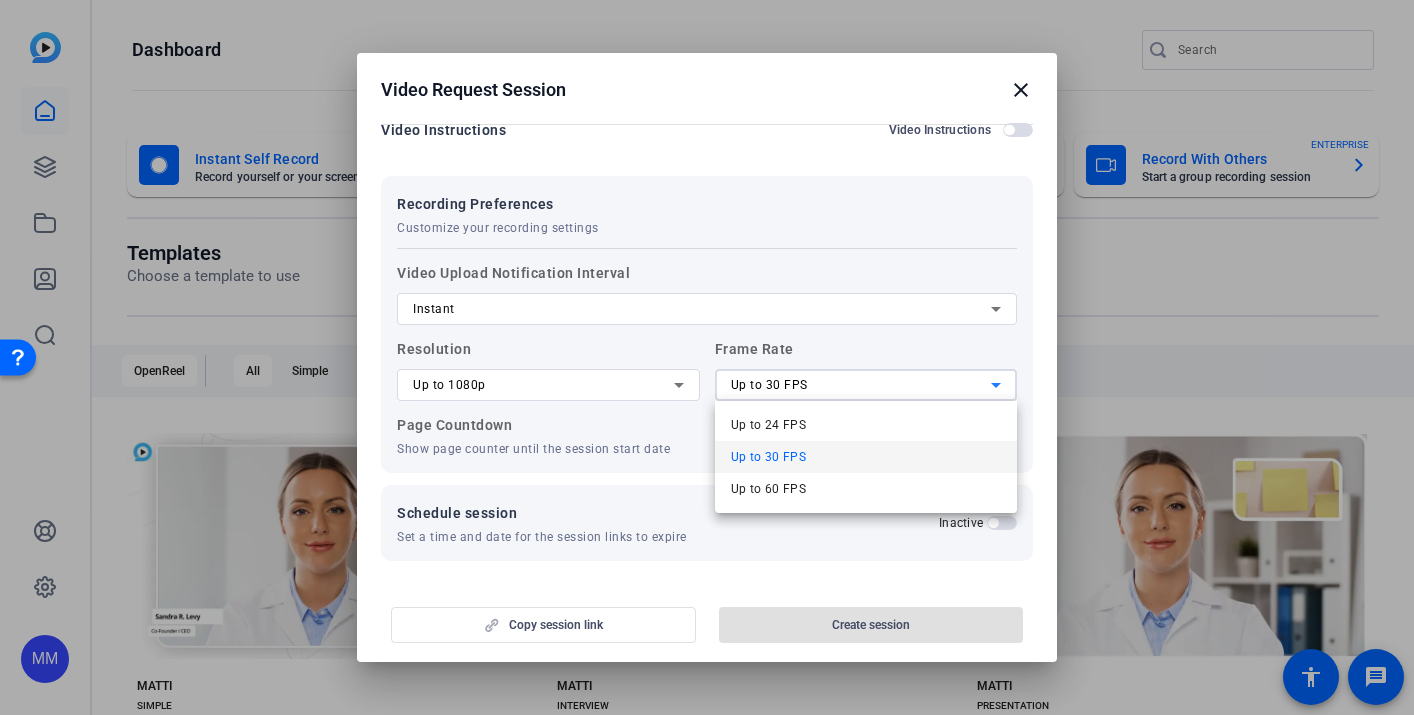 click at bounding box center (707, 357) 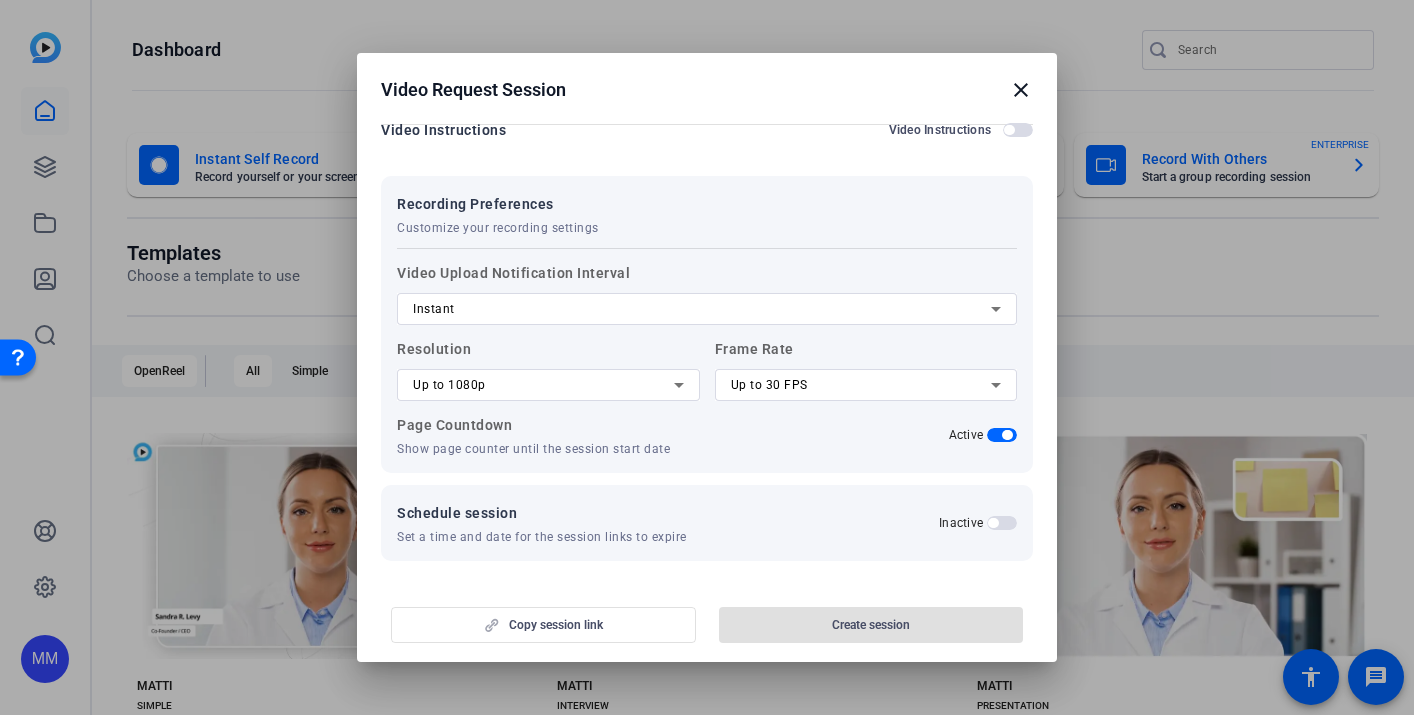 click on "close" at bounding box center (1021, 90) 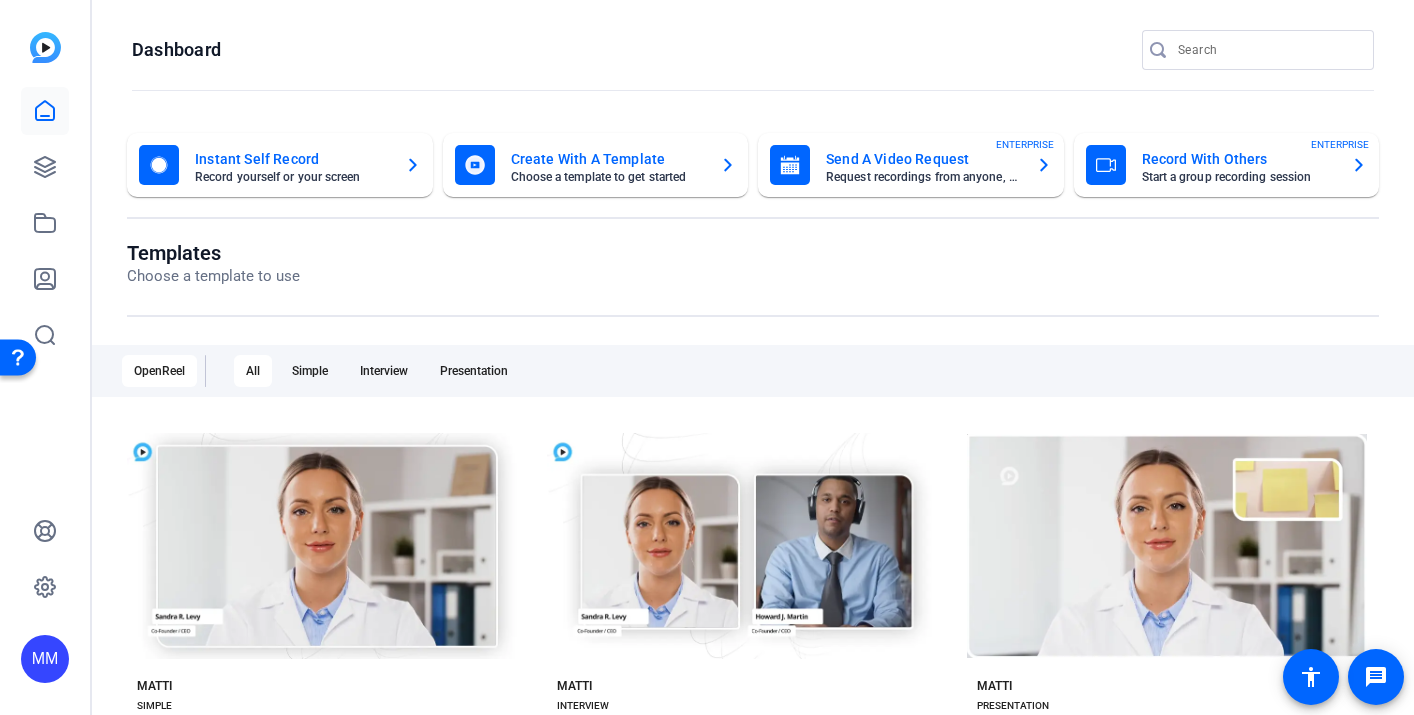 click on "Record With Others" 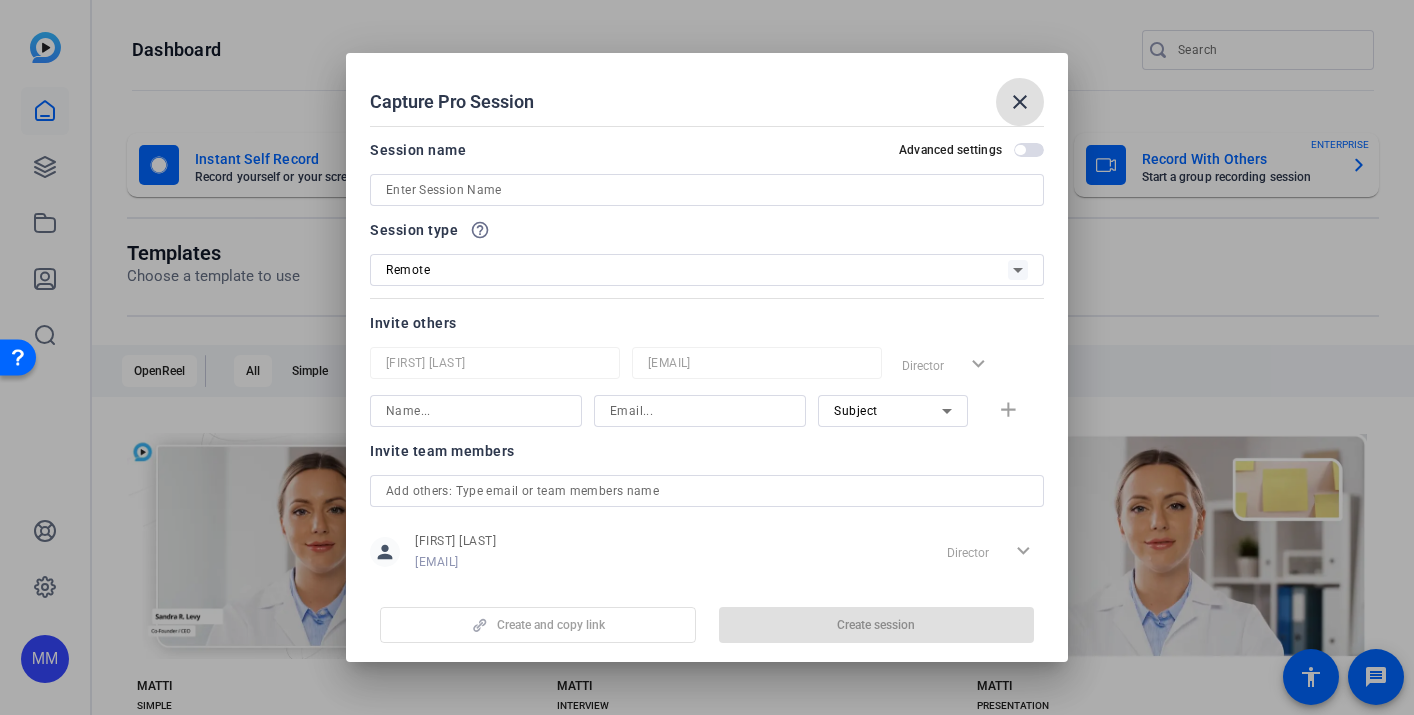 scroll, scrollTop: 36, scrollLeft: 0, axis: vertical 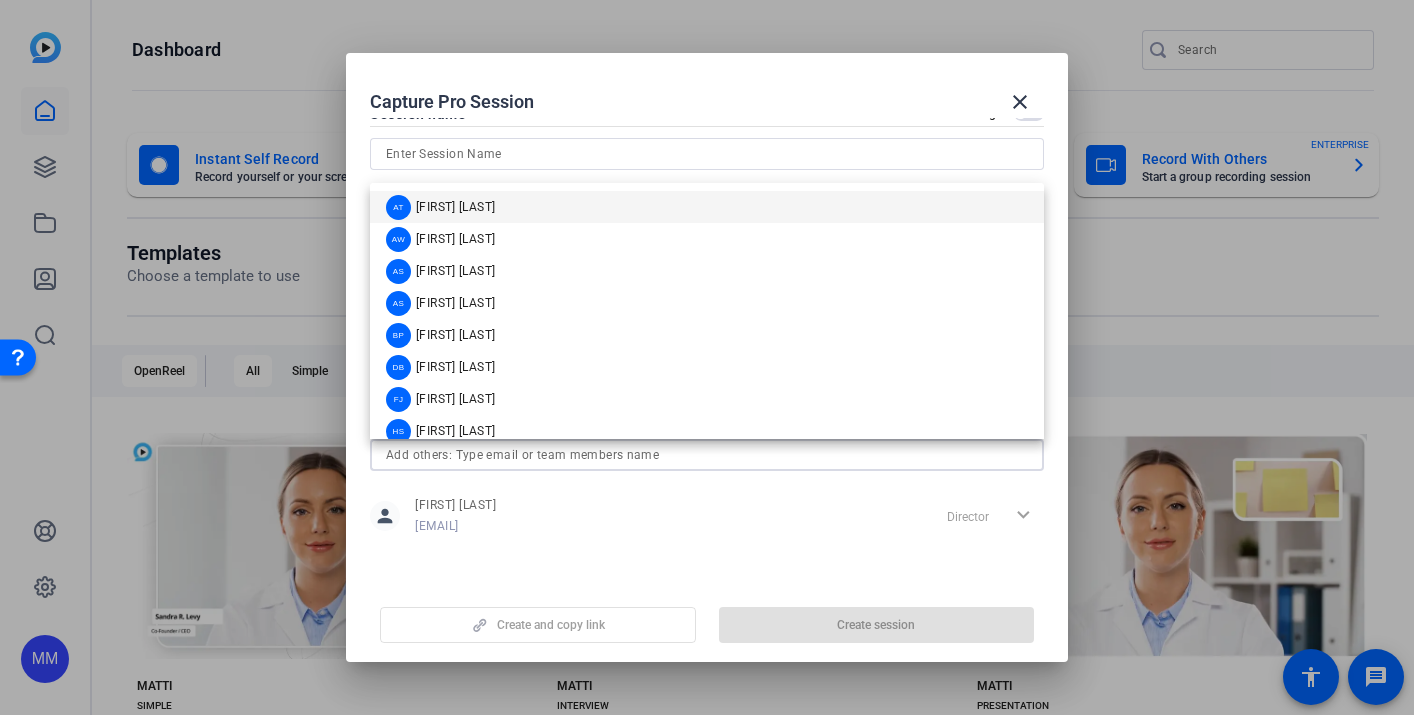 click at bounding box center (707, 455) 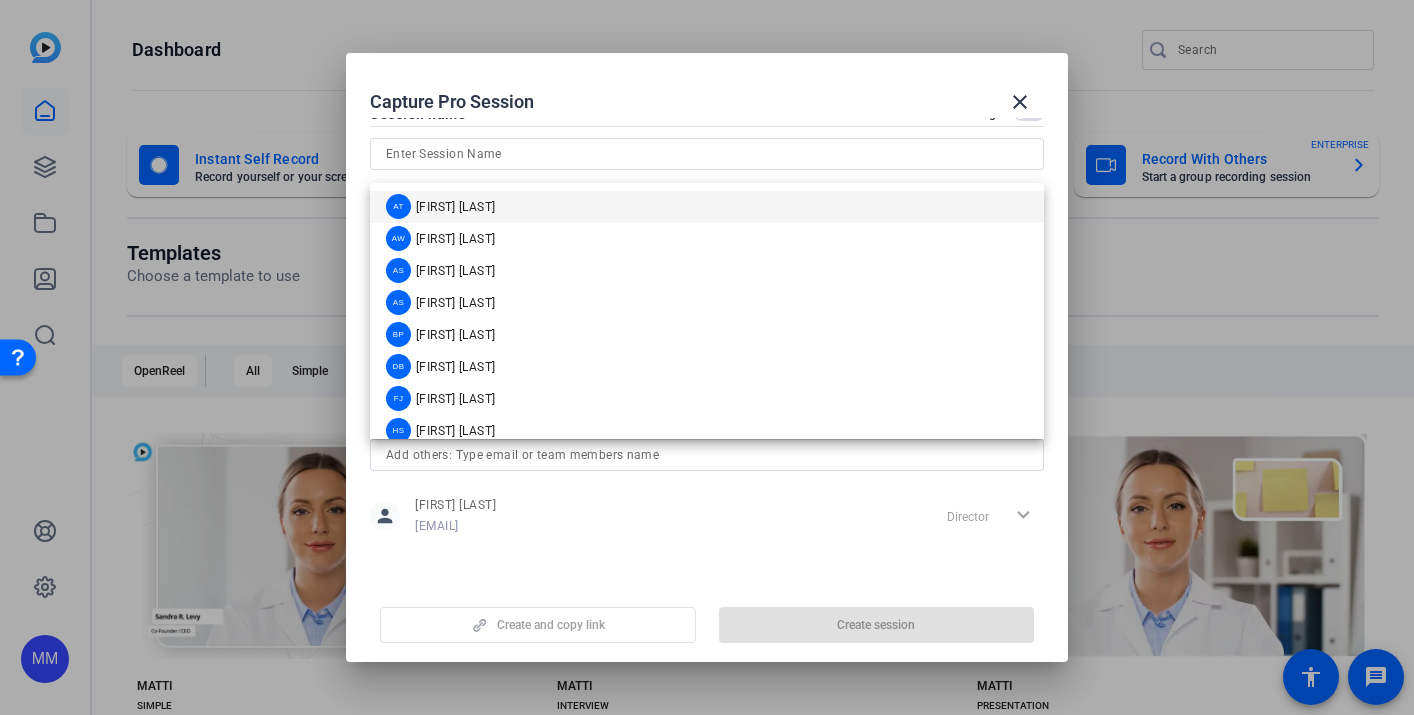 click on "person [EMAIL] Director expand_more" 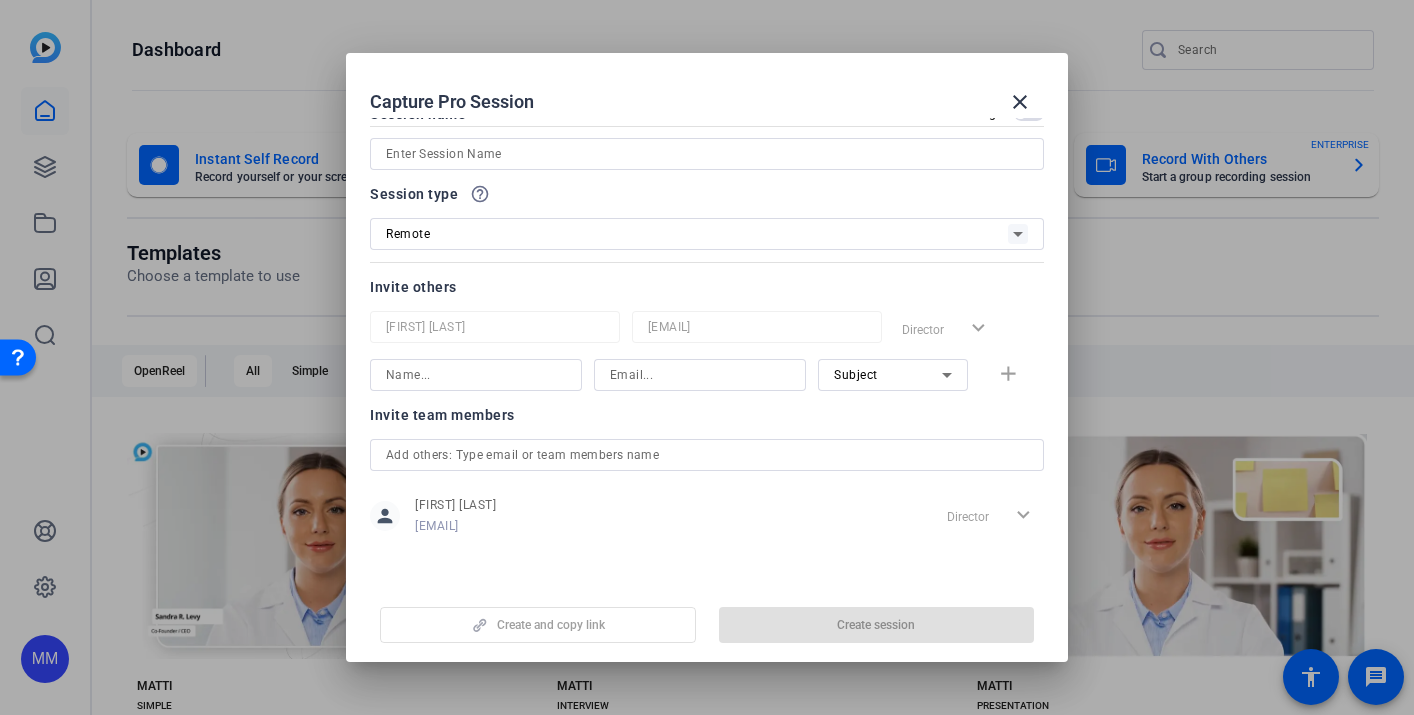 scroll, scrollTop: 0, scrollLeft: 0, axis: both 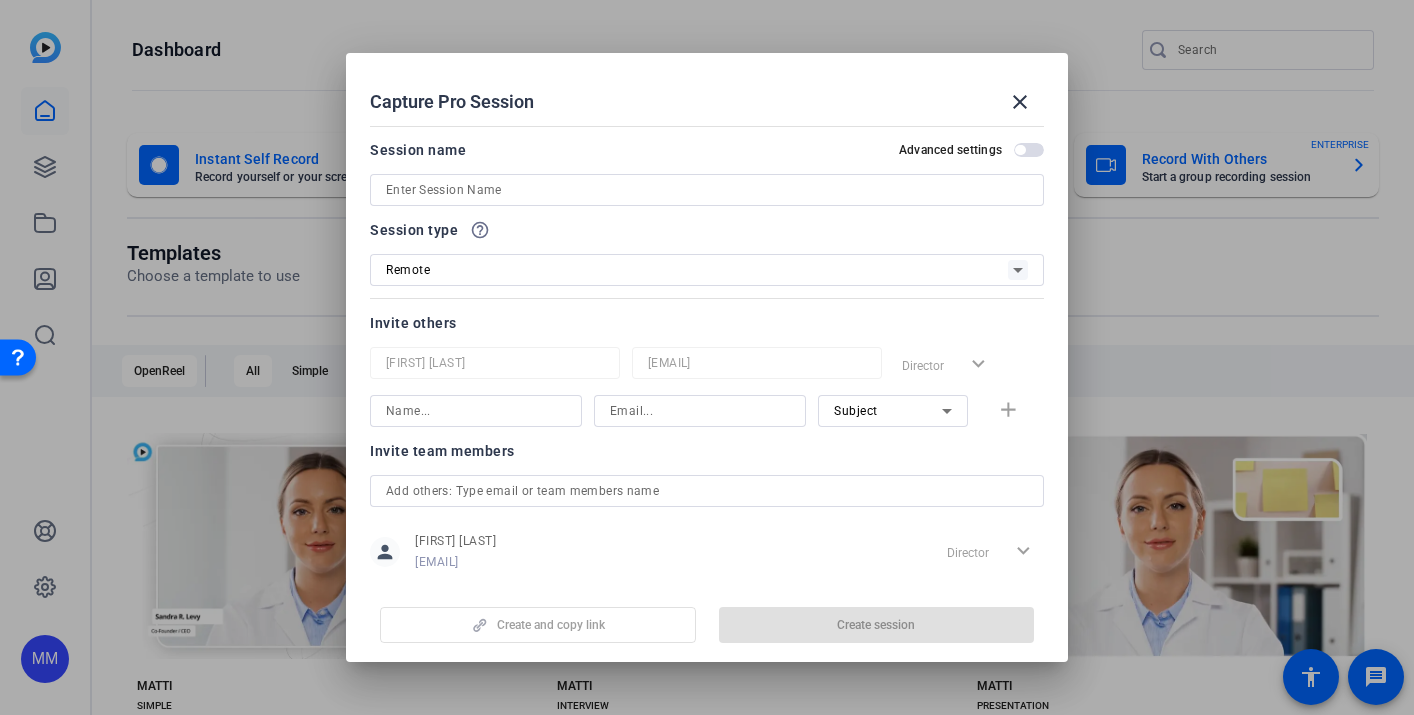 click on "Remote" at bounding box center [697, 269] 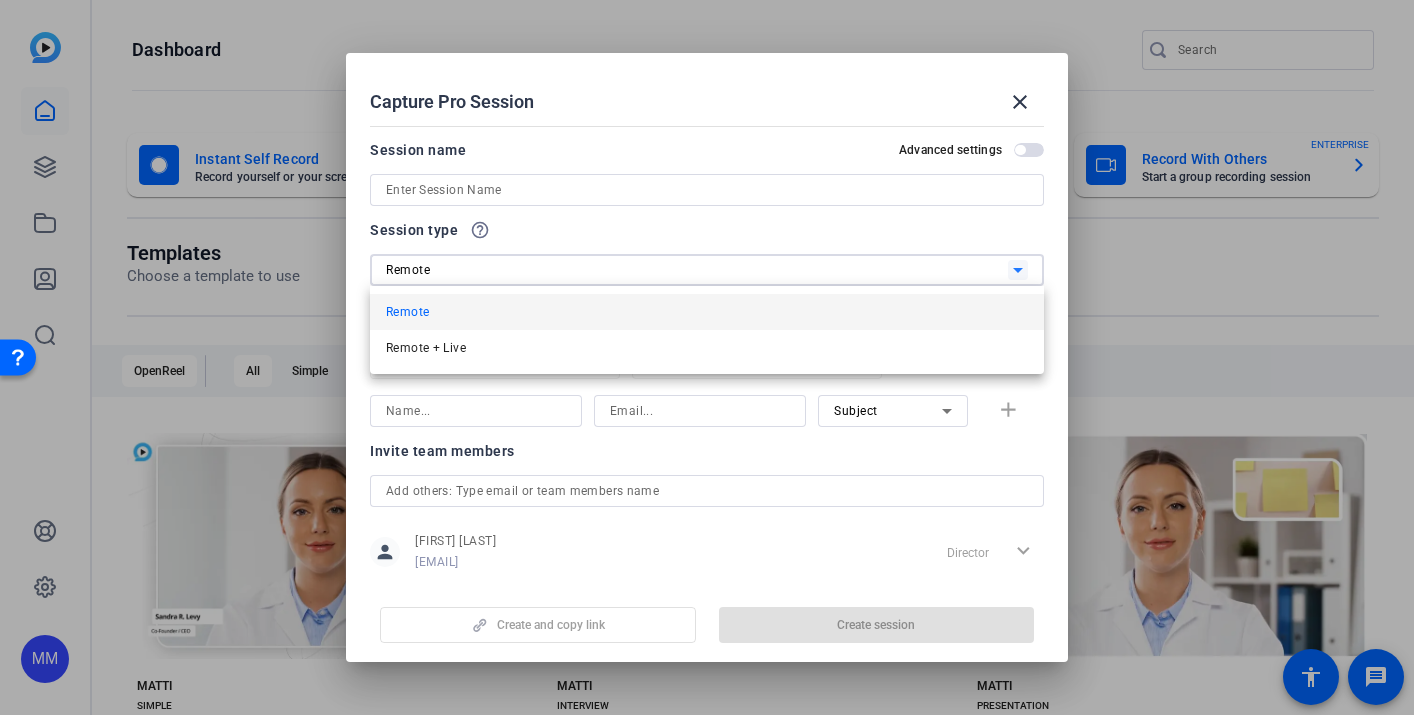 click at bounding box center (707, 357) 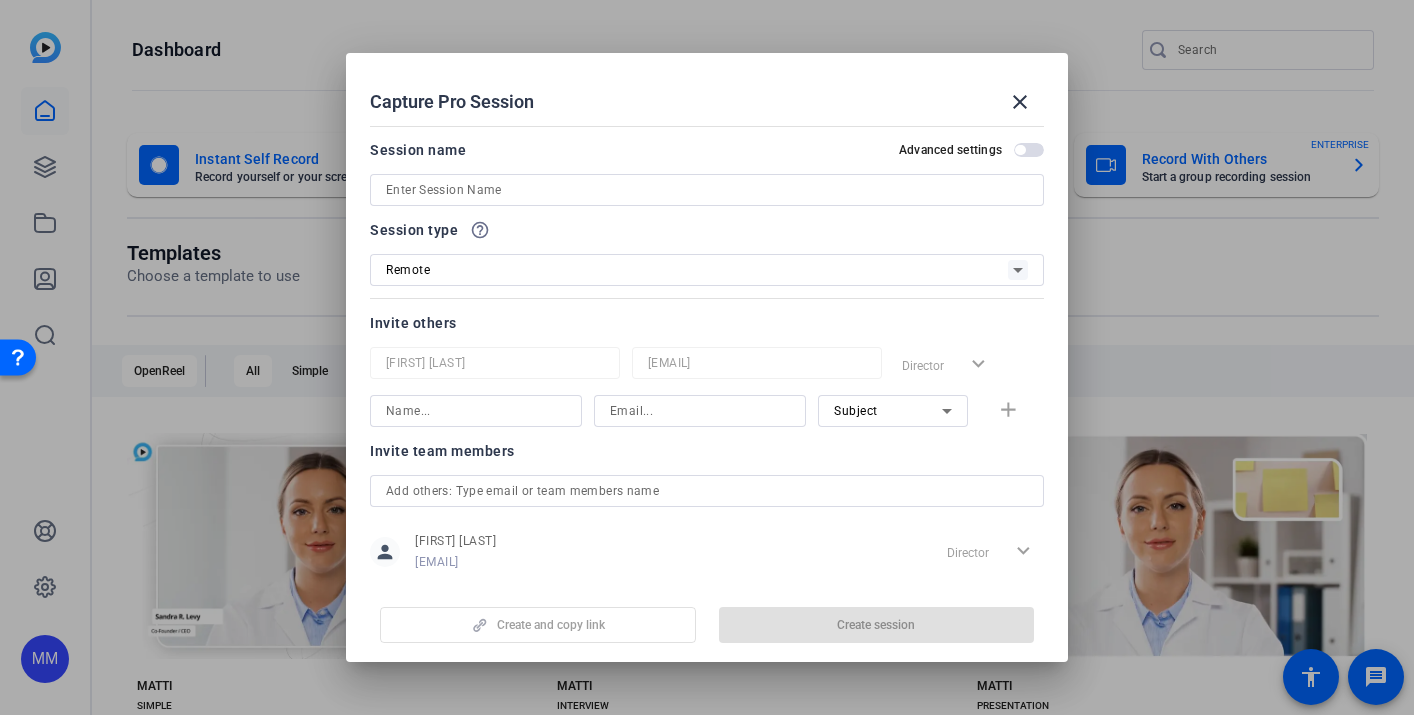 click at bounding box center (707, 217) 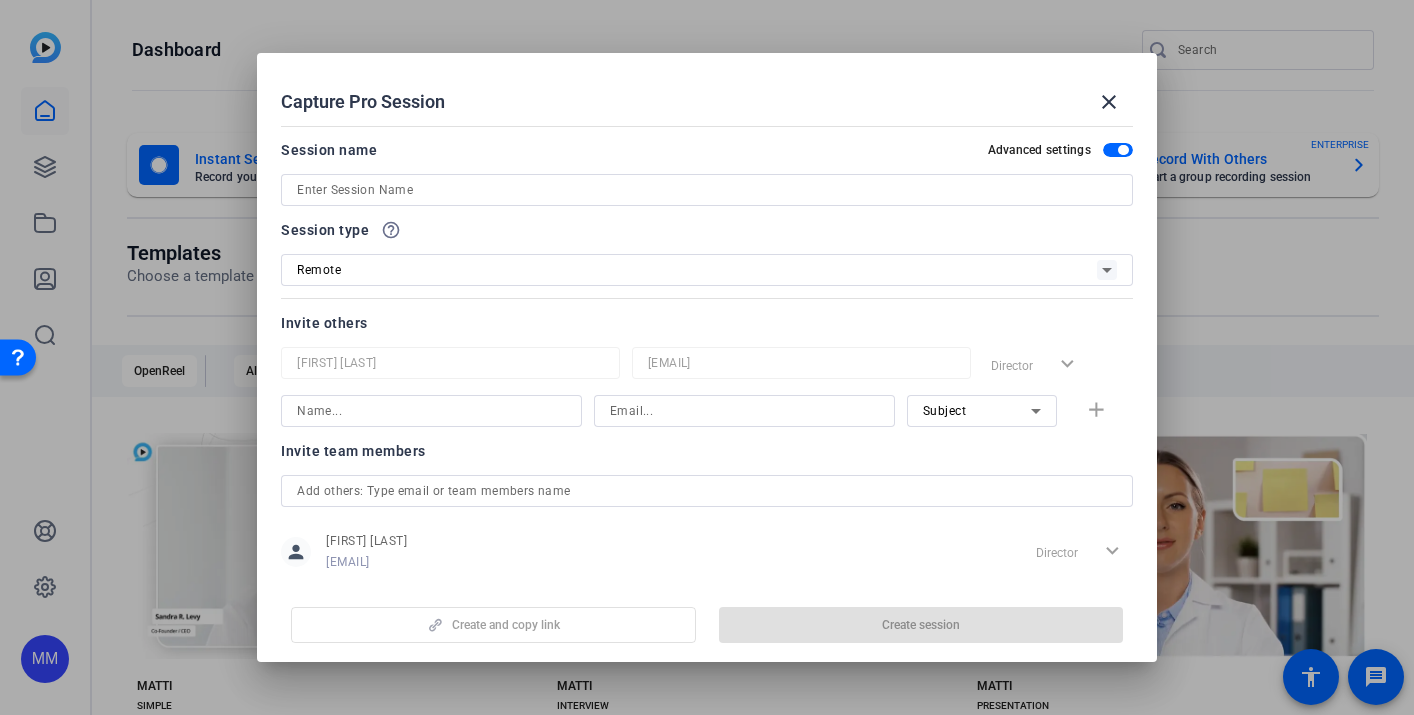 click on "Remote" at bounding box center (697, 269) 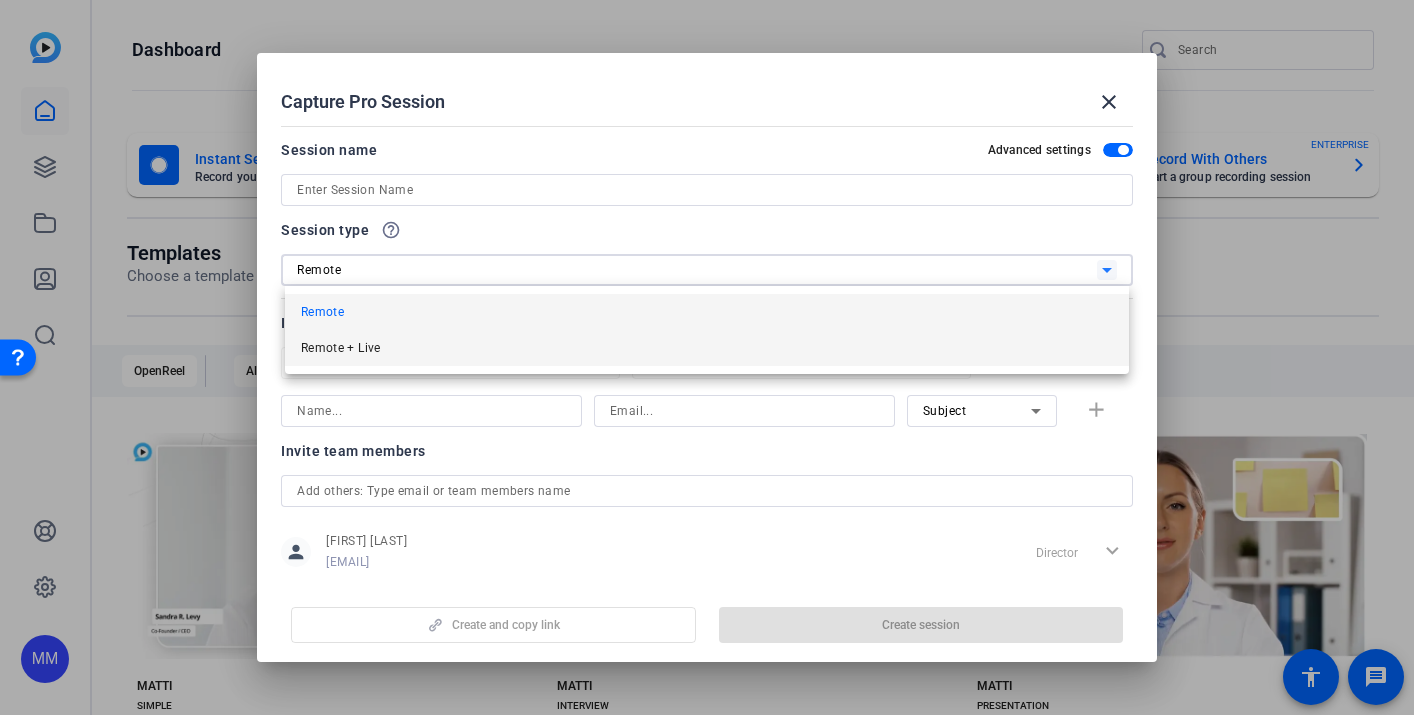 click on "Remote + Live" at bounding box center (341, 348) 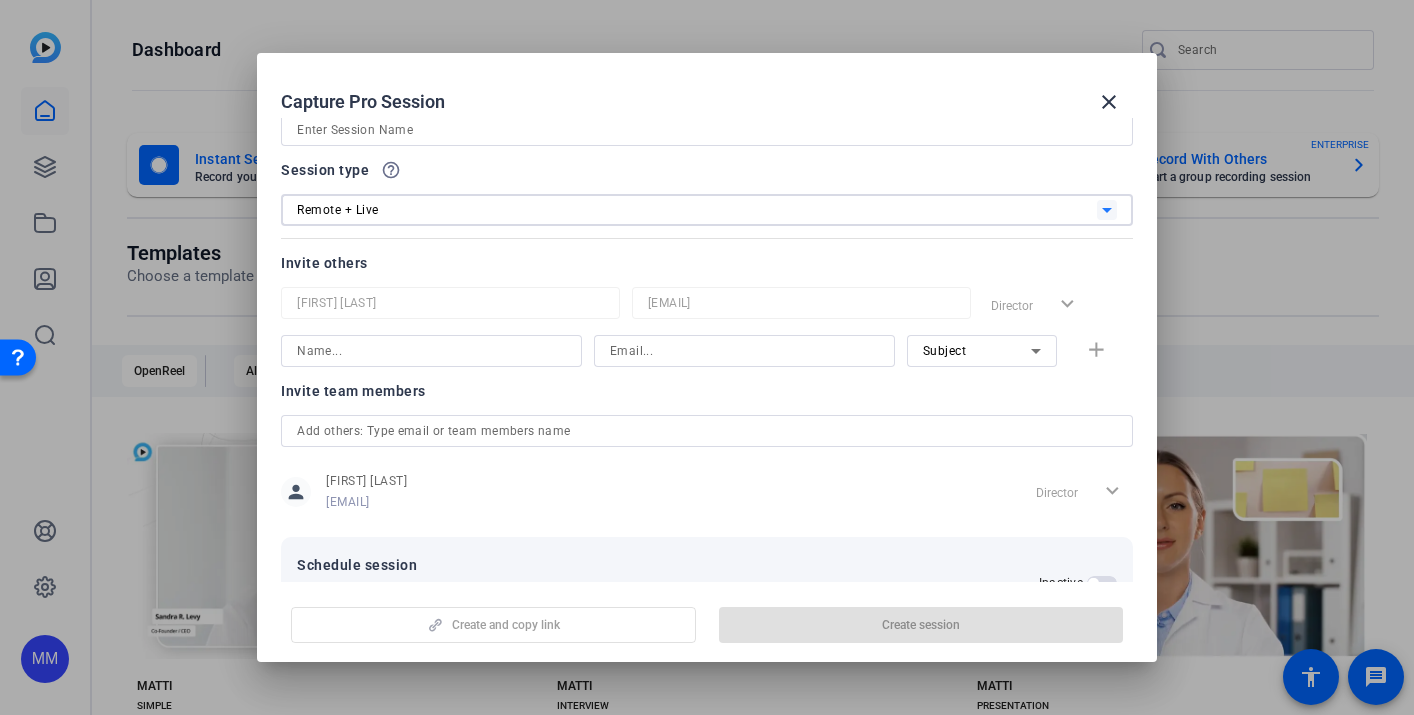 scroll, scrollTop: 0, scrollLeft: 0, axis: both 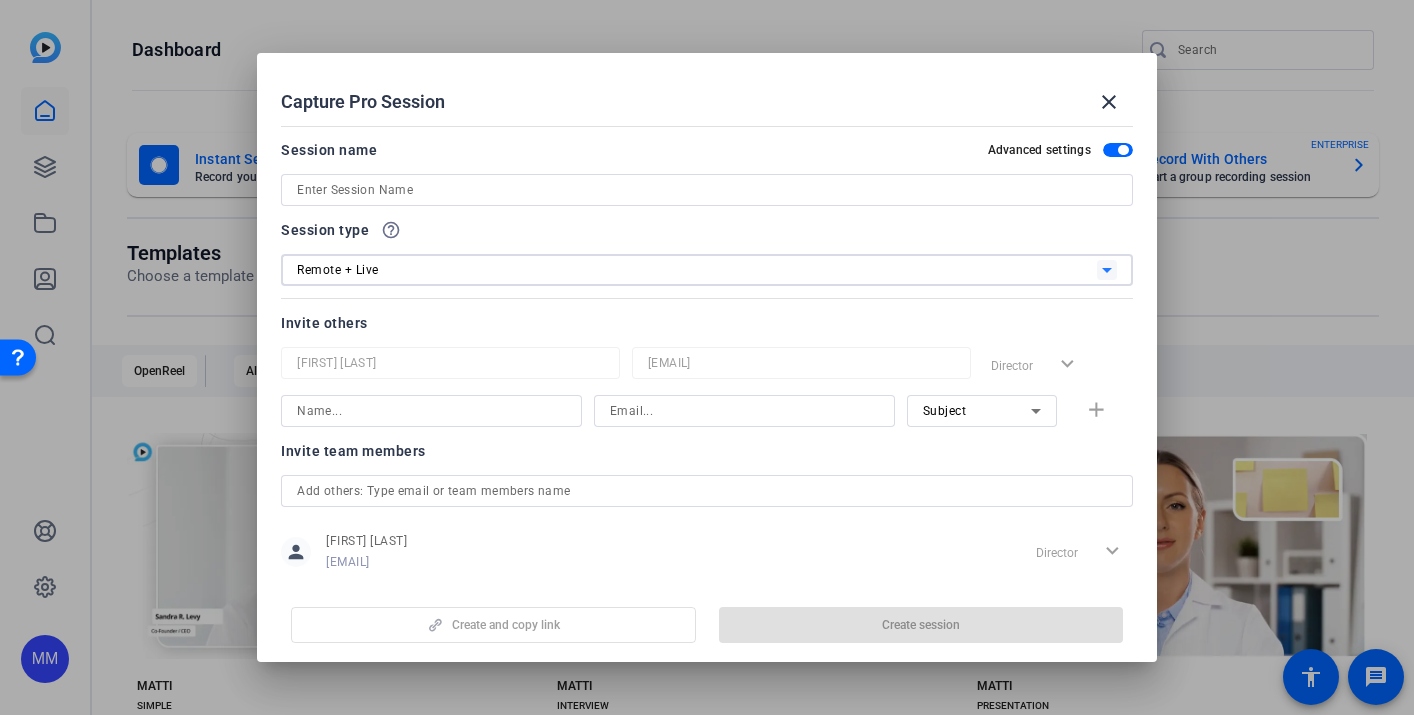 click on "Subject" at bounding box center (977, 410) 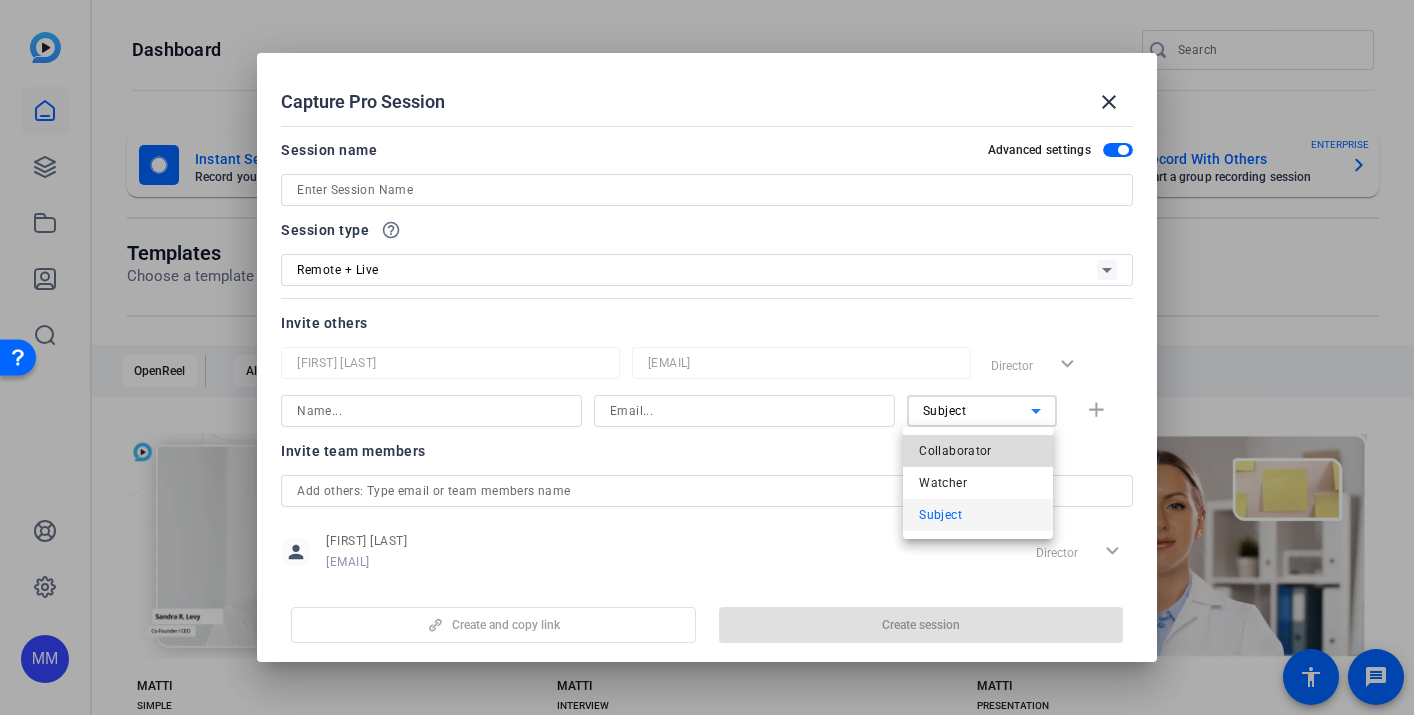 click on "Collaborator" at bounding box center (955, 451) 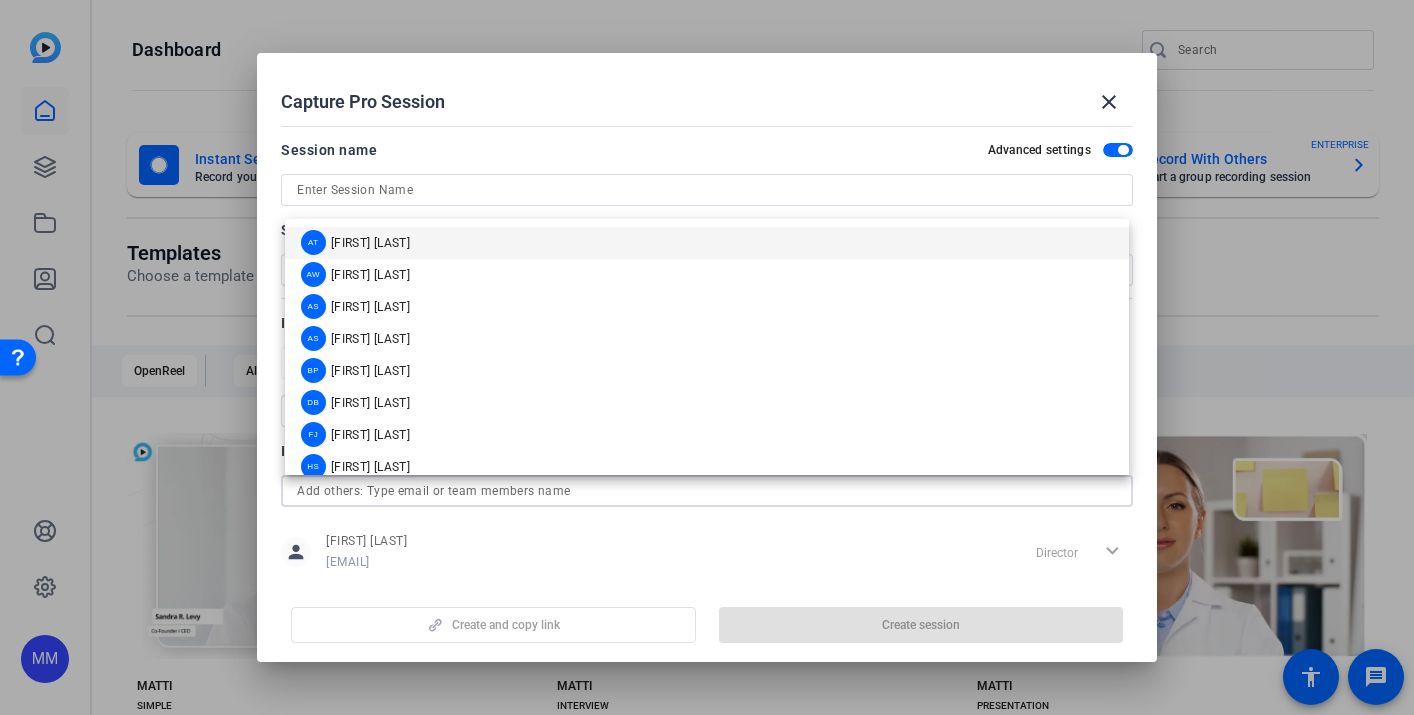 click at bounding box center (707, 491) 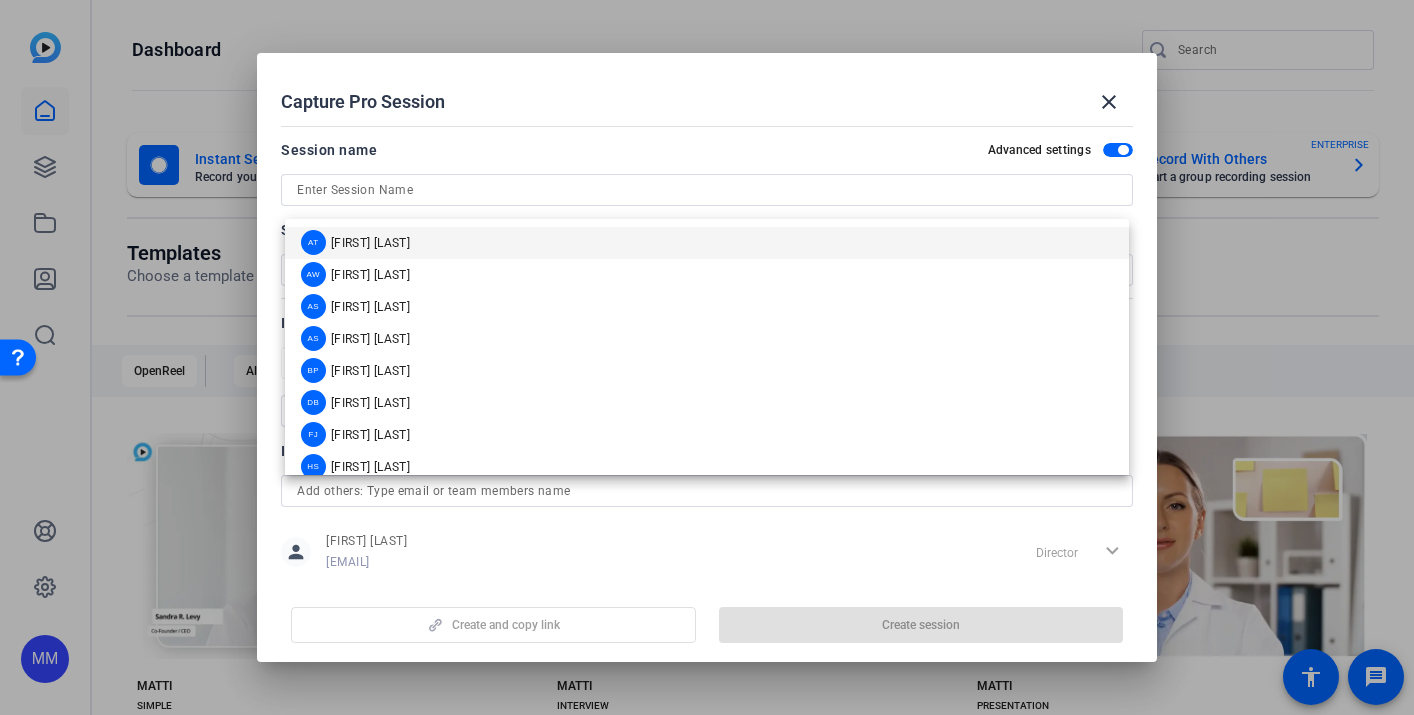 click on "person [EMAIL] Director expand_more" 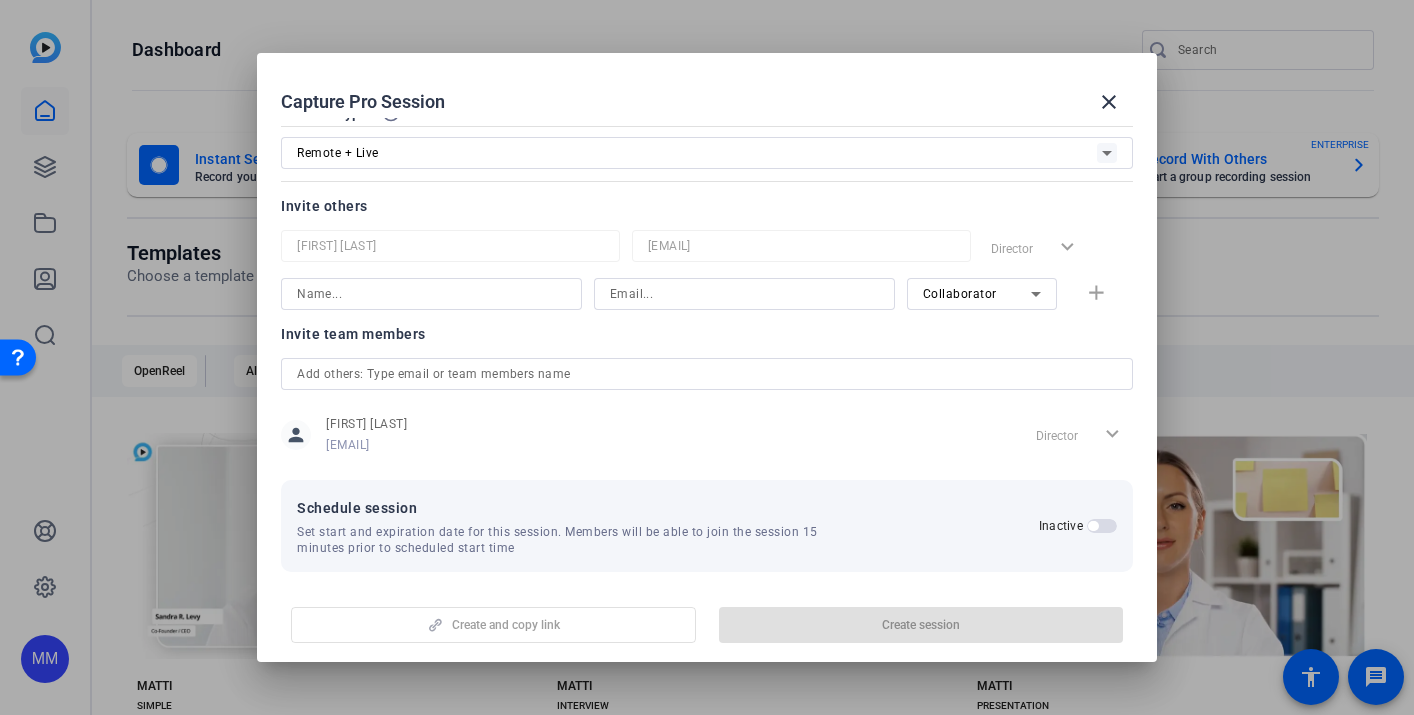 scroll, scrollTop: 0, scrollLeft: 0, axis: both 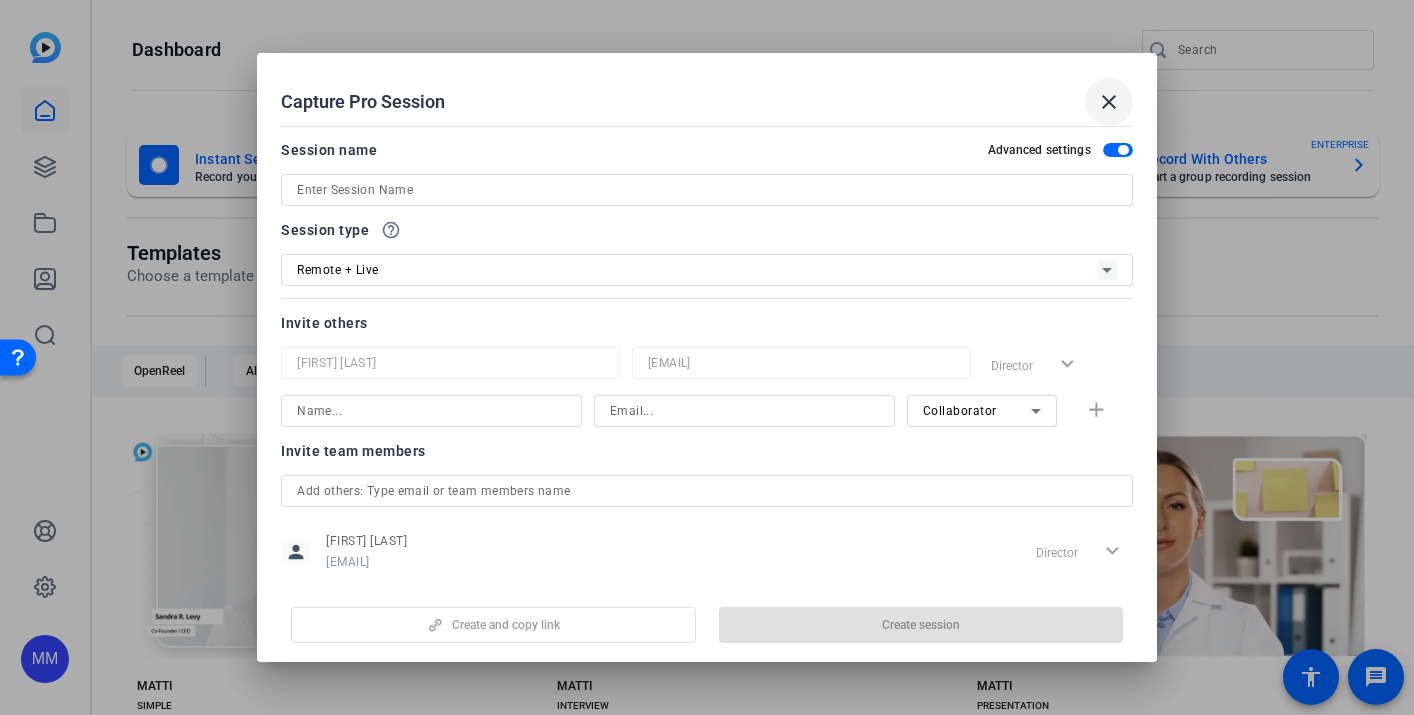 click on "close" at bounding box center [1109, 102] 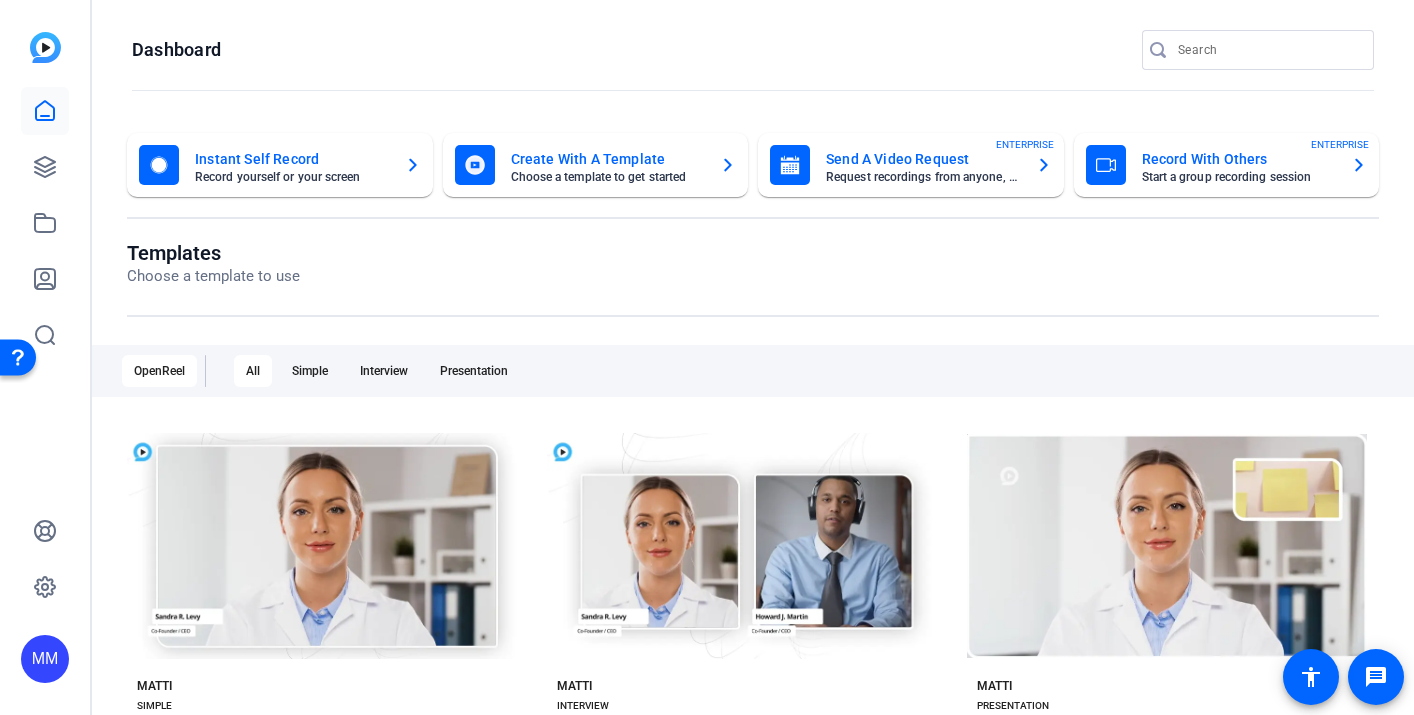 click on "Instant Self Record" 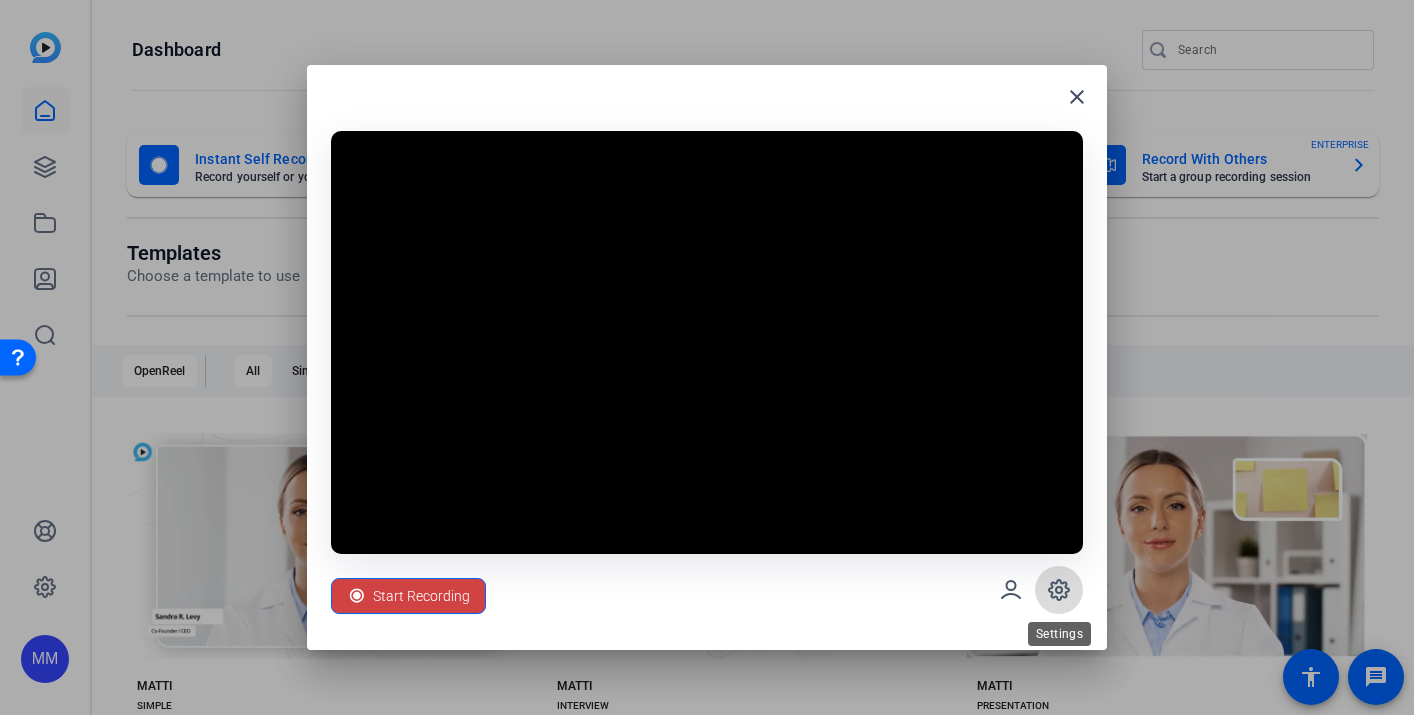 click 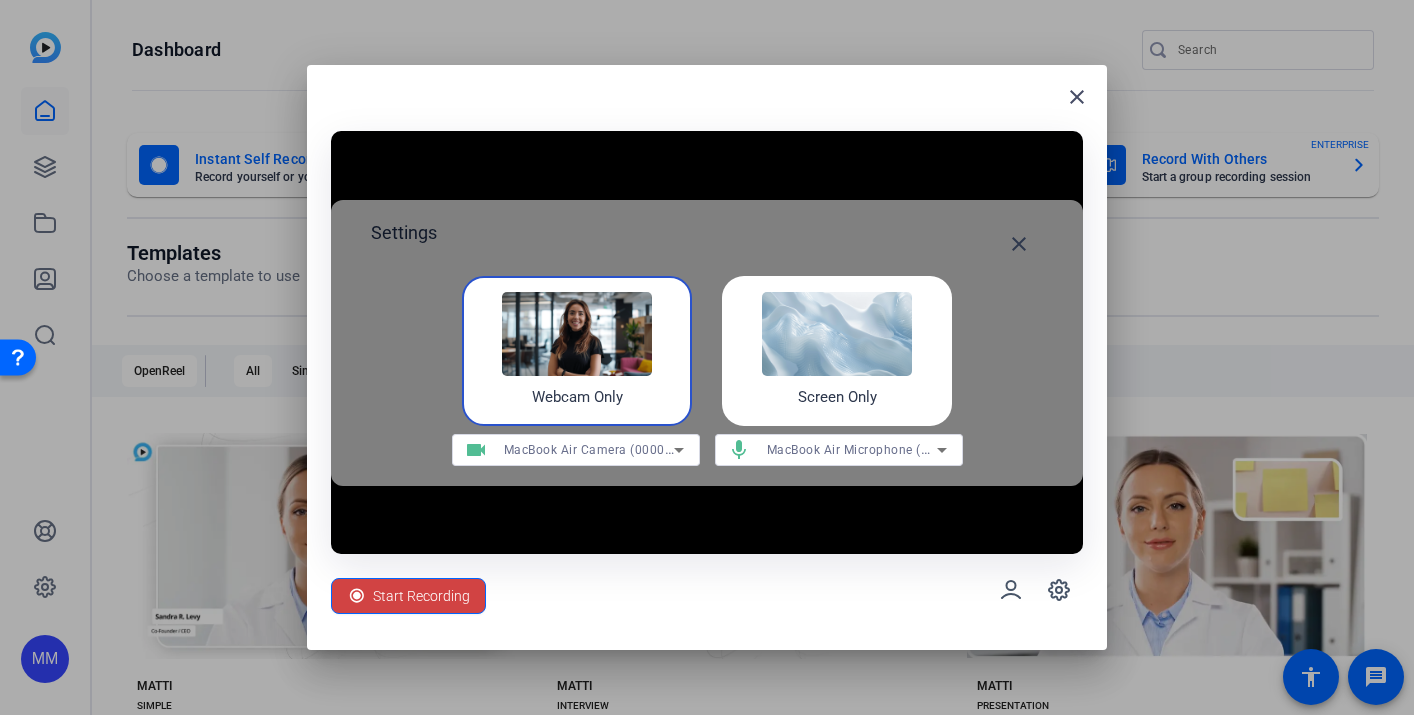 click at bounding box center [837, 334] 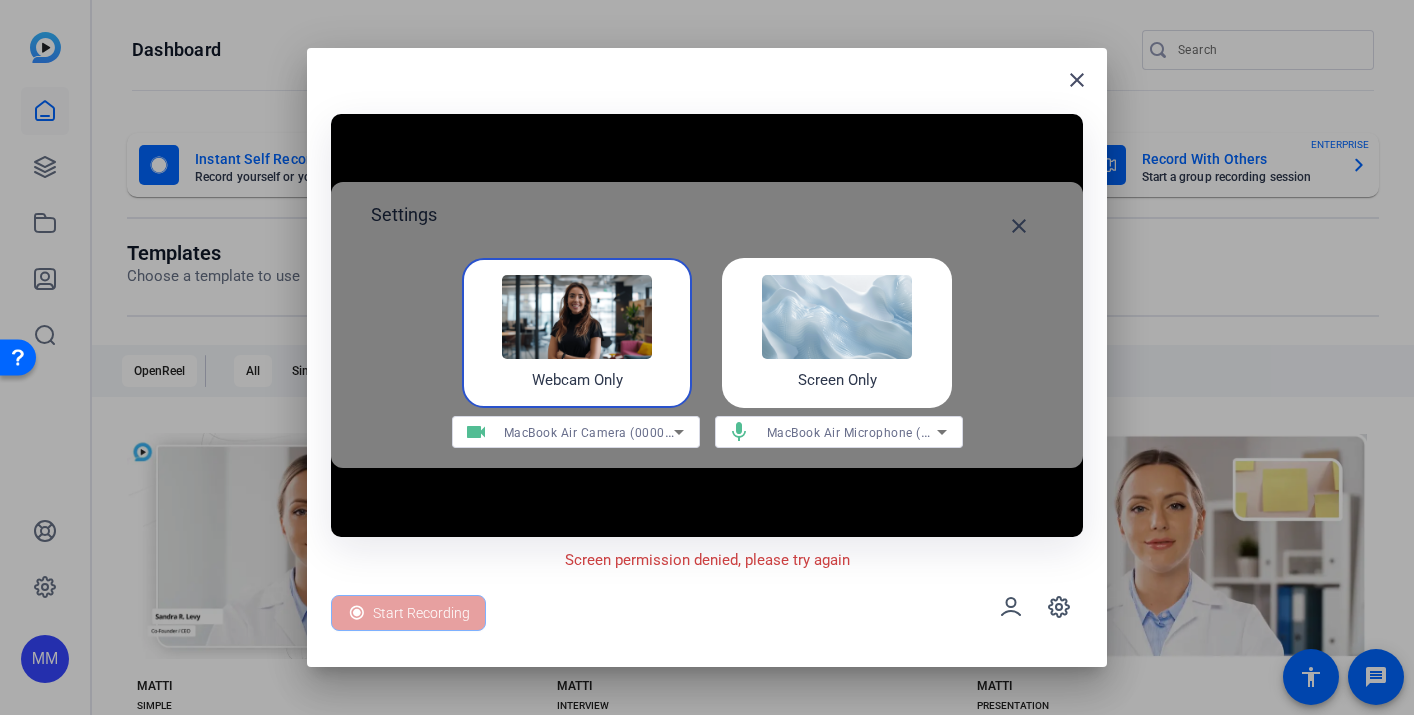 click at bounding box center (577, 317) 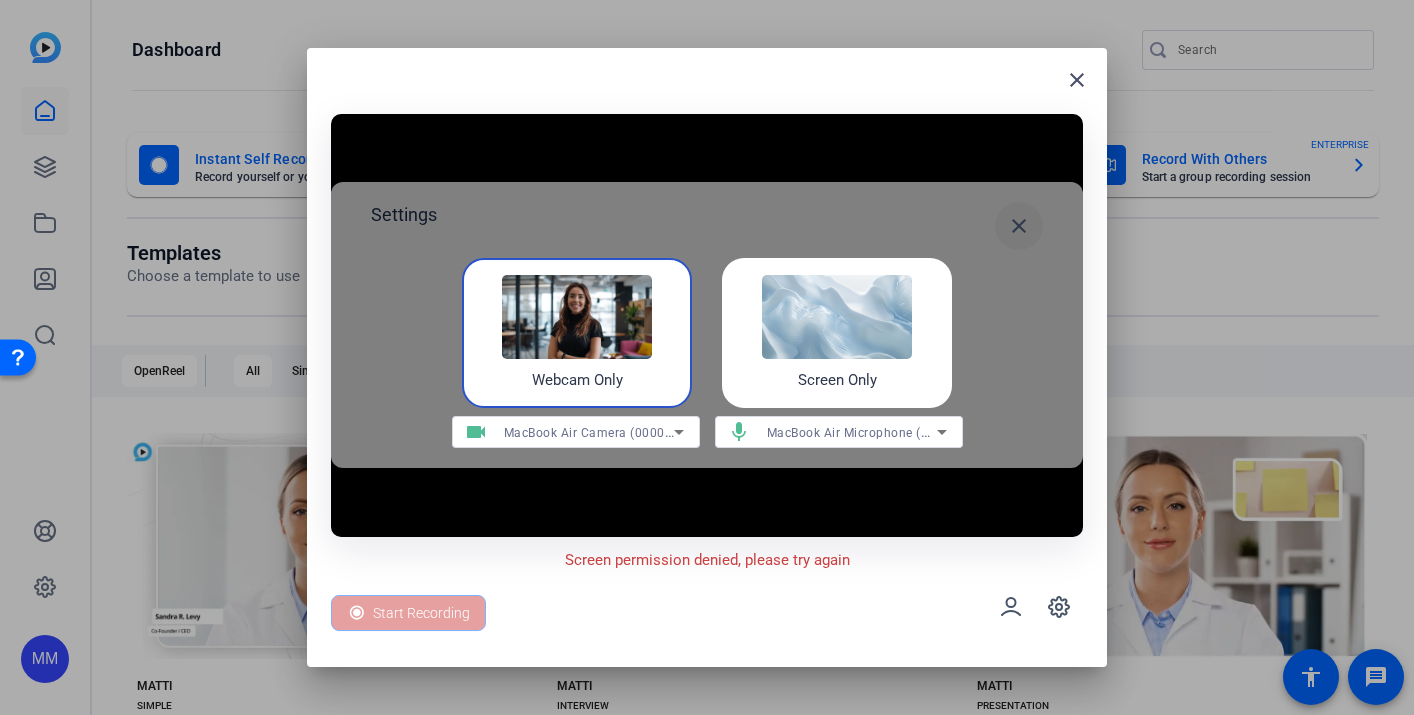 click on "close" at bounding box center (1019, 226) 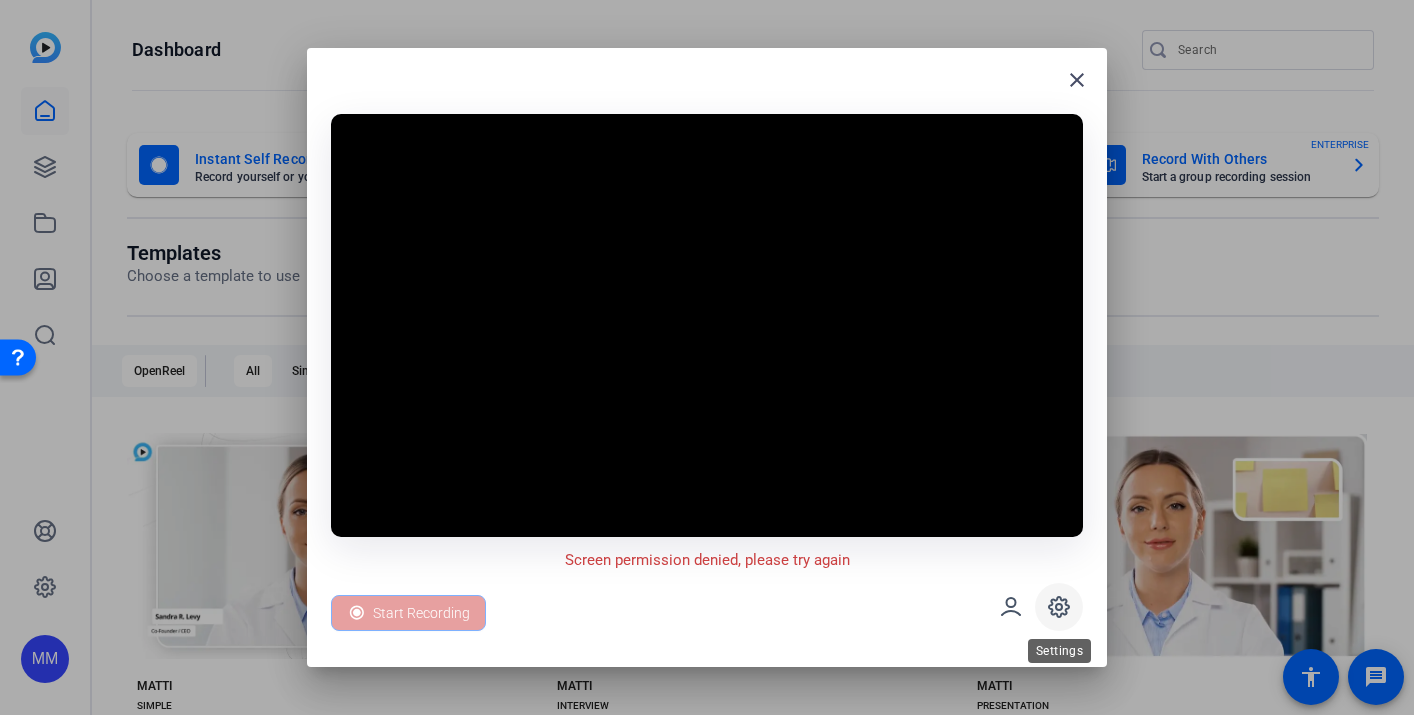 click 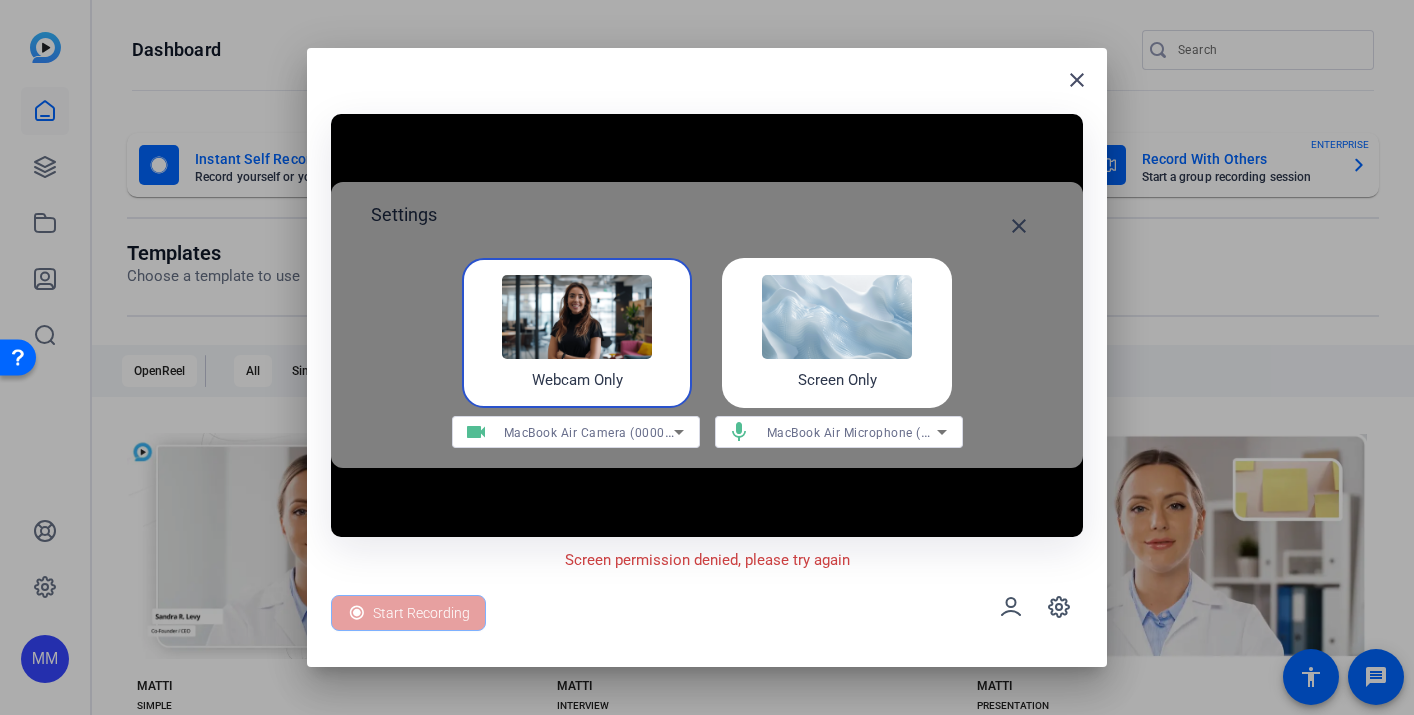 click at bounding box center (577, 317) 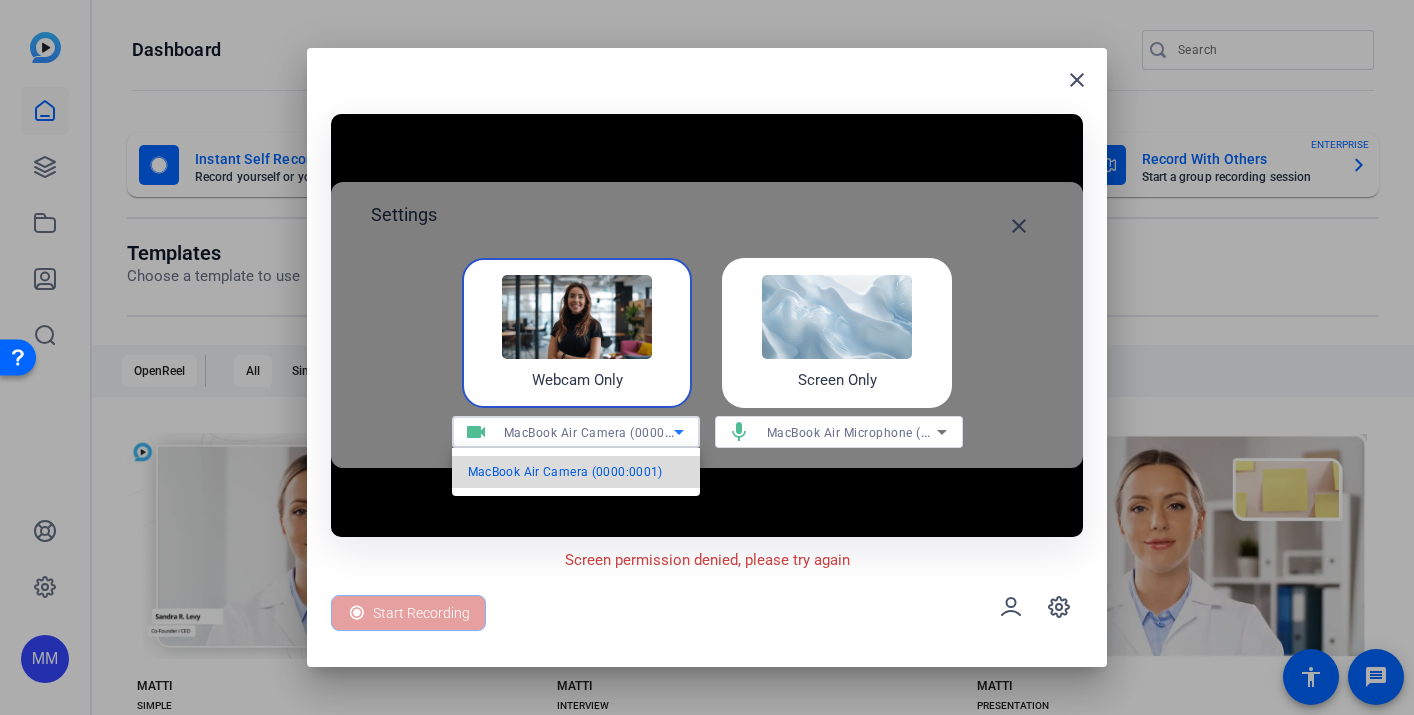click on "MacBook Air Camera (0000:0001)" at bounding box center [565, 472] 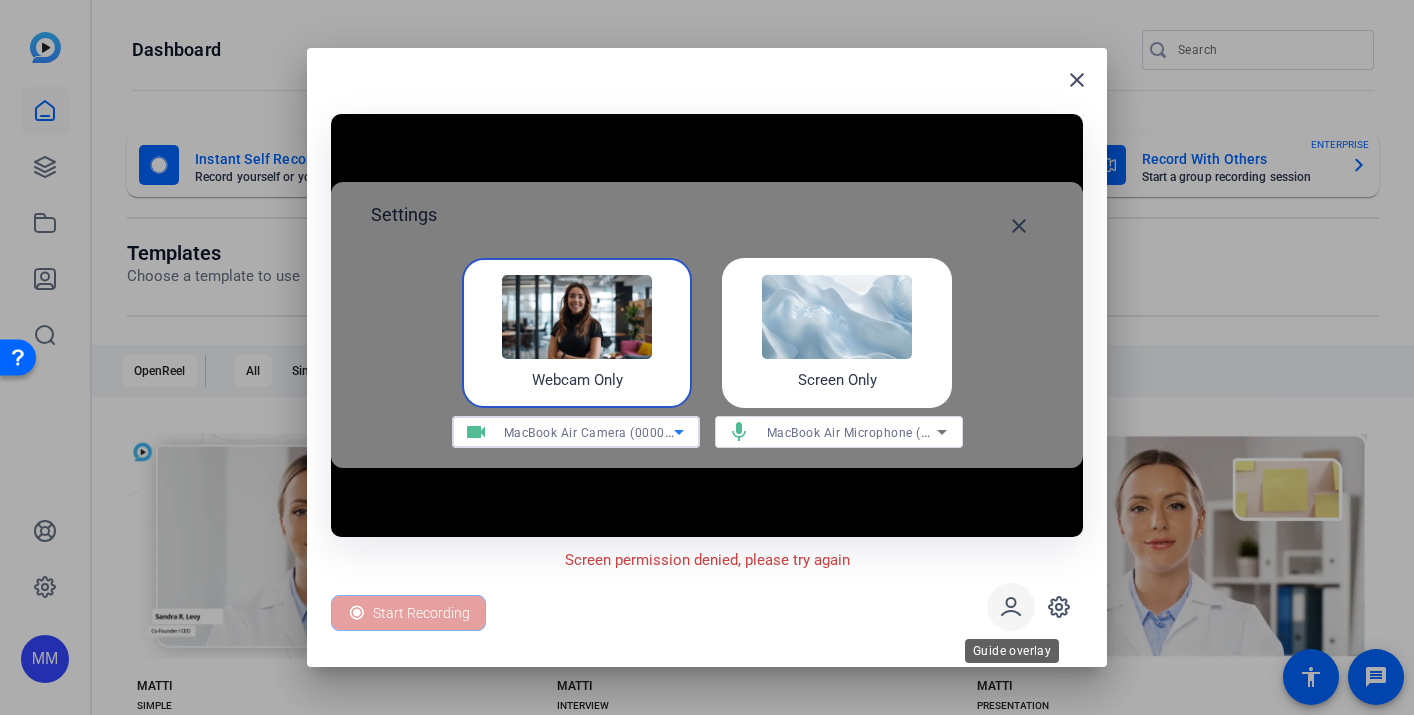 click 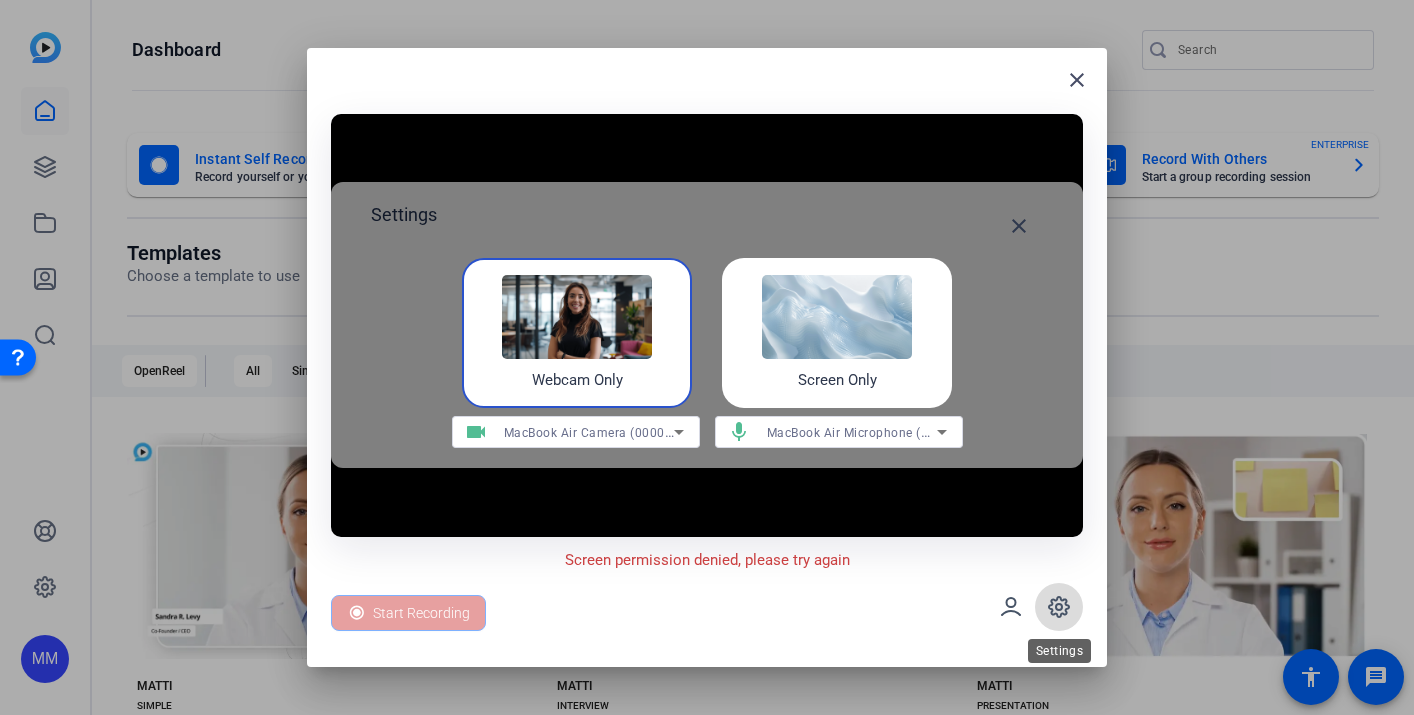 click 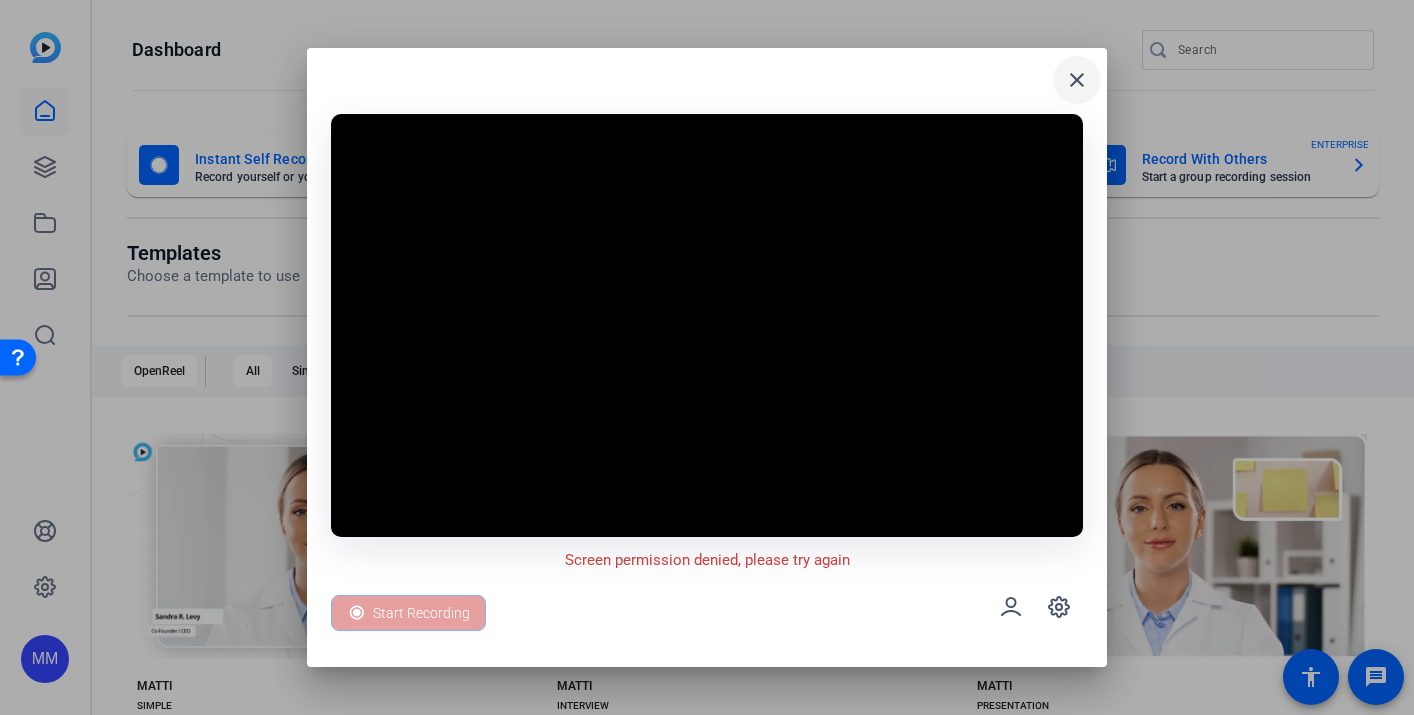 click on "close" at bounding box center (1077, 80) 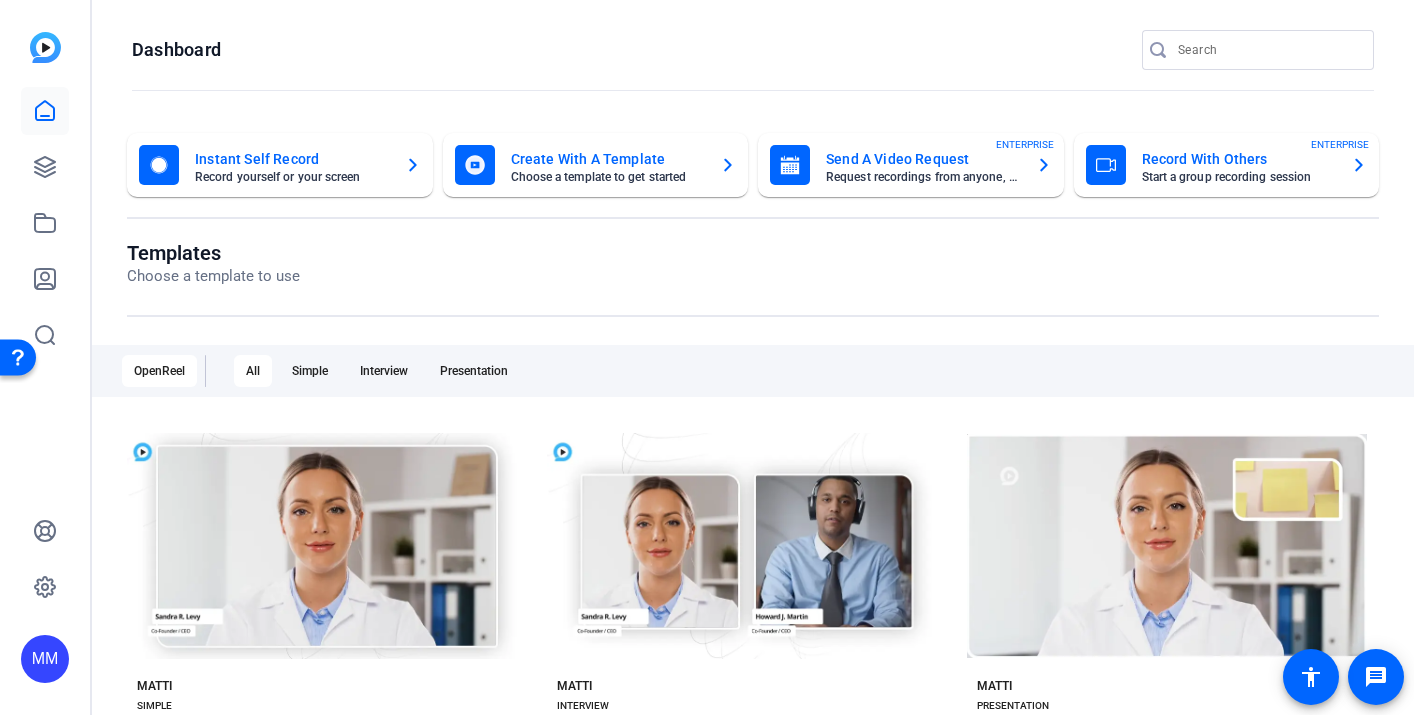 click on "Instant Self Record" 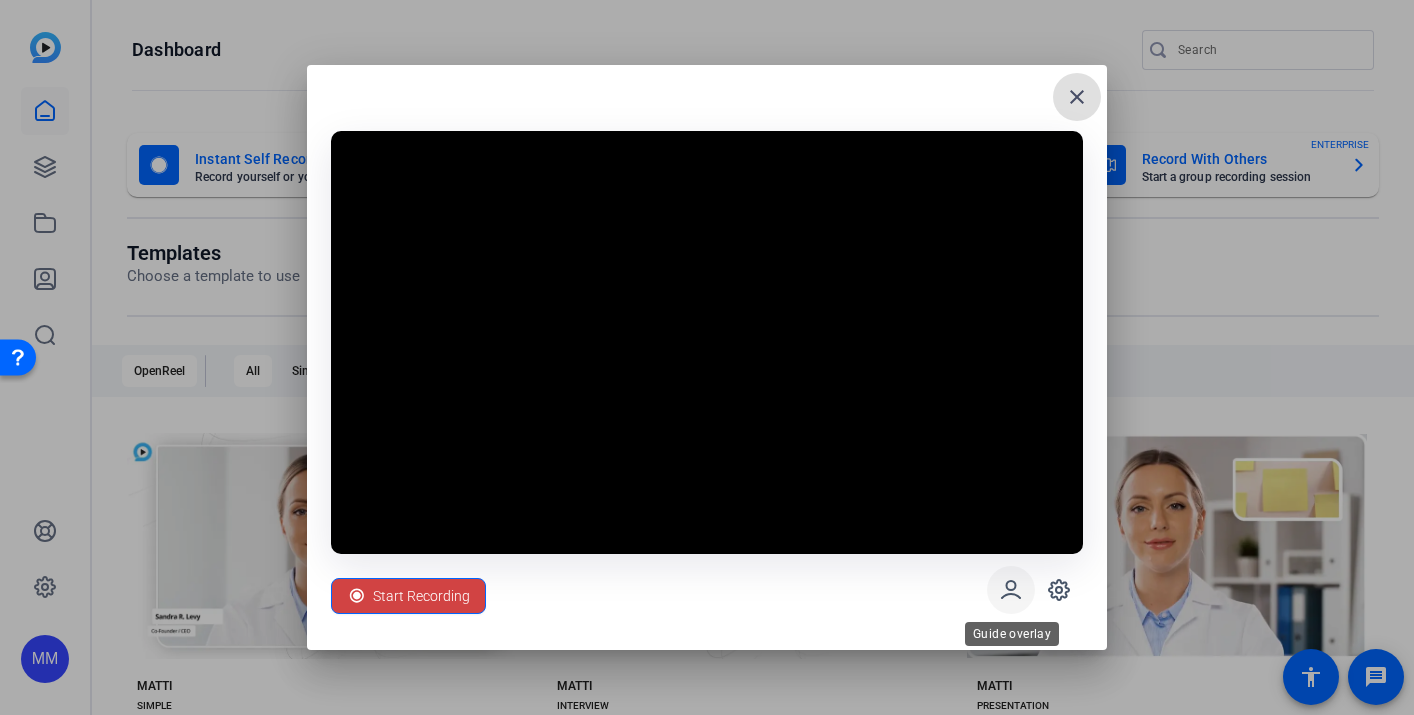 click 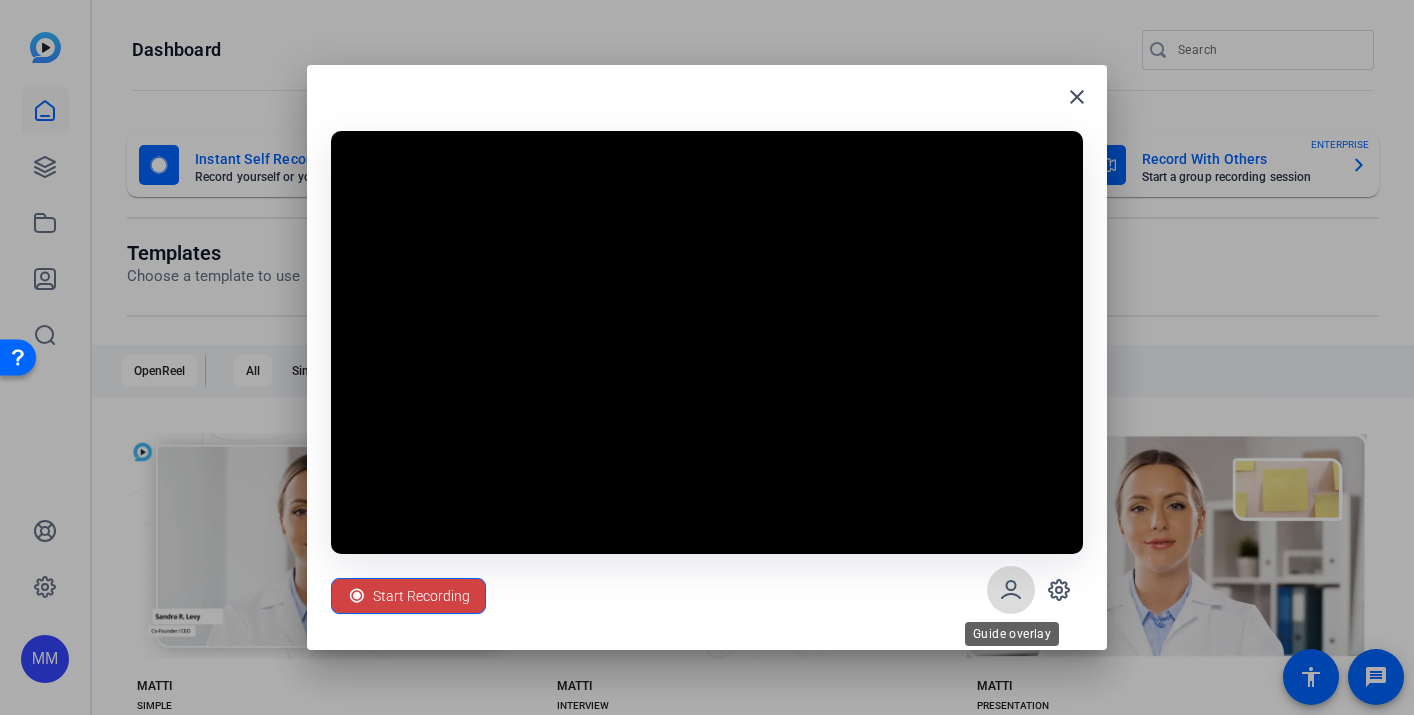 click 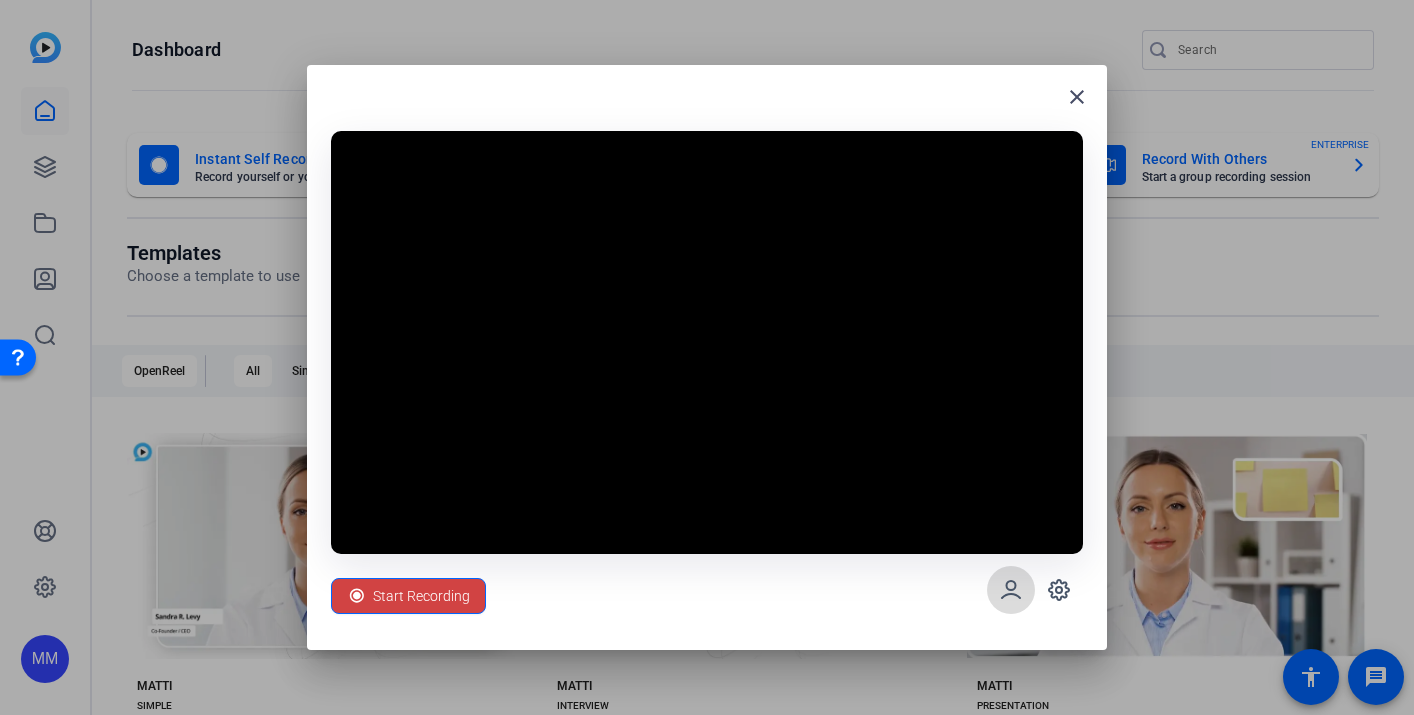 click 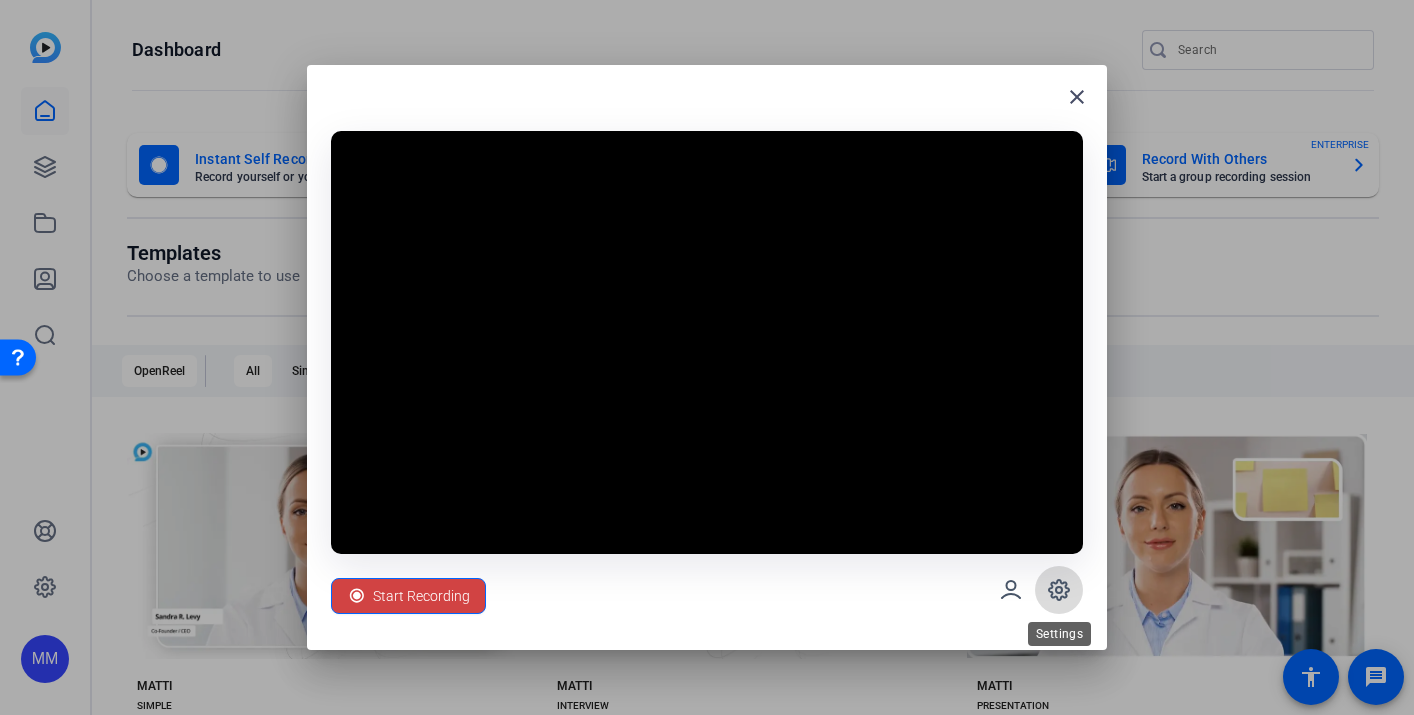 click 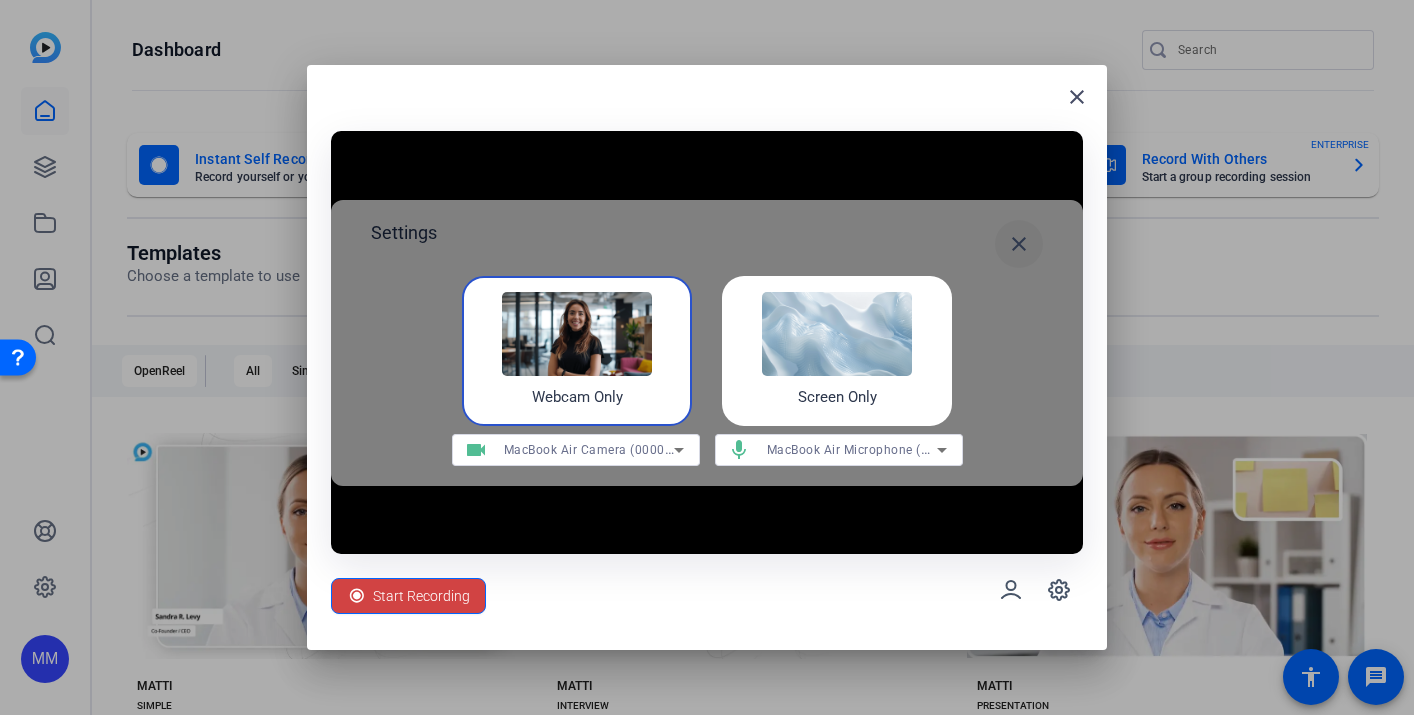click on "close" at bounding box center (1019, 244) 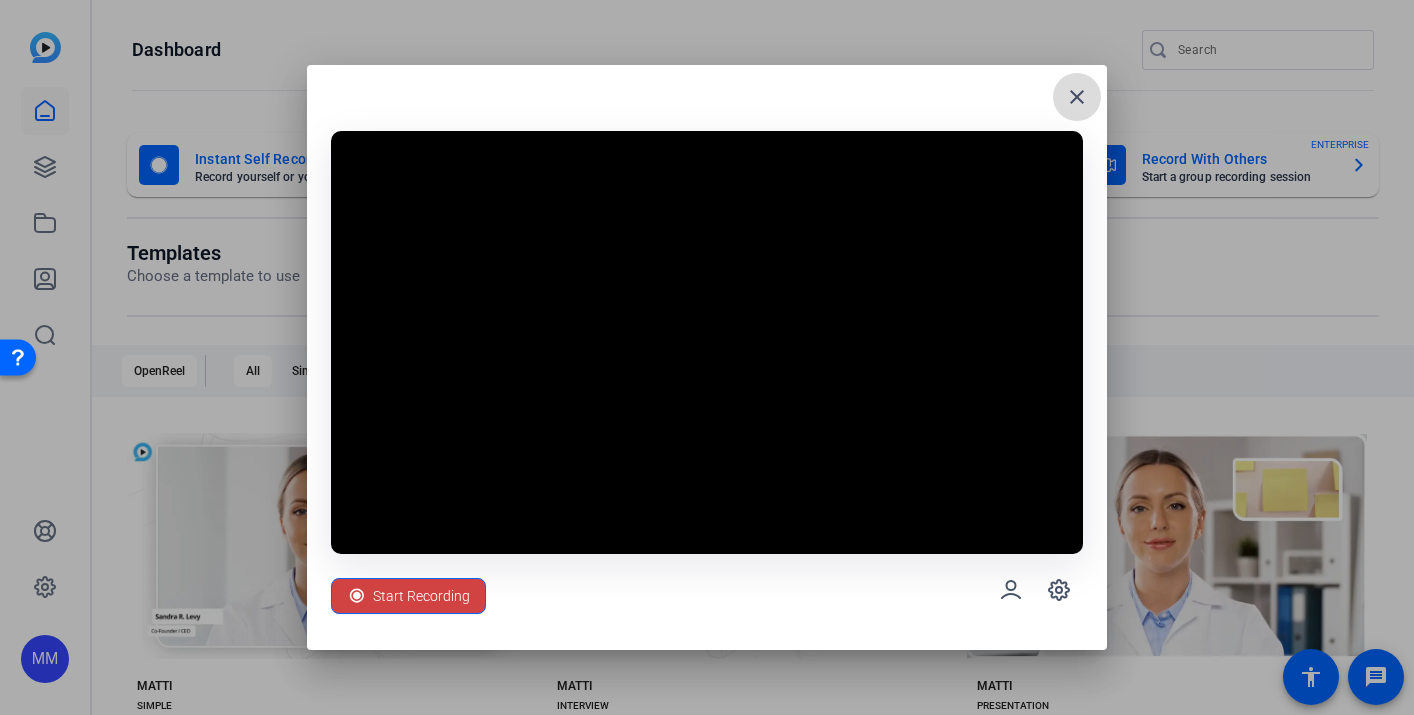 click on "close" at bounding box center (1077, 97) 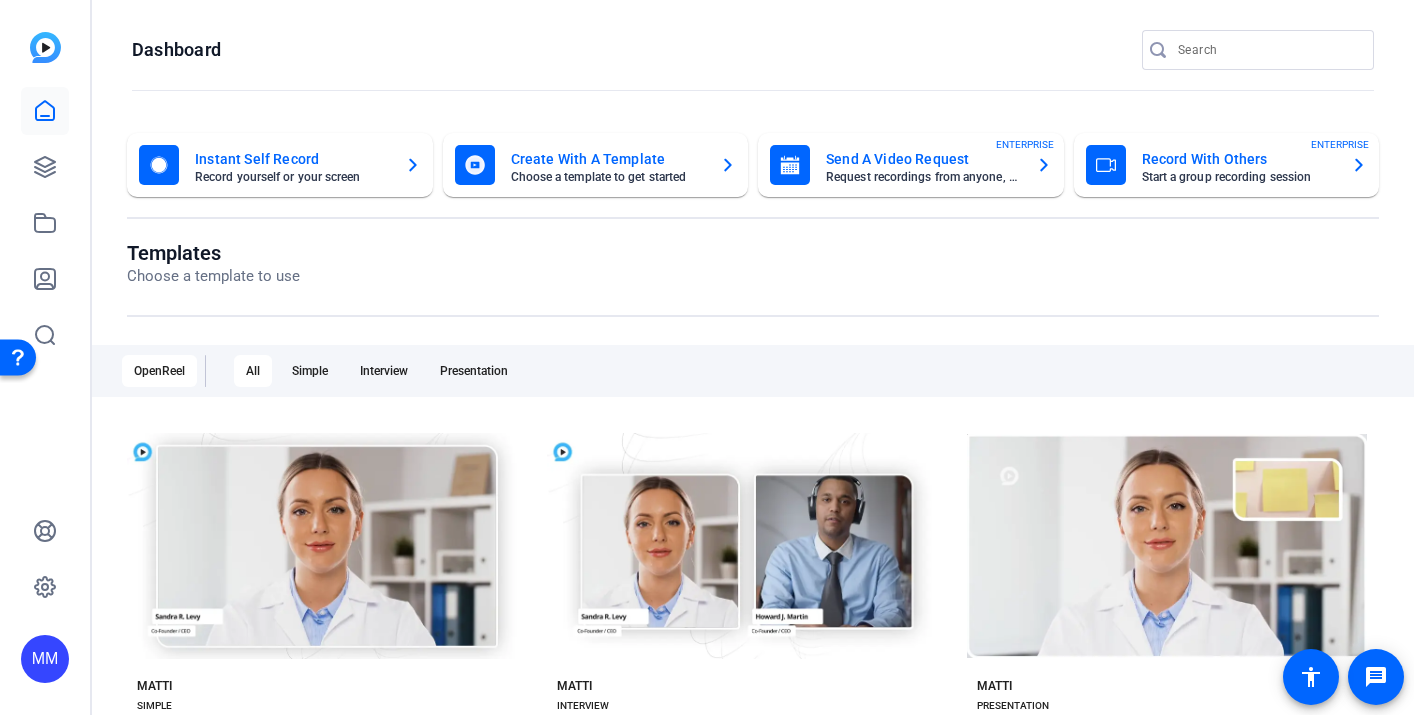 click on "Create With A Template" 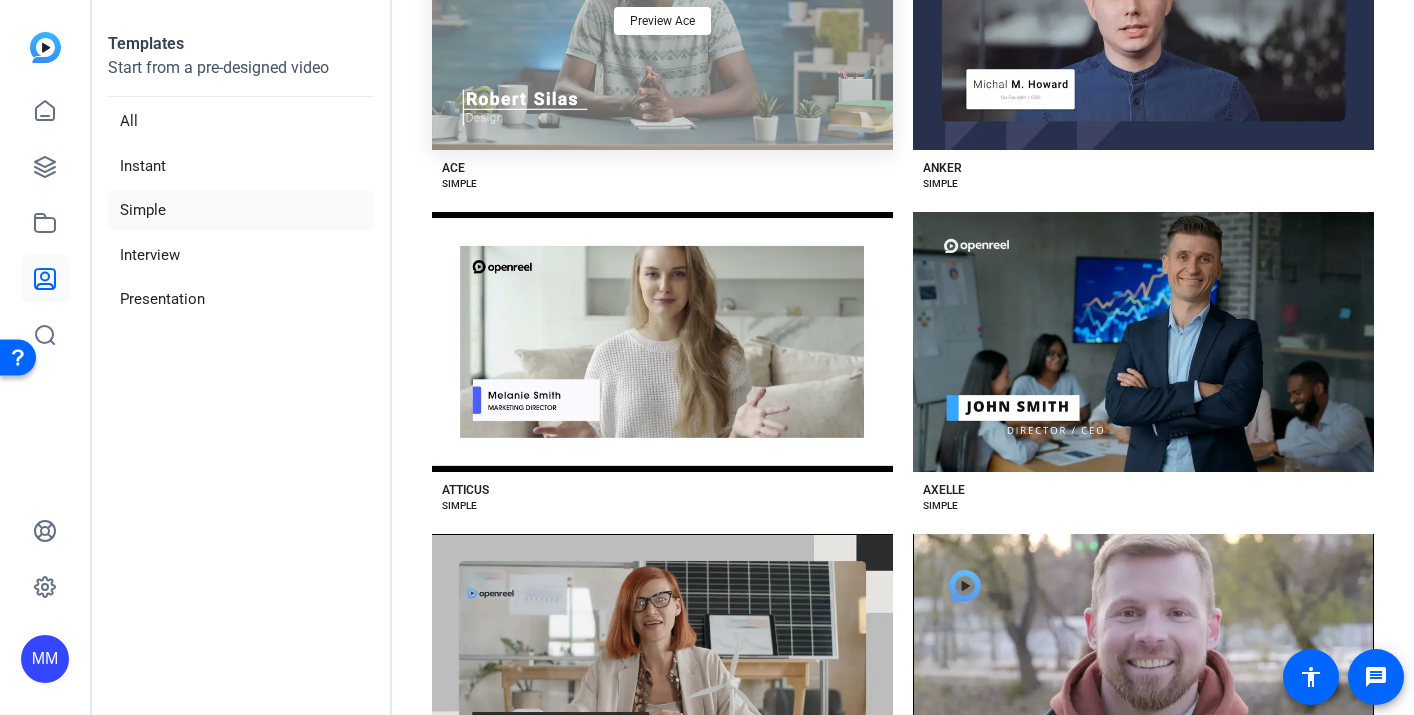 scroll, scrollTop: 0, scrollLeft: 0, axis: both 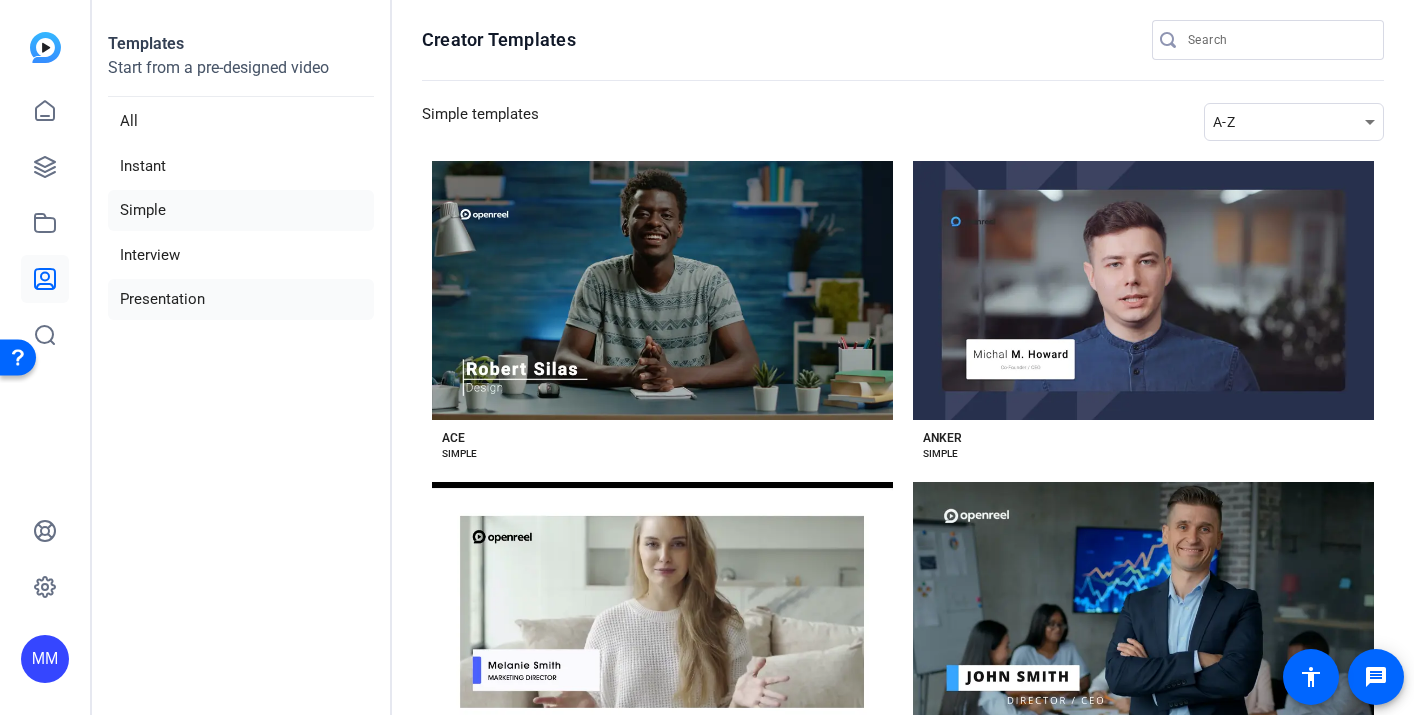 click on "Presentation" 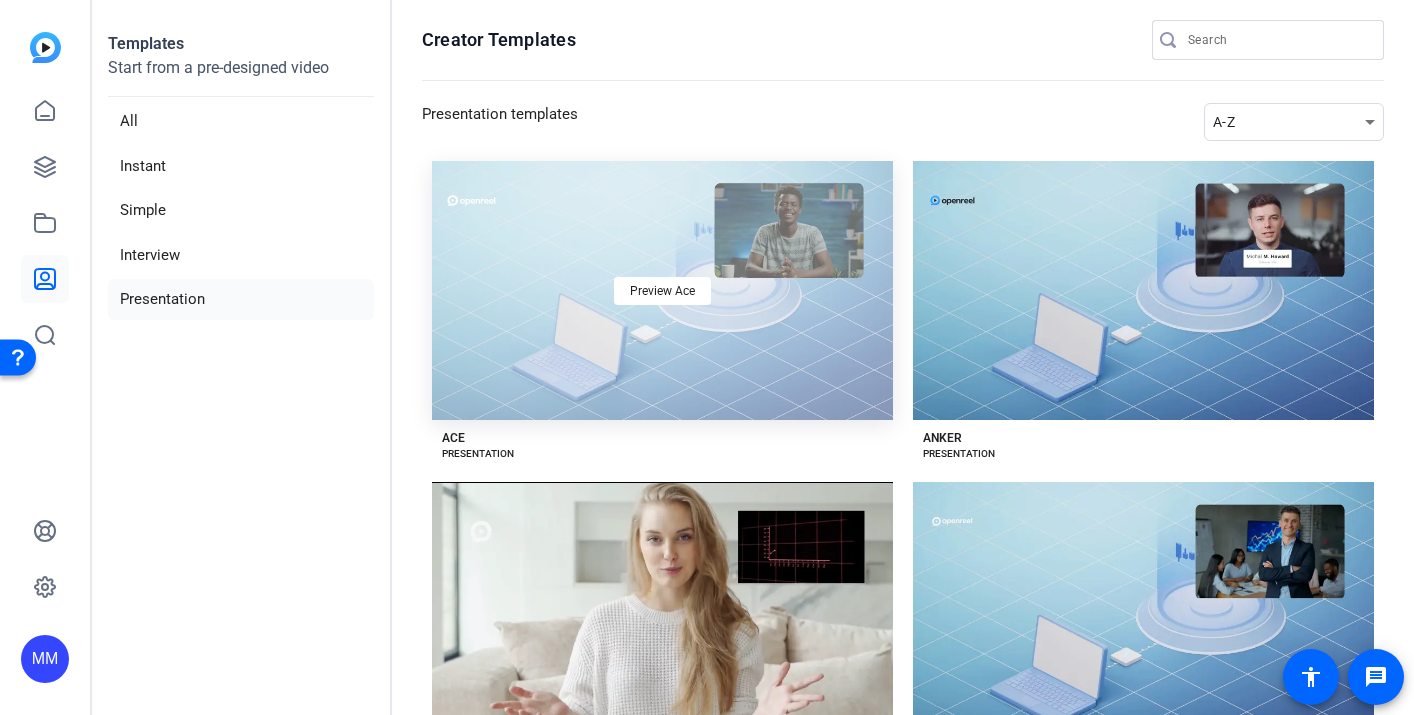 click on "Preview Ace" 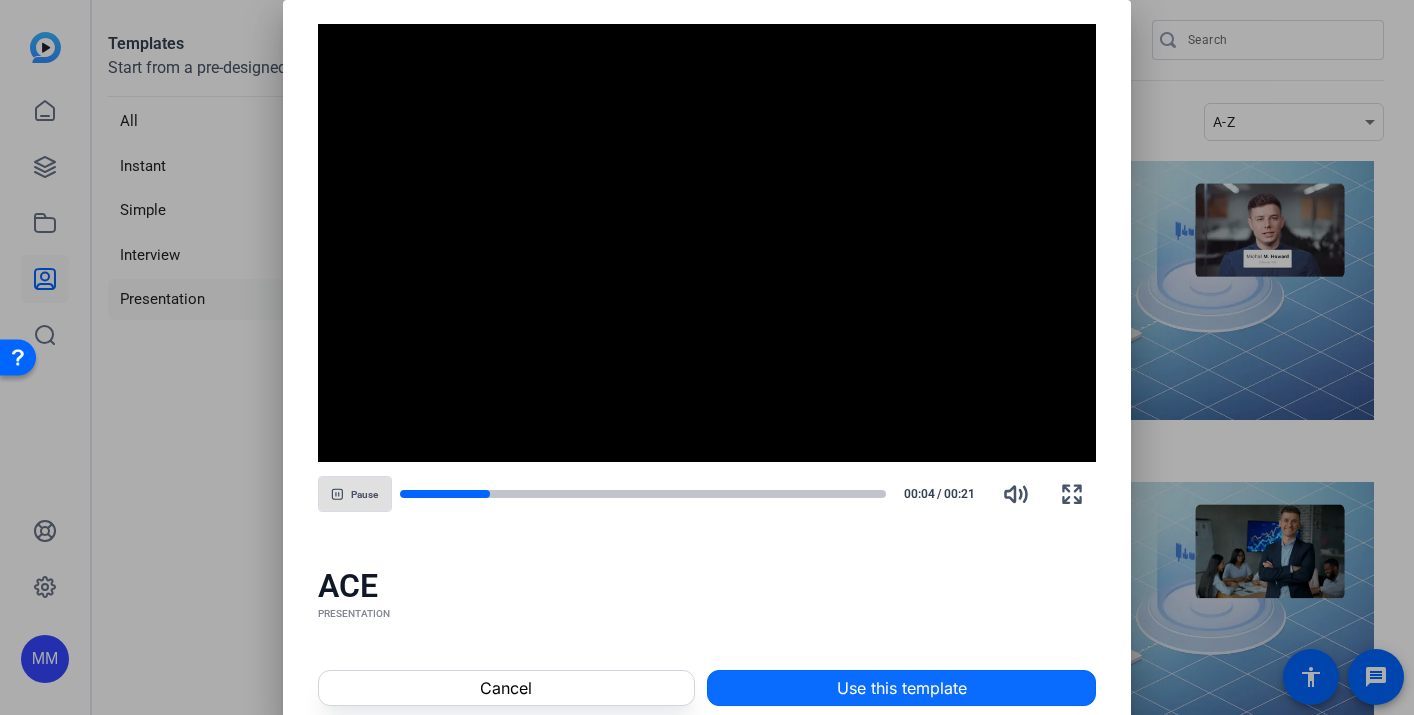 click on "Use this template" at bounding box center (902, 688) 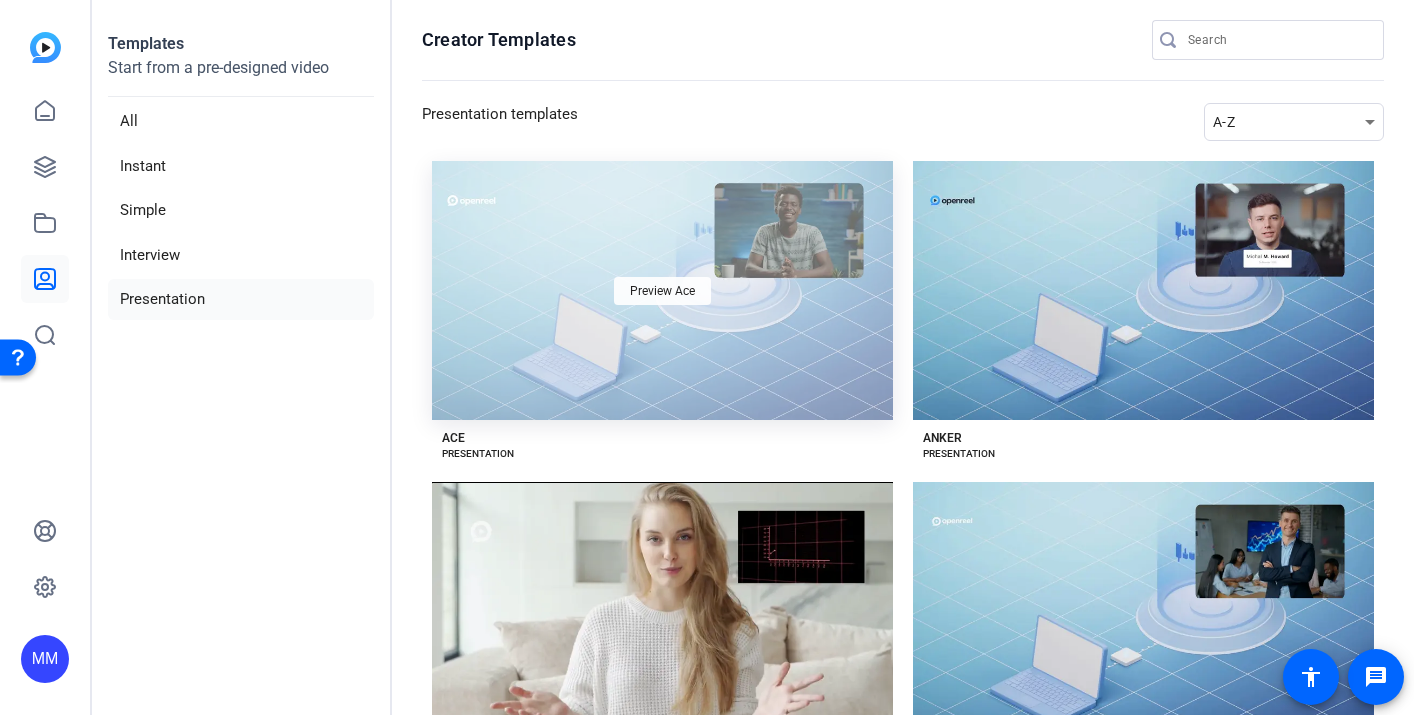 click on "Preview Ace" 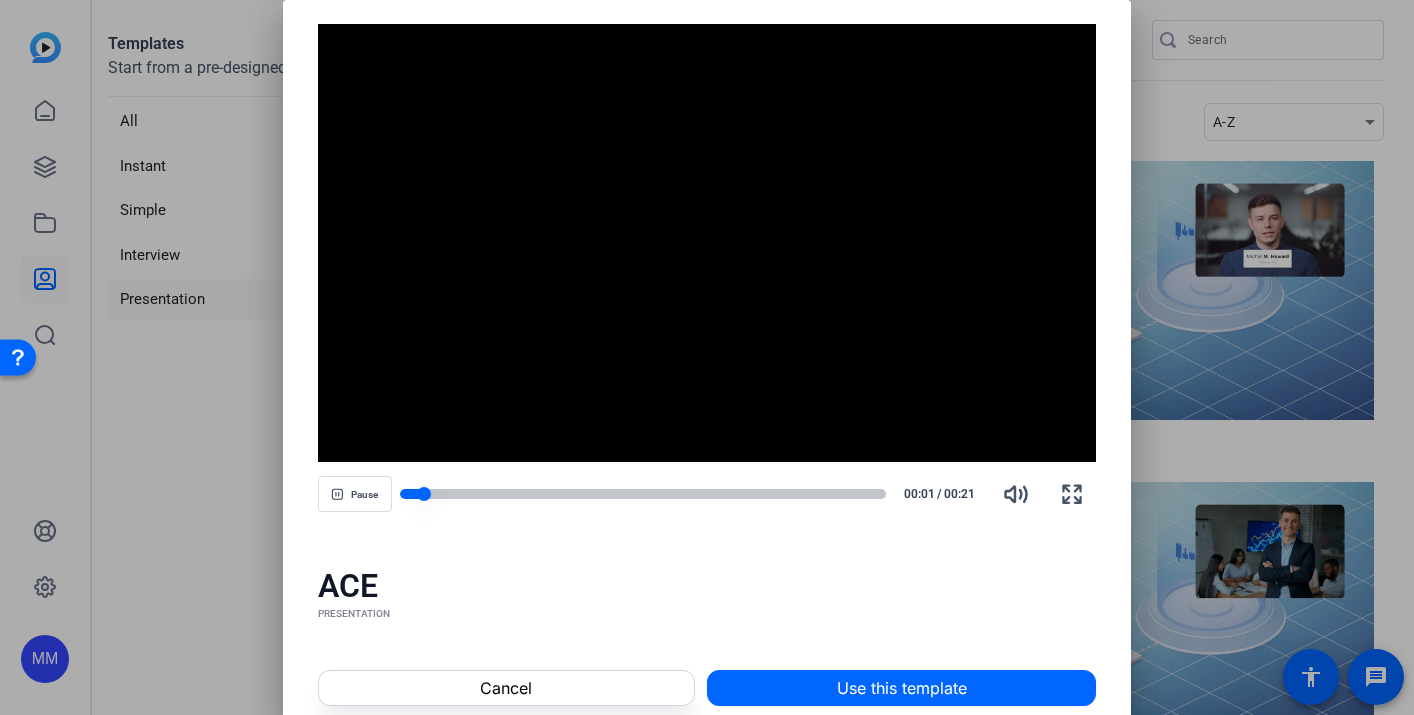 click at bounding box center [643, 494] 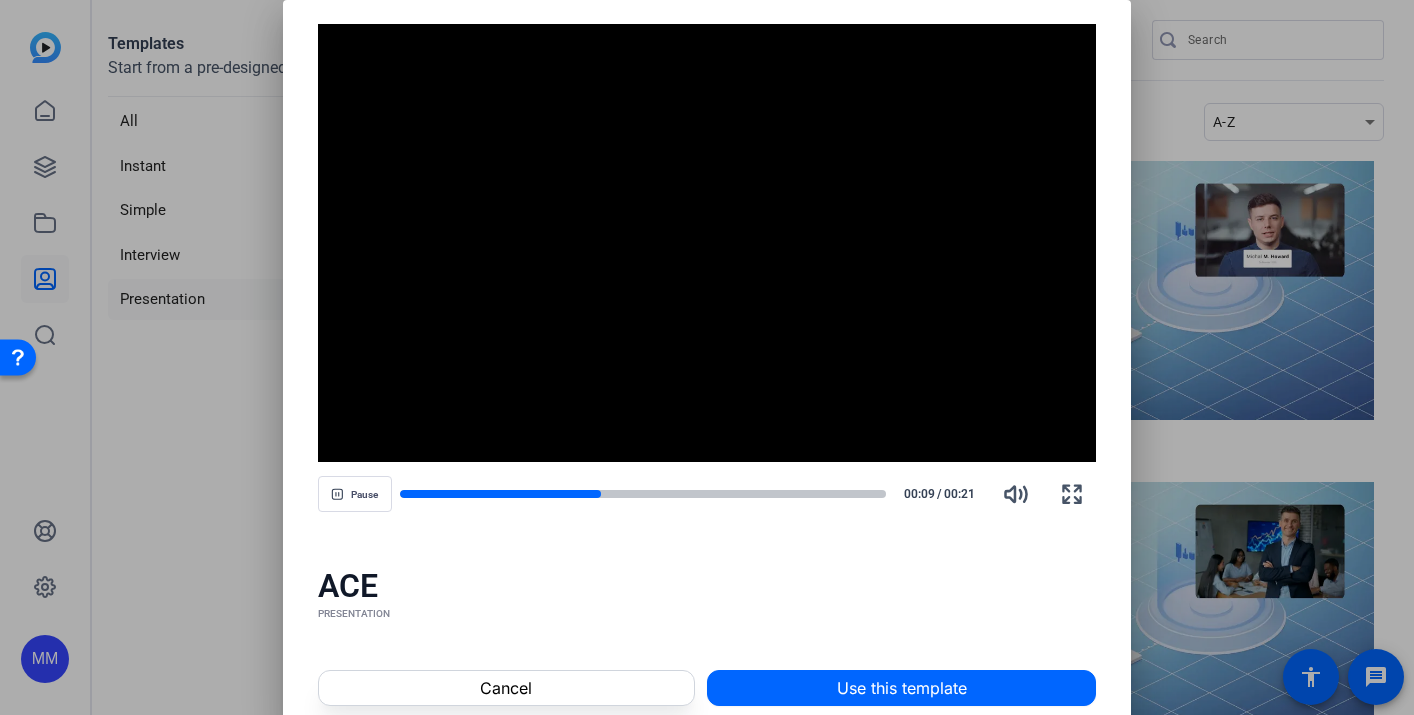 click at bounding box center [707, 243] 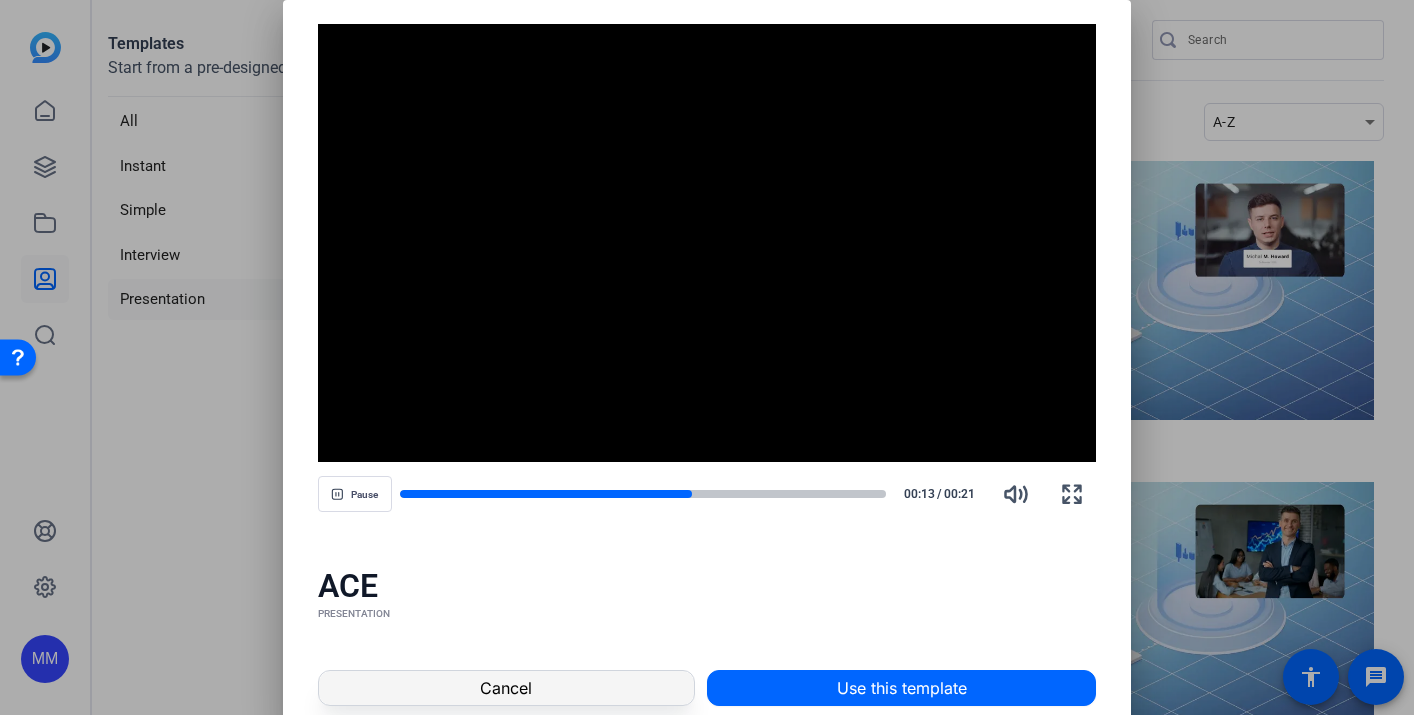 click at bounding box center [506, 688] 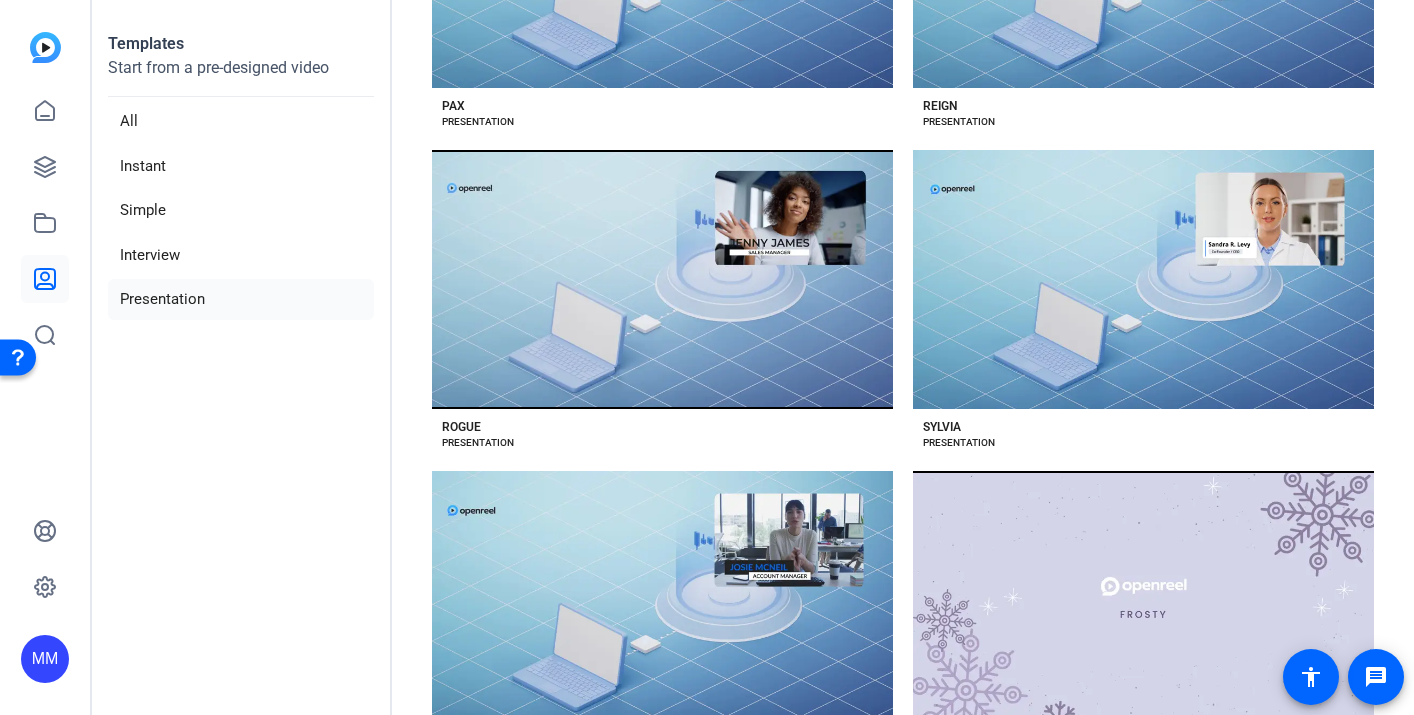 scroll, scrollTop: 3015, scrollLeft: 0, axis: vertical 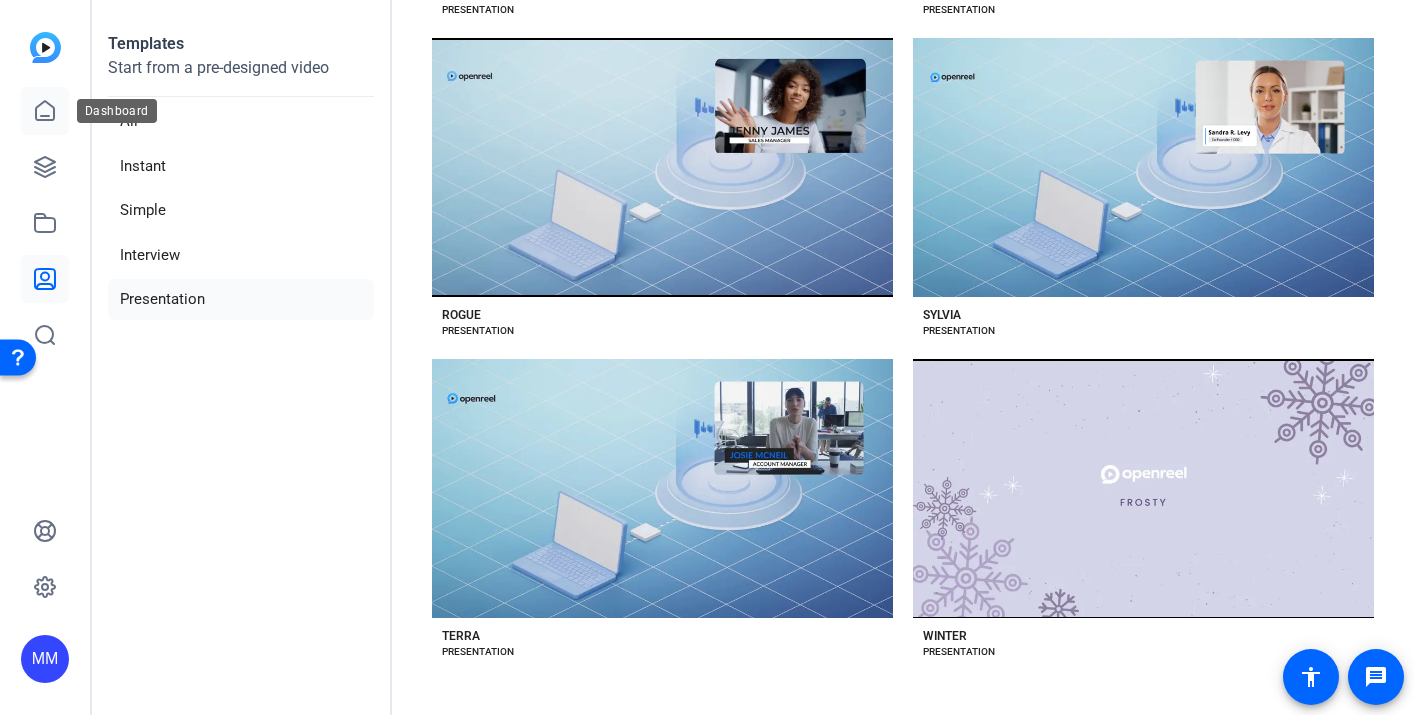 click 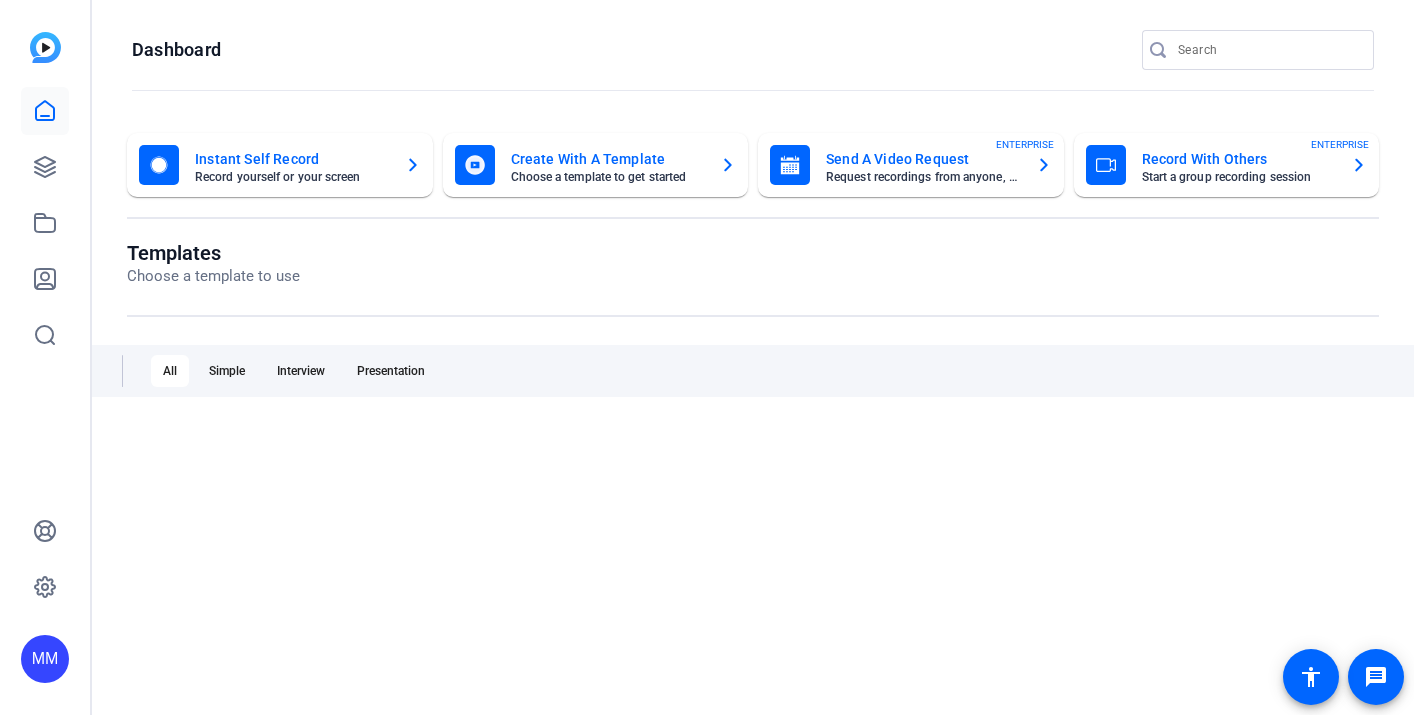 scroll, scrollTop: 0, scrollLeft: 0, axis: both 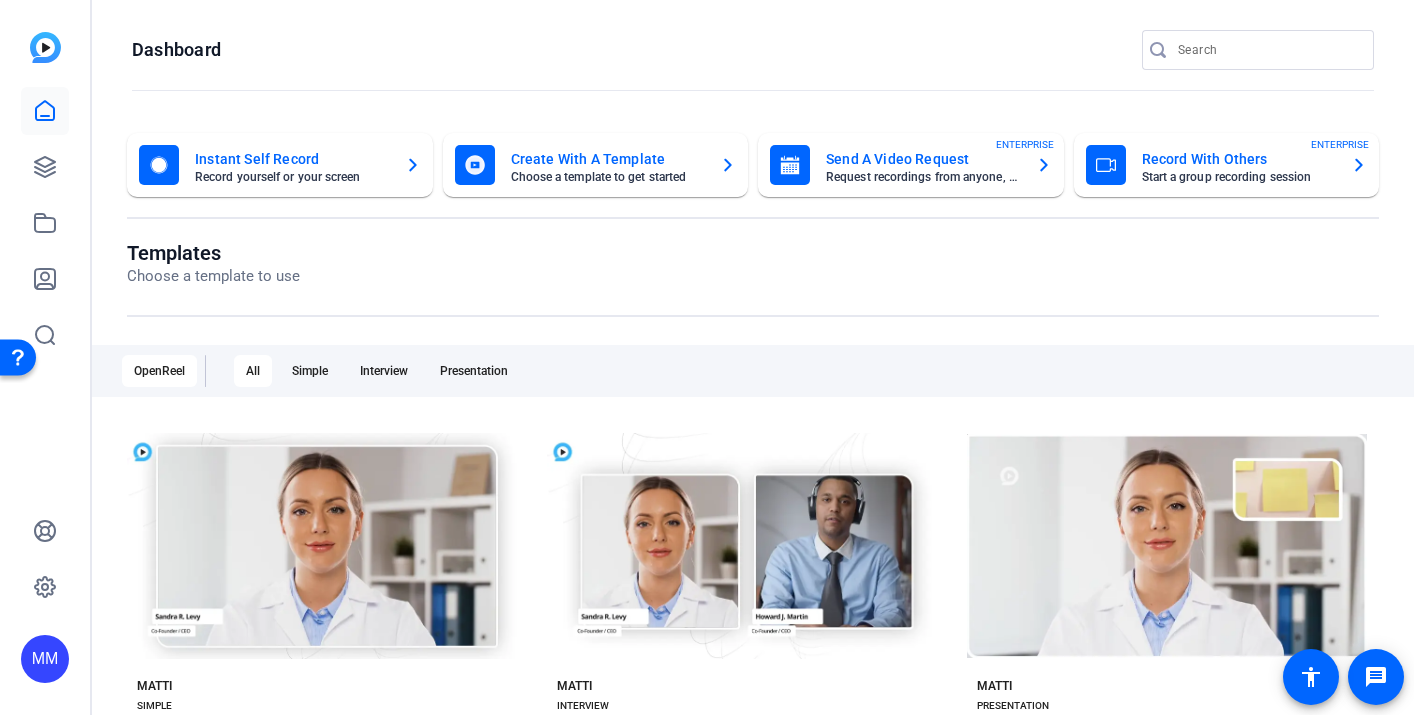 click on "Instant Self Record" 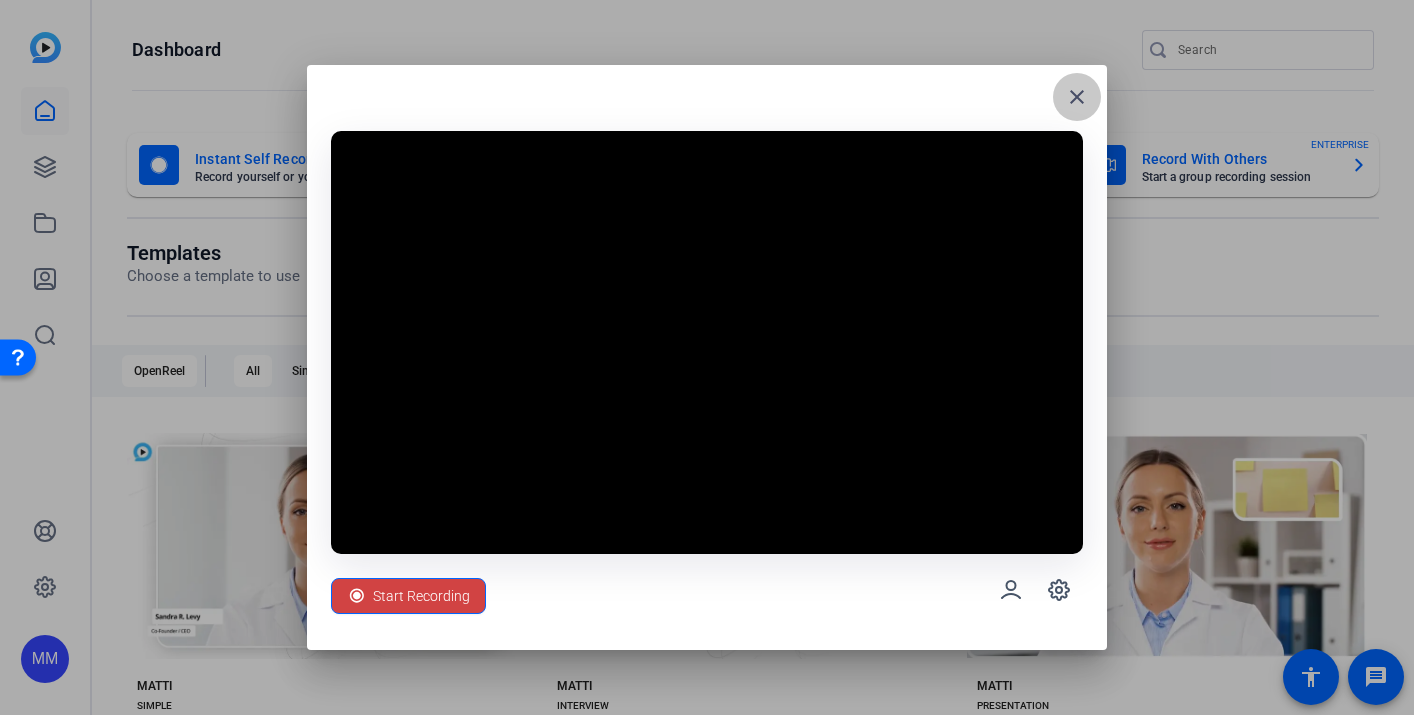 click on "close" at bounding box center (1077, 97) 